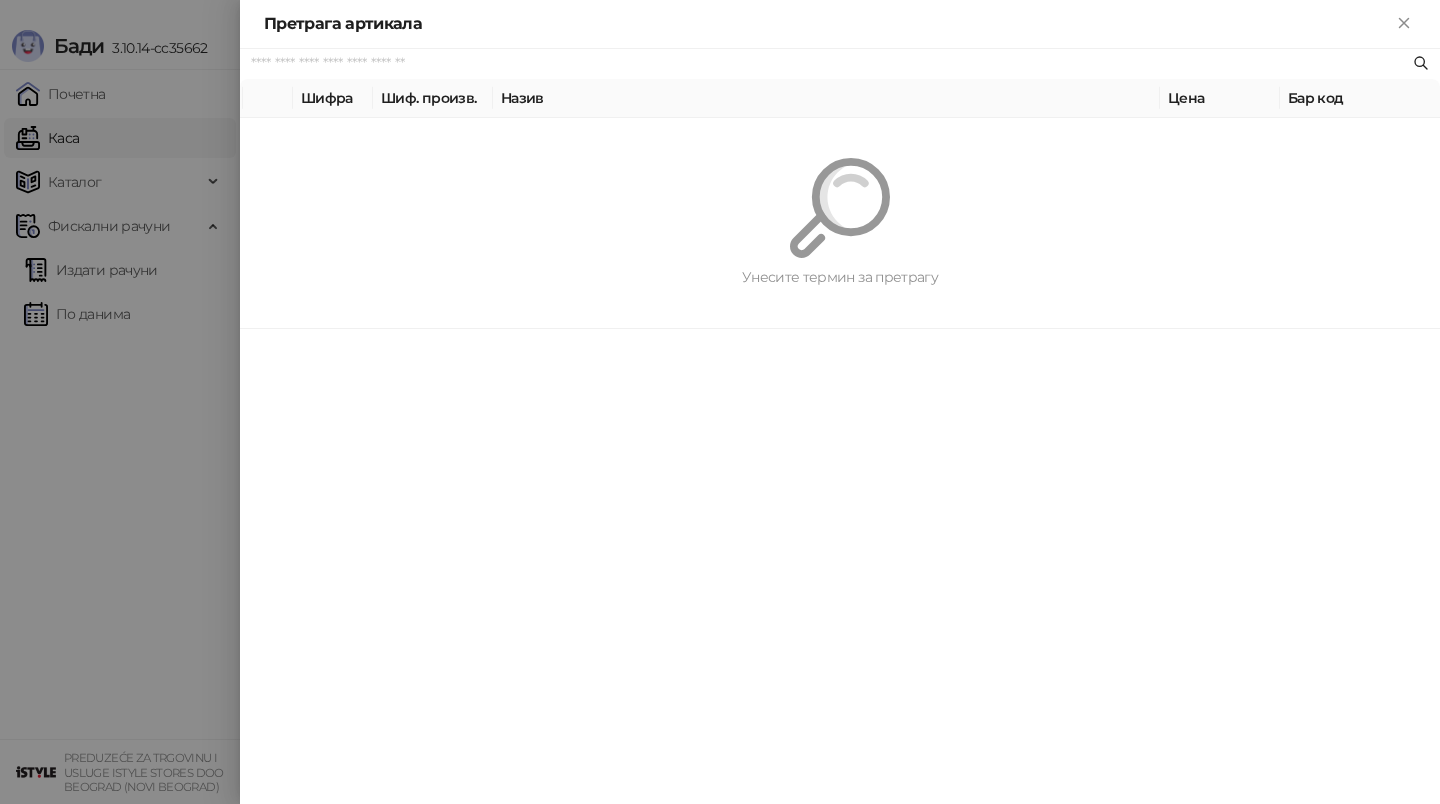 scroll, scrollTop: 0, scrollLeft: 0, axis: both 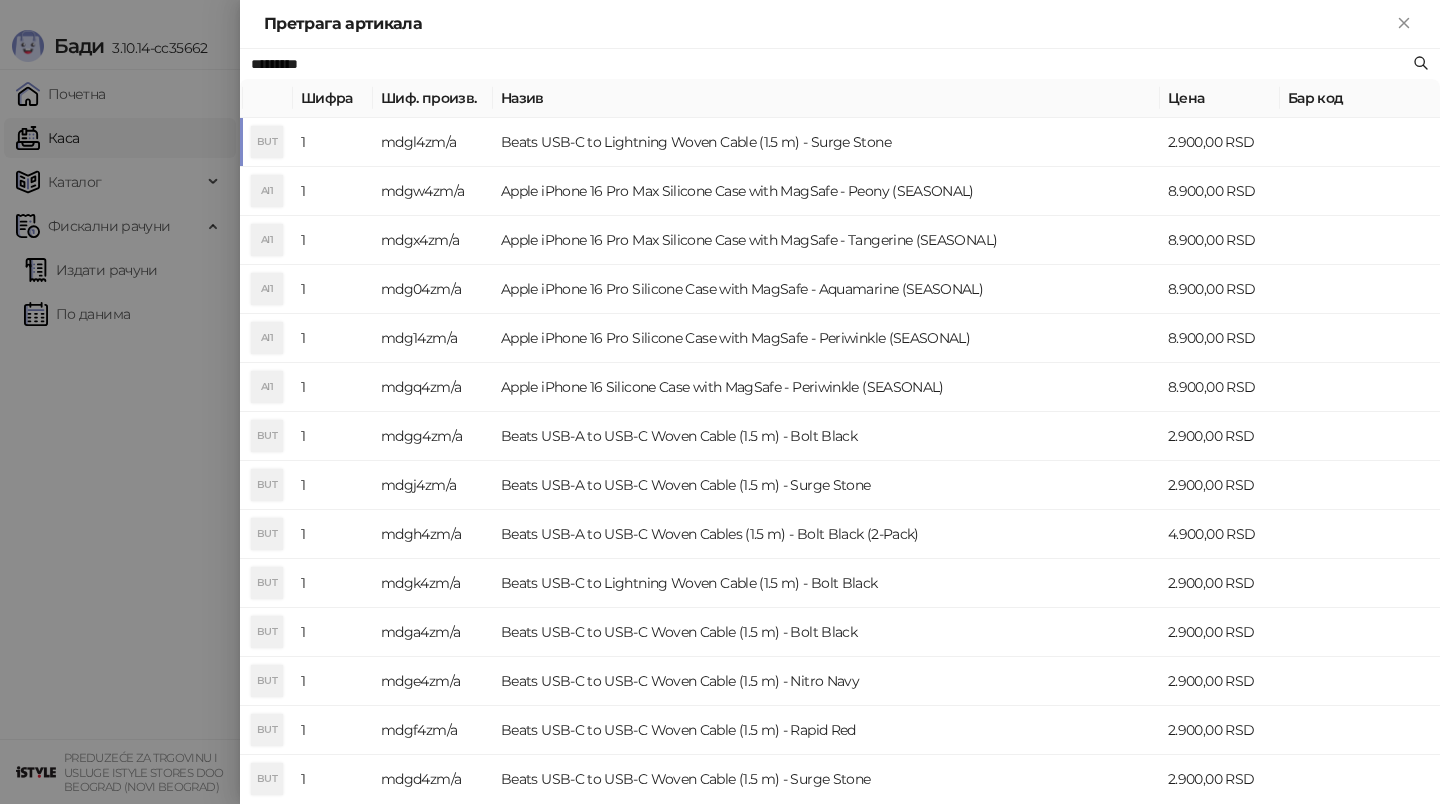 type on "*********" 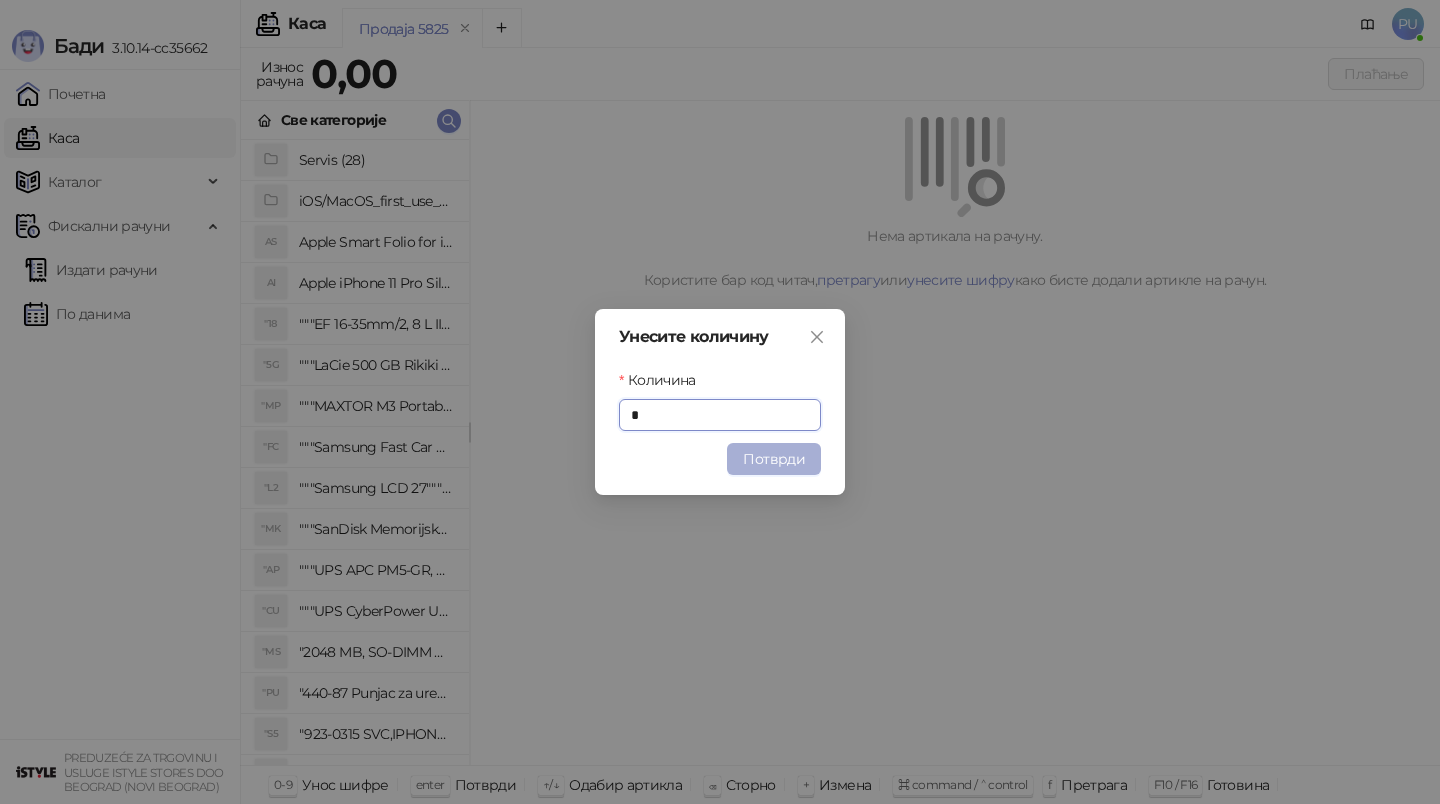 click on "Потврди" at bounding box center (774, 459) 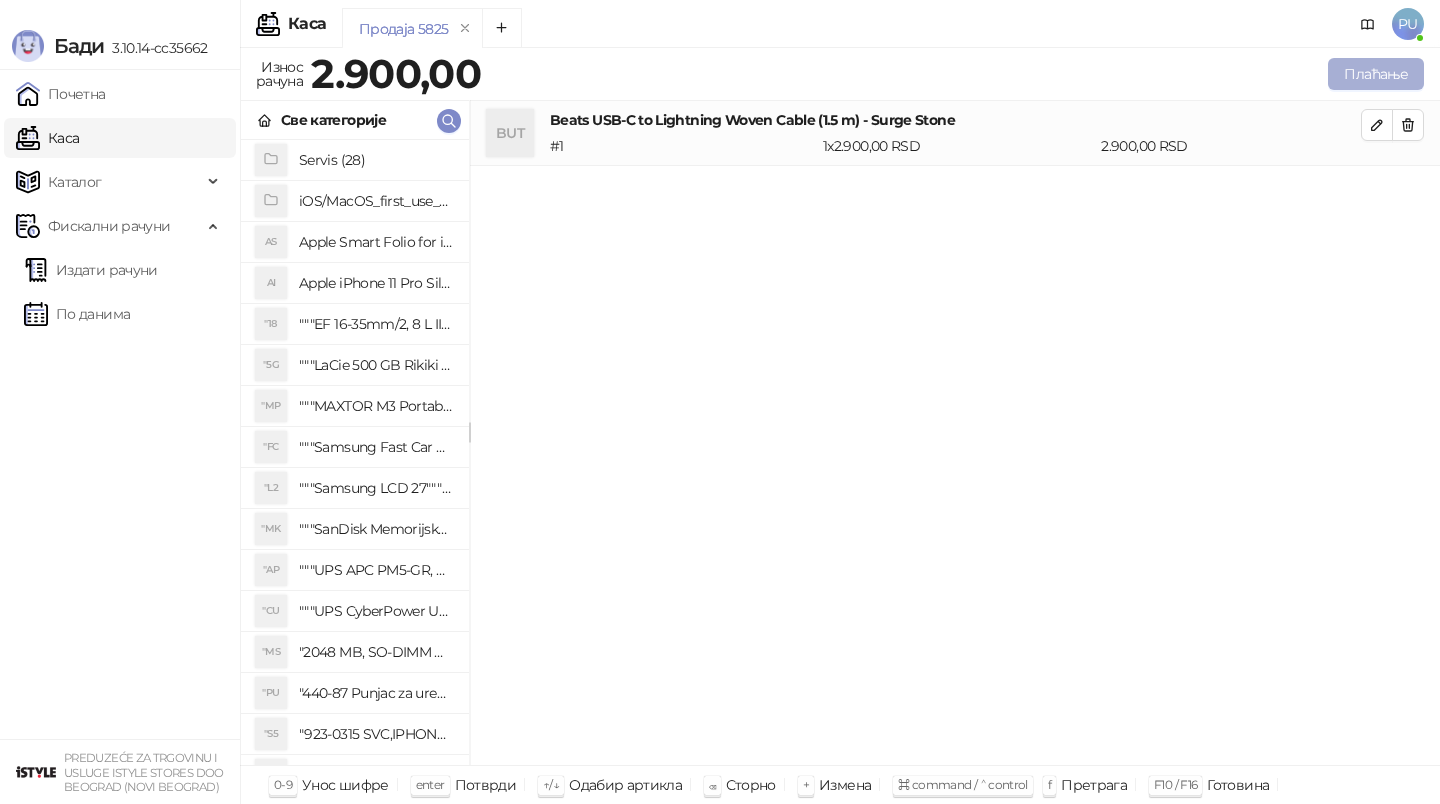 click on "Плаћање" at bounding box center [1376, 74] 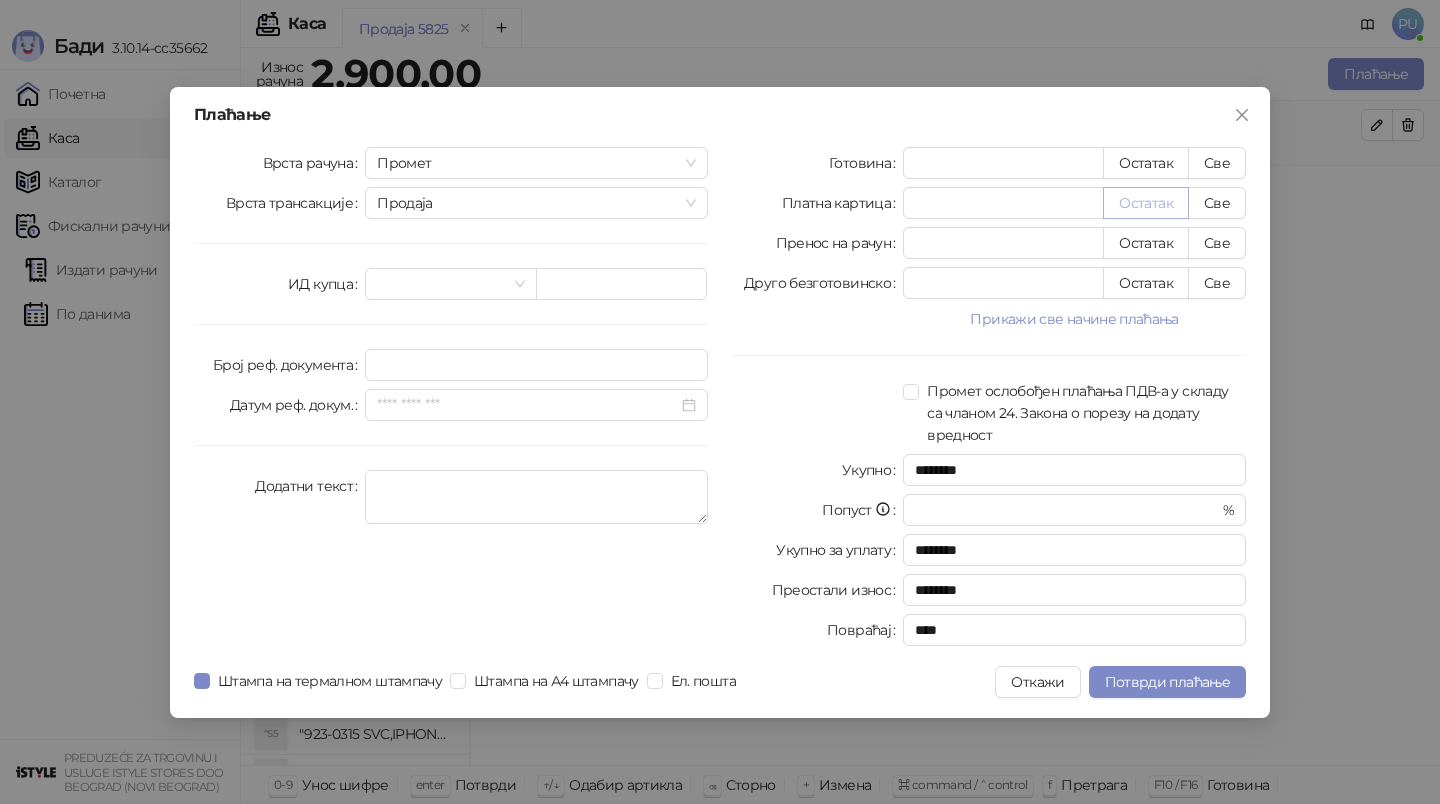 click on "Остатак" at bounding box center (1146, 203) 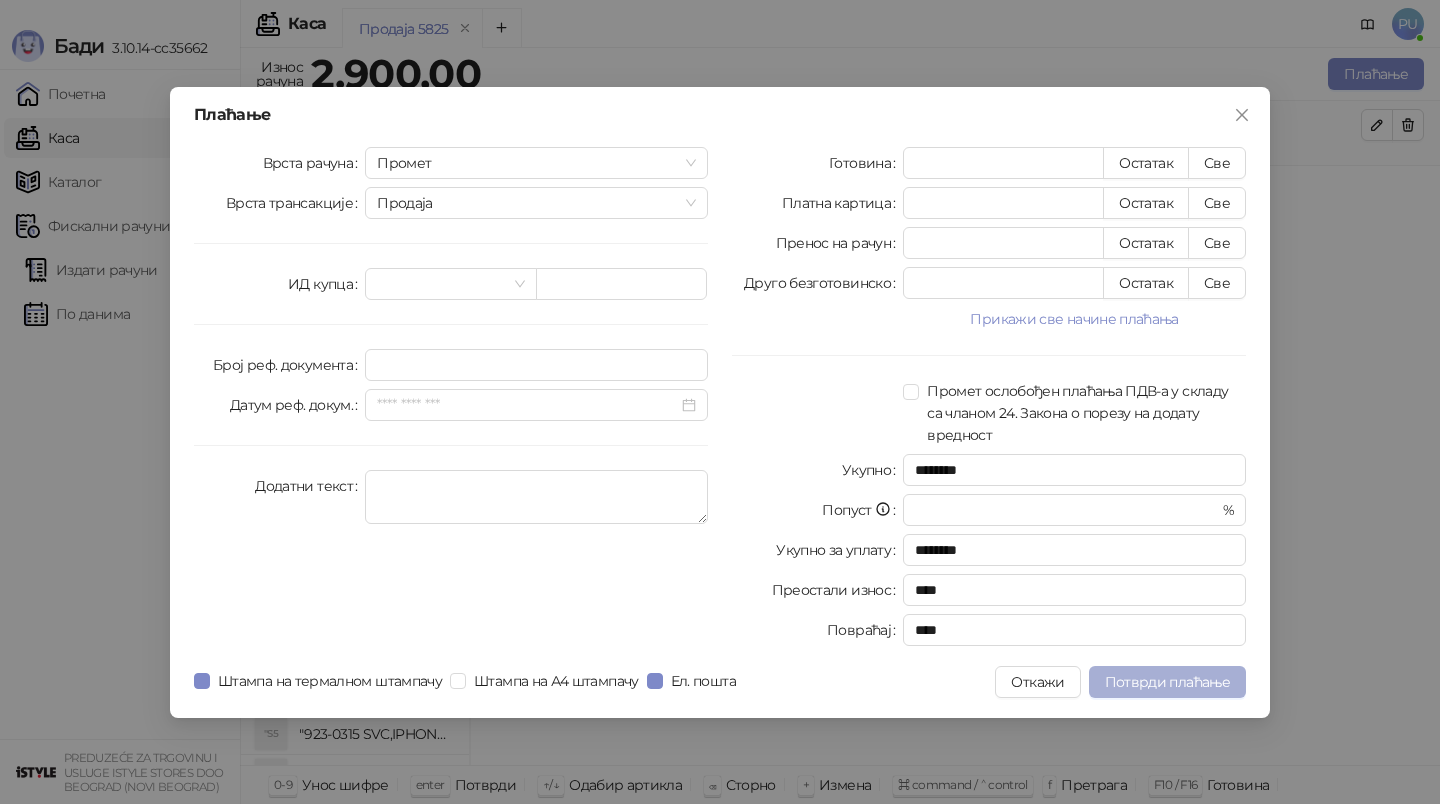 click on "Потврди плаћање" at bounding box center (1167, 682) 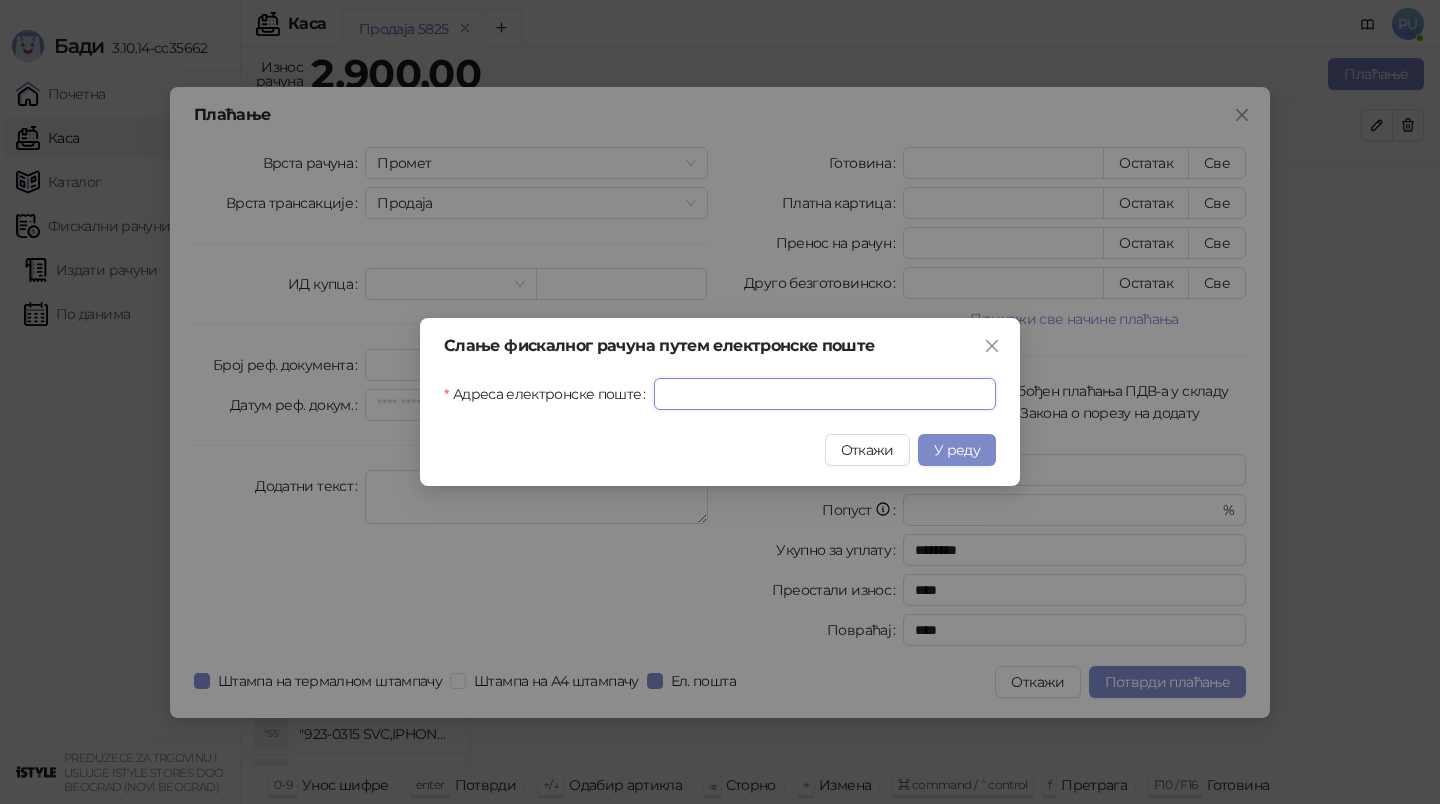 click on "Адреса електронске поште" at bounding box center (825, 394) 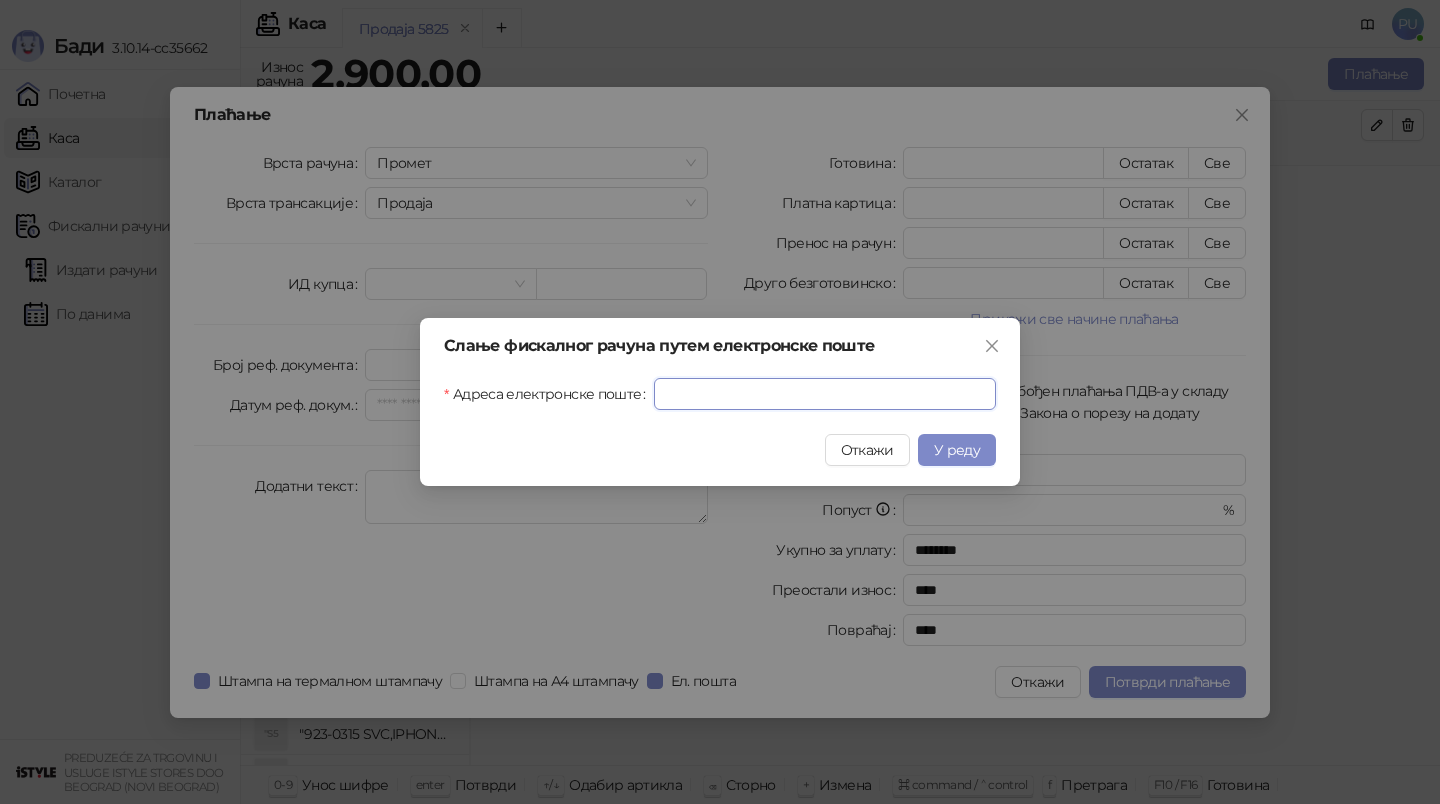 paste on "**********" 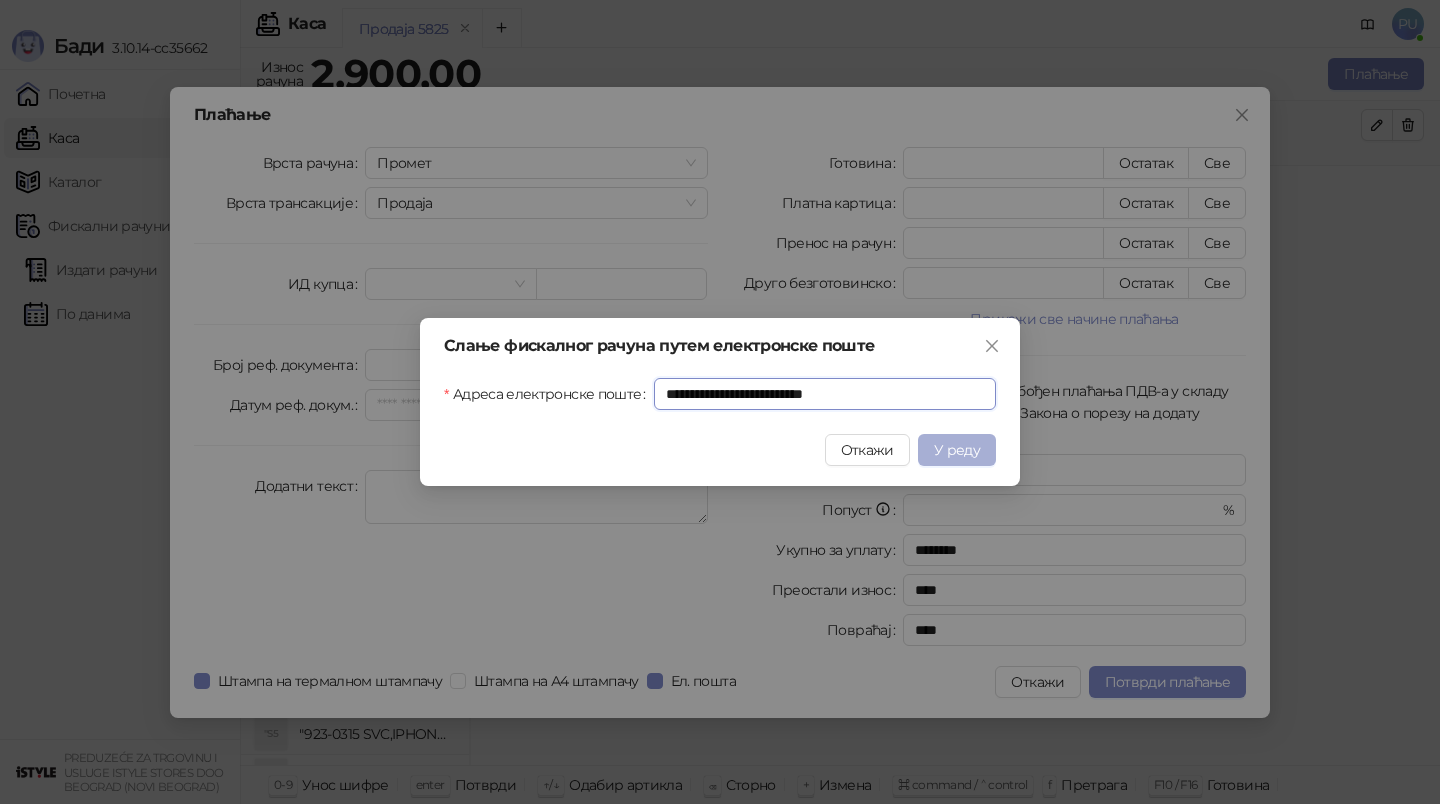 type on "**********" 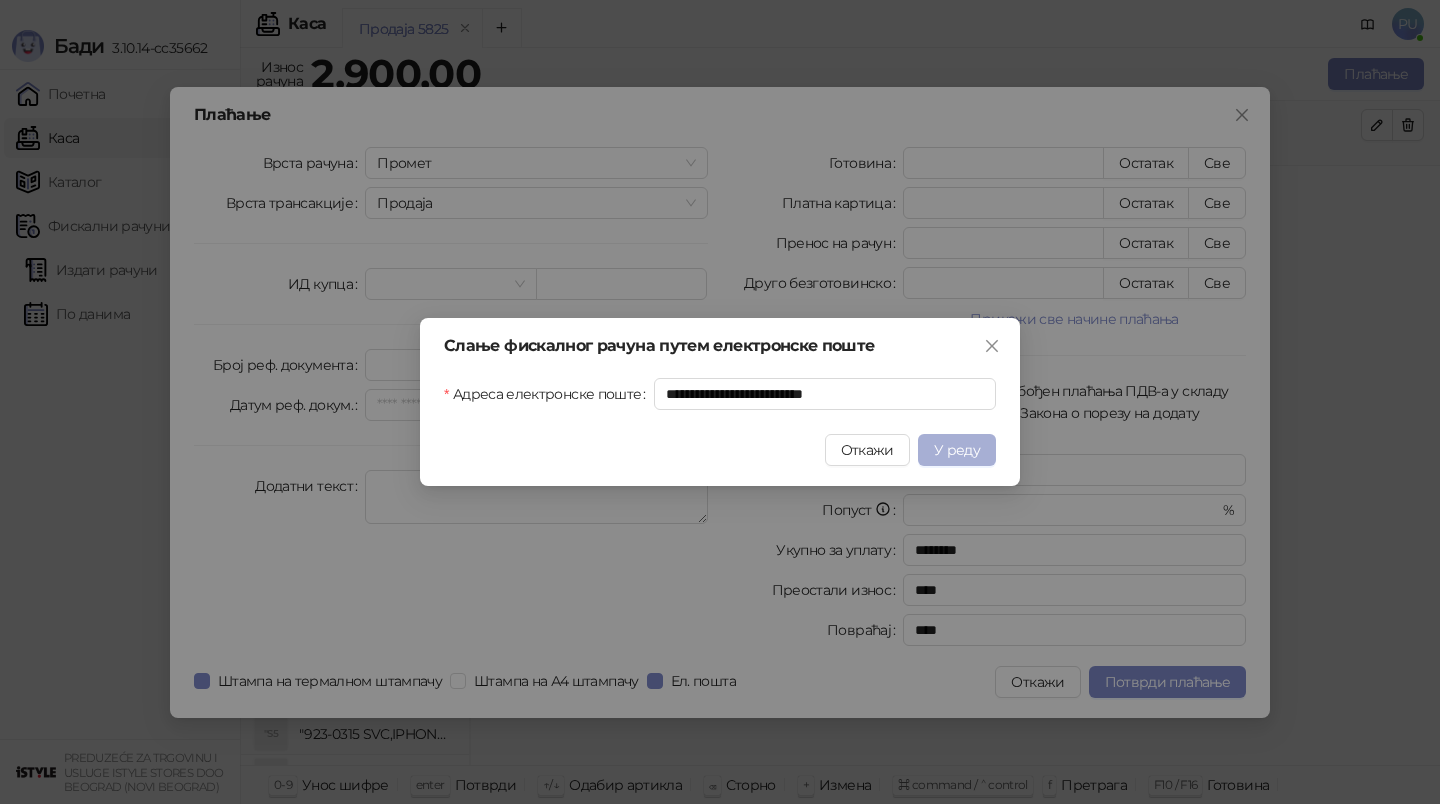 click on "У реду" at bounding box center [957, 450] 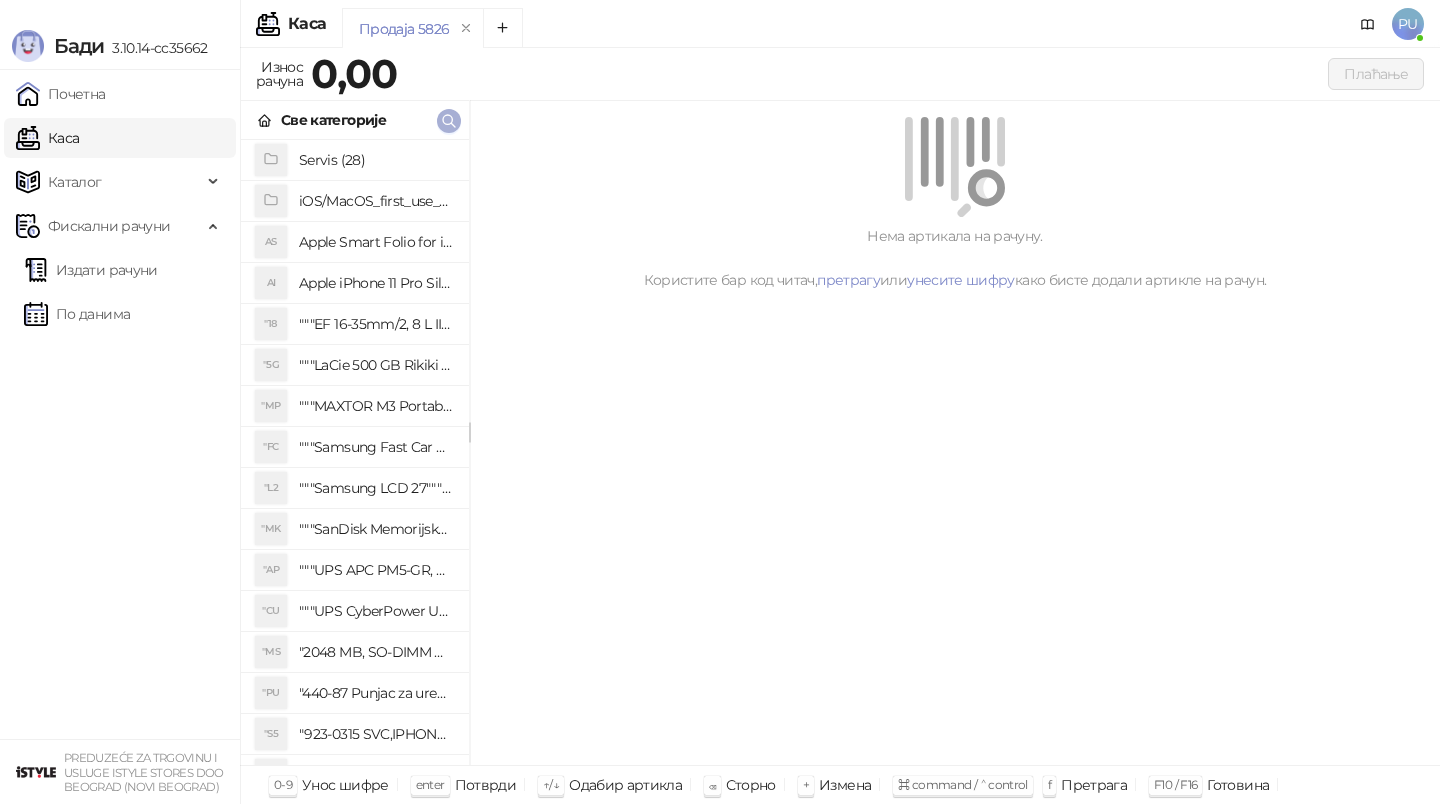 click at bounding box center (449, 121) 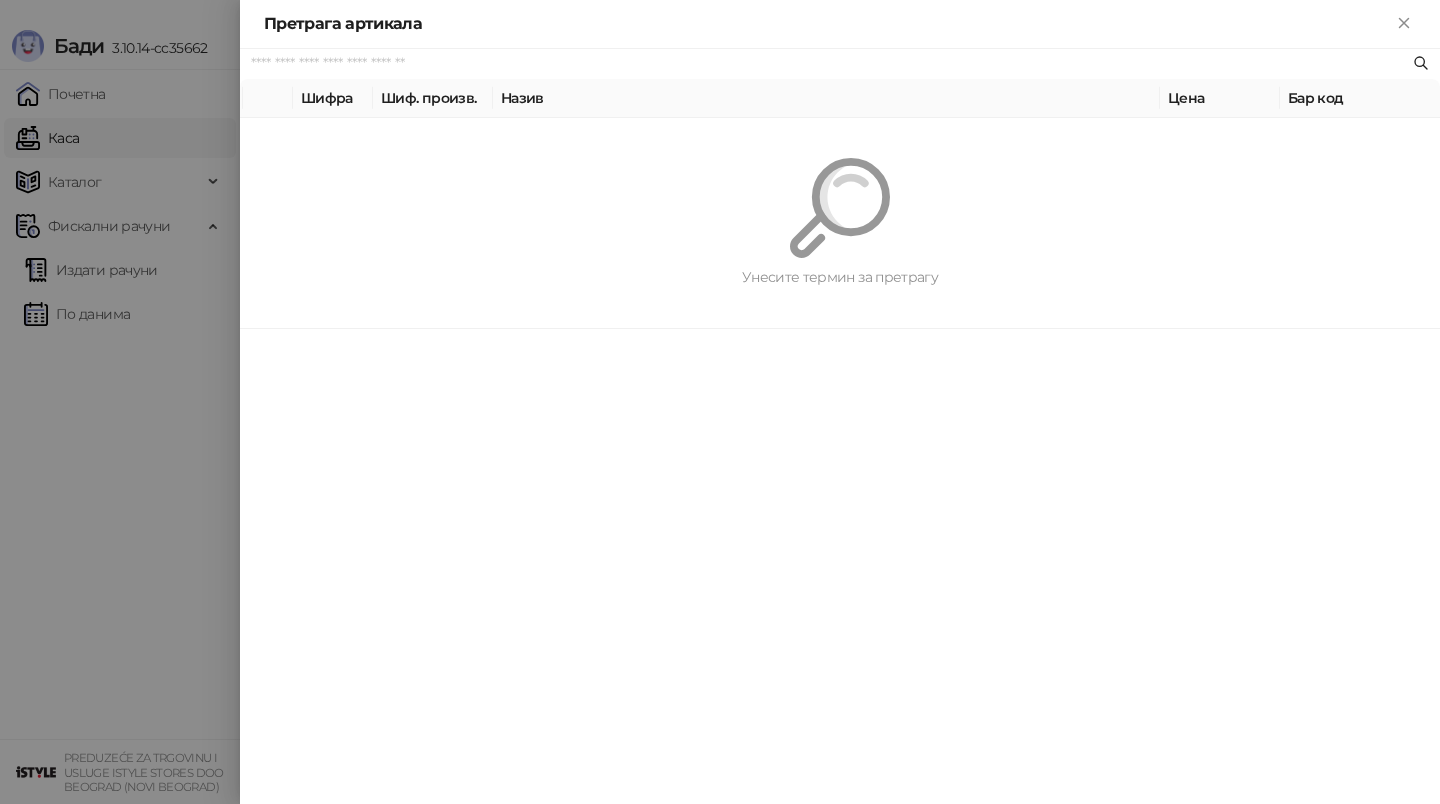 paste on "**********" 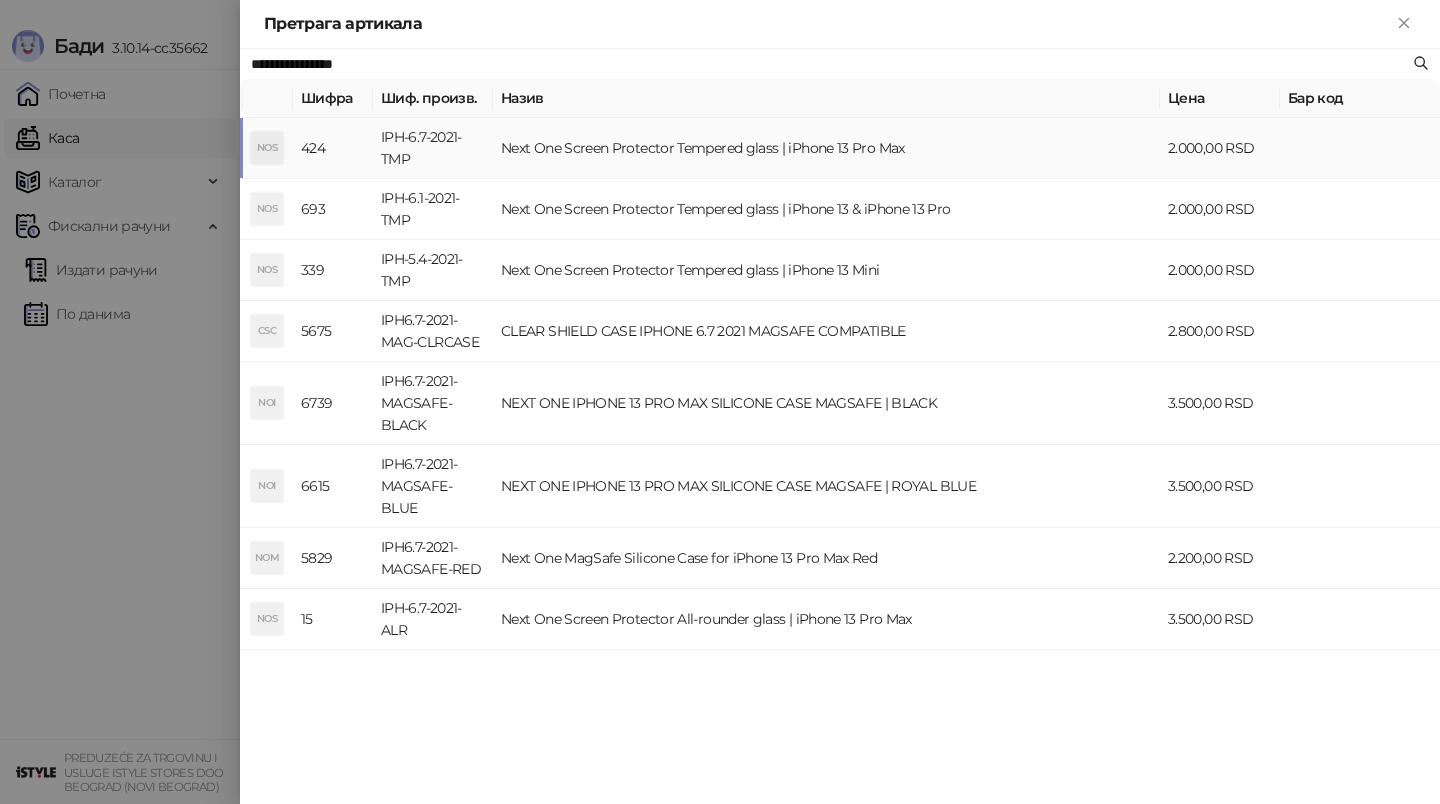 click on "Next One Screen Protector Tempered glass | iPhone 13 Pro Max" at bounding box center (826, 148) 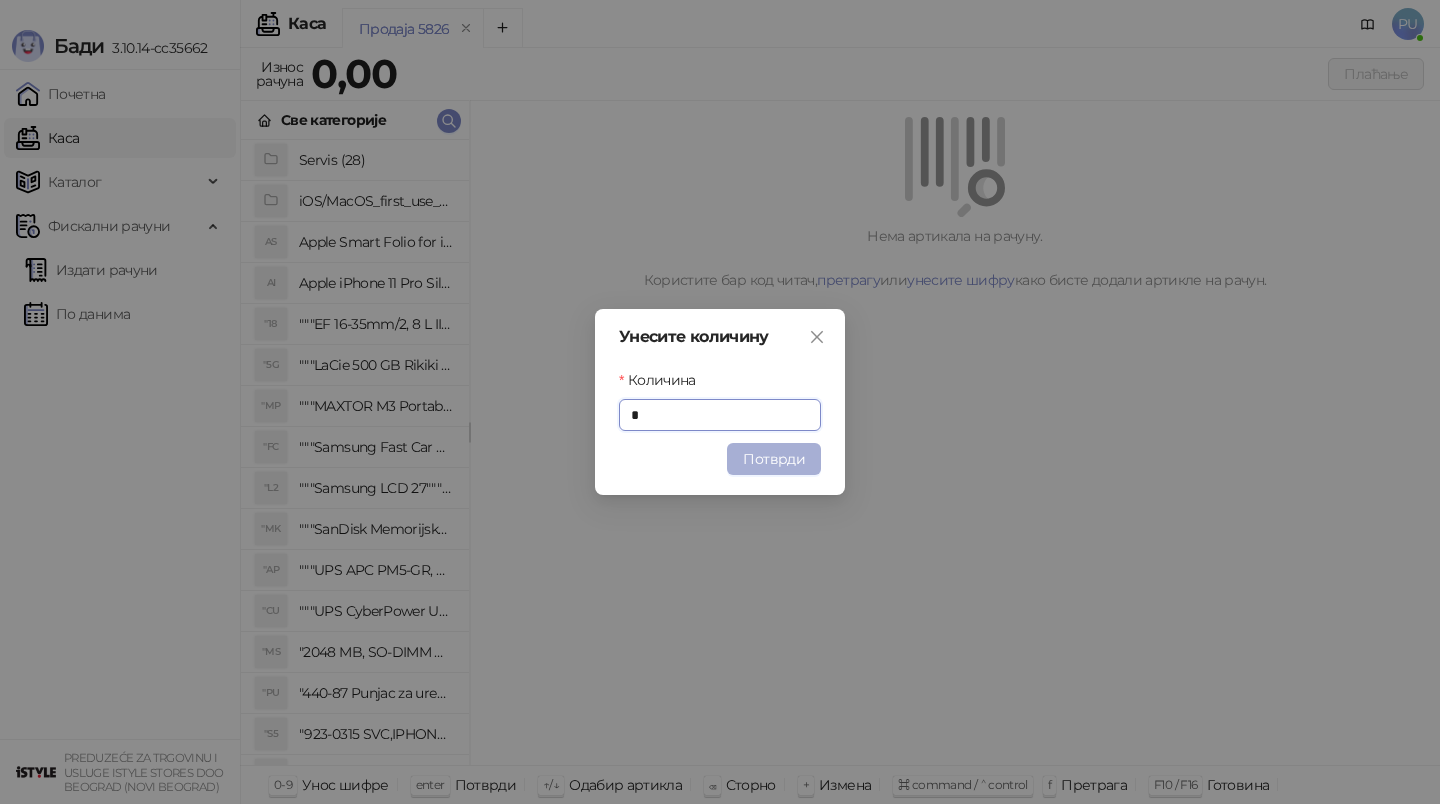 click on "Потврди" at bounding box center (774, 459) 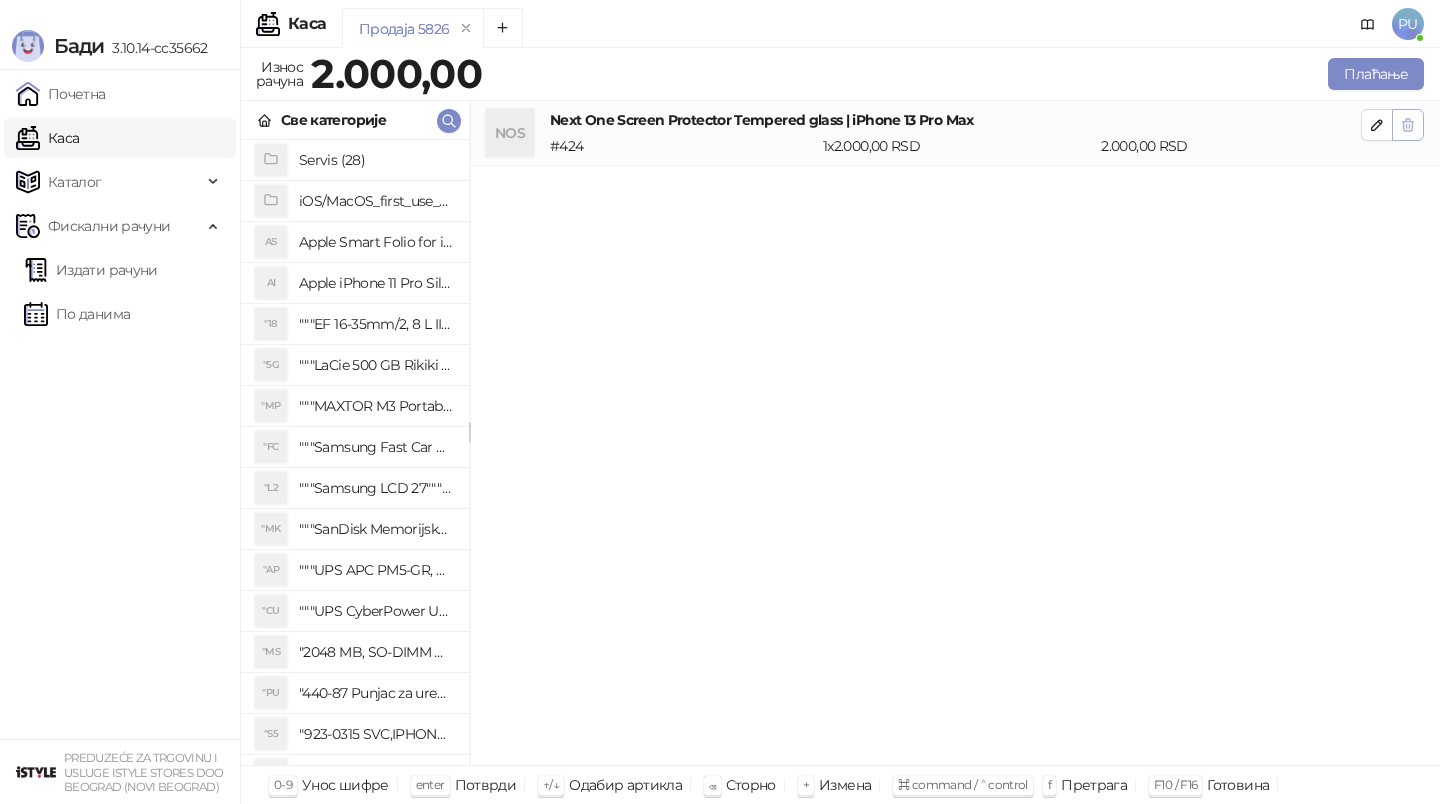 click 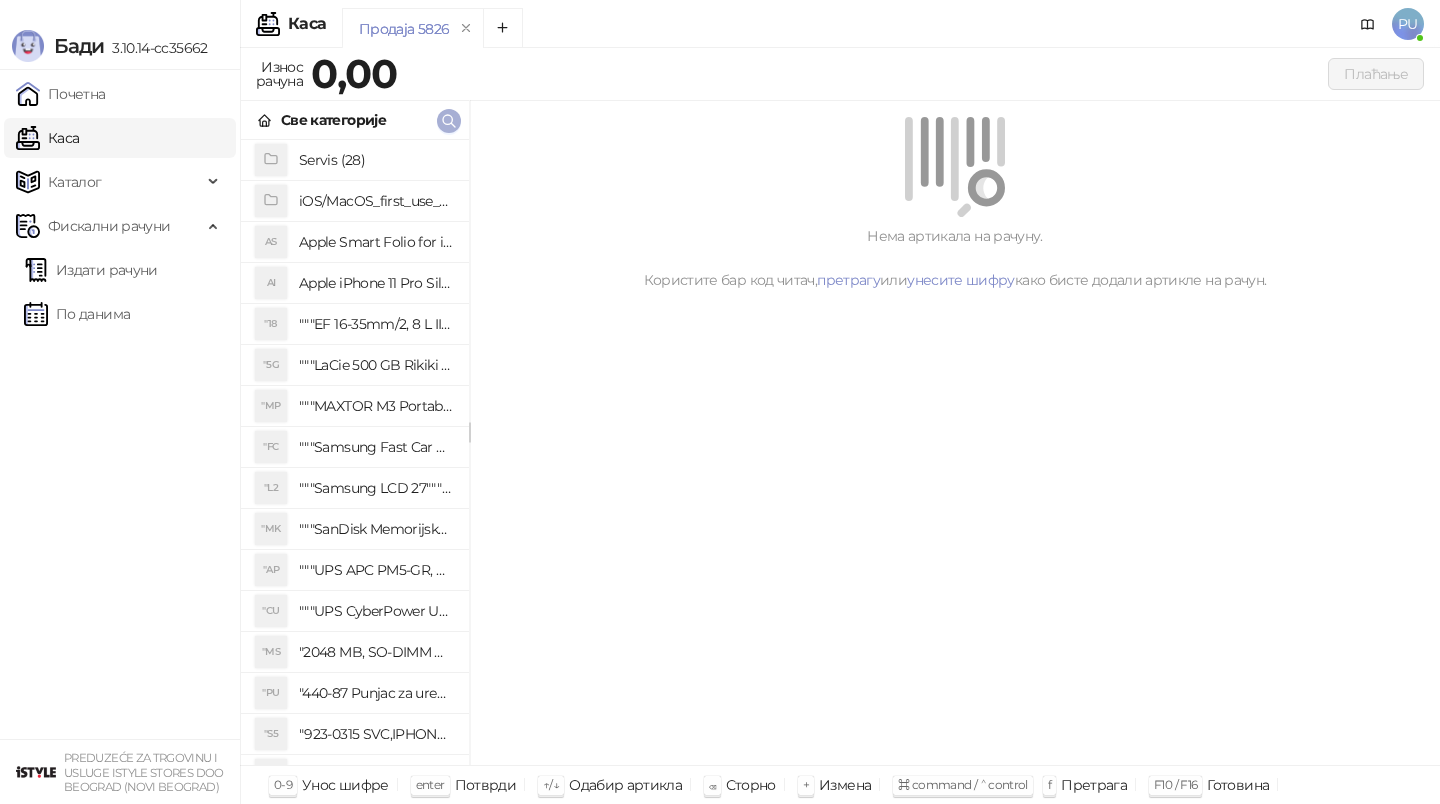 click 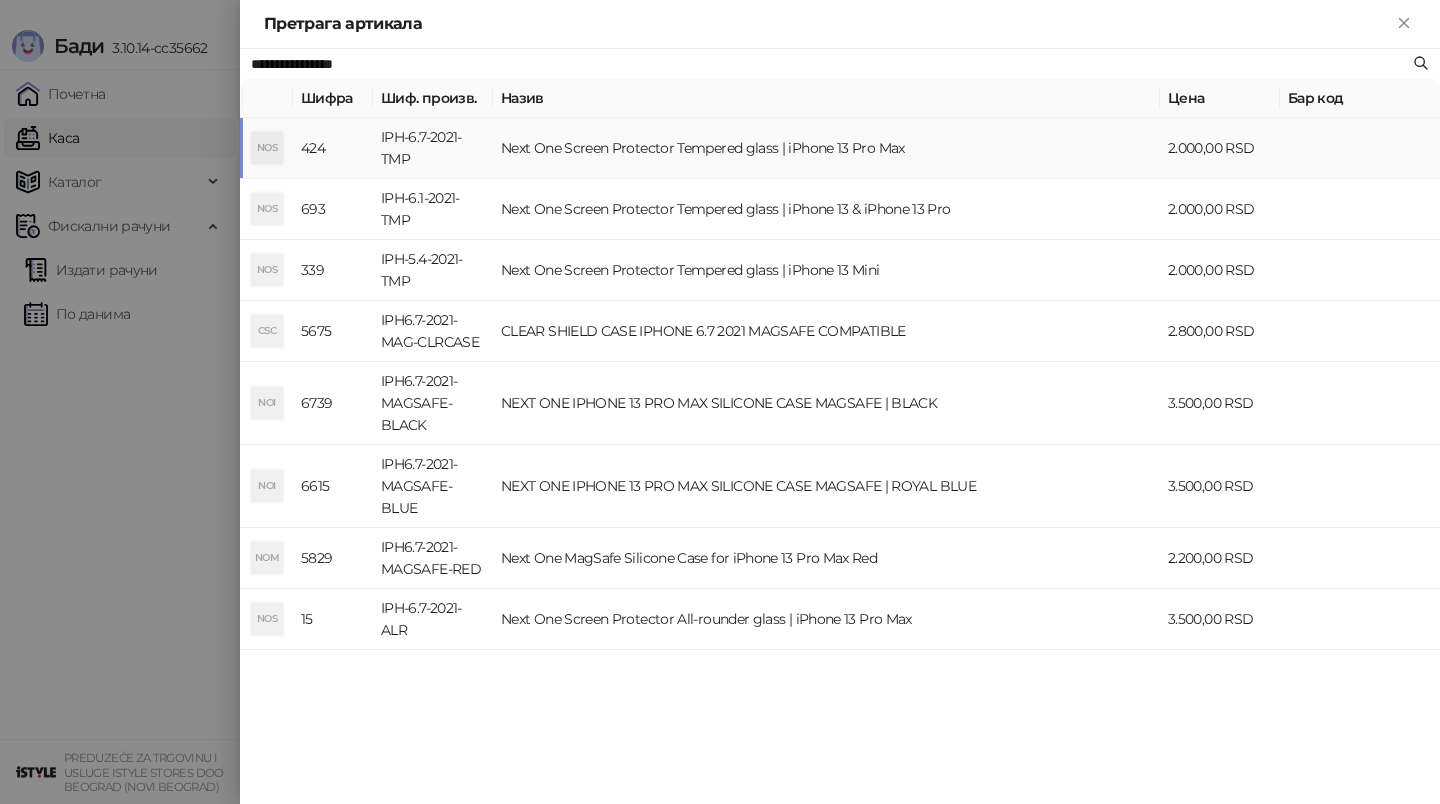 paste 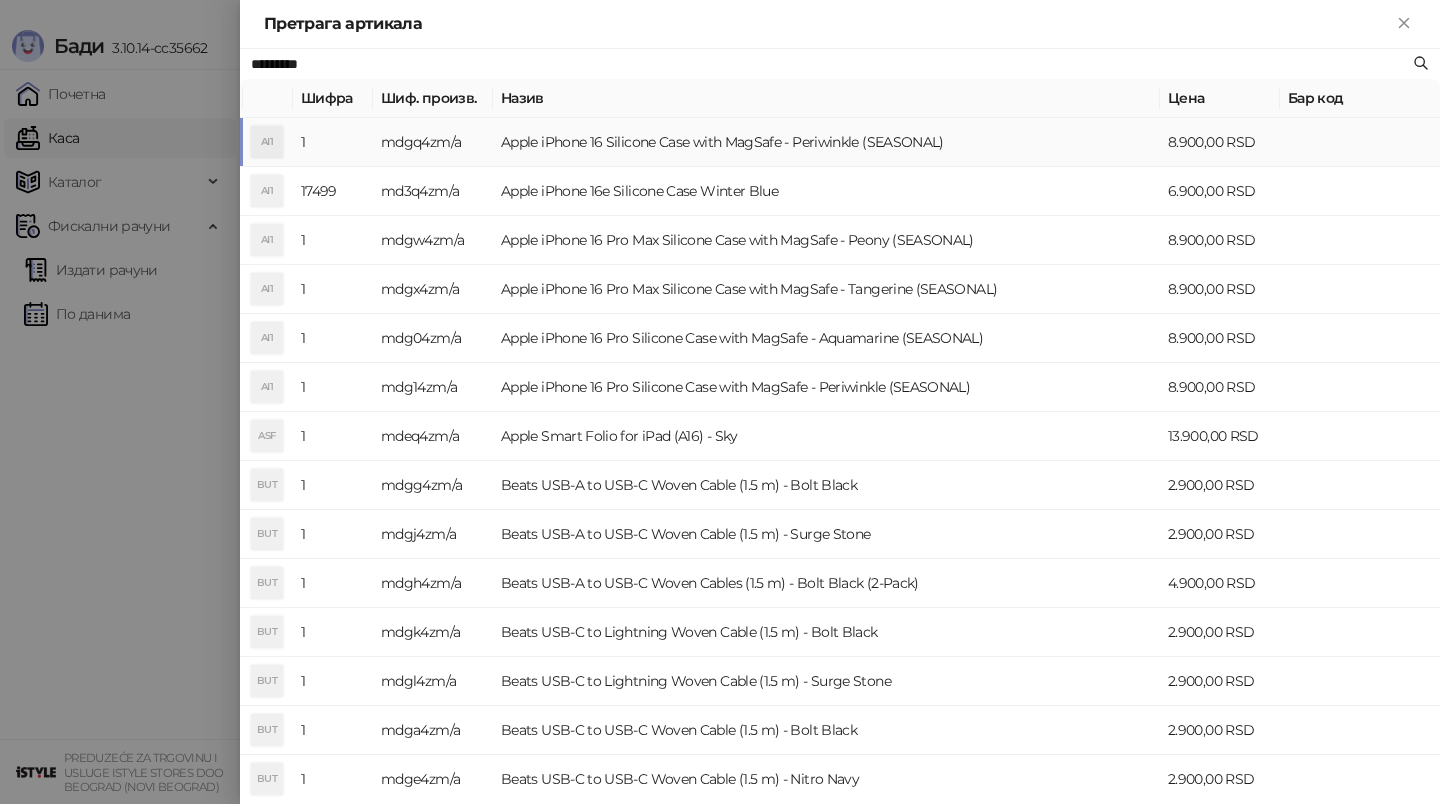 click on "Apple iPhone 16 Silicone Case with MagSafe - Periwinkle (SEASONAL)" at bounding box center (826, 142) 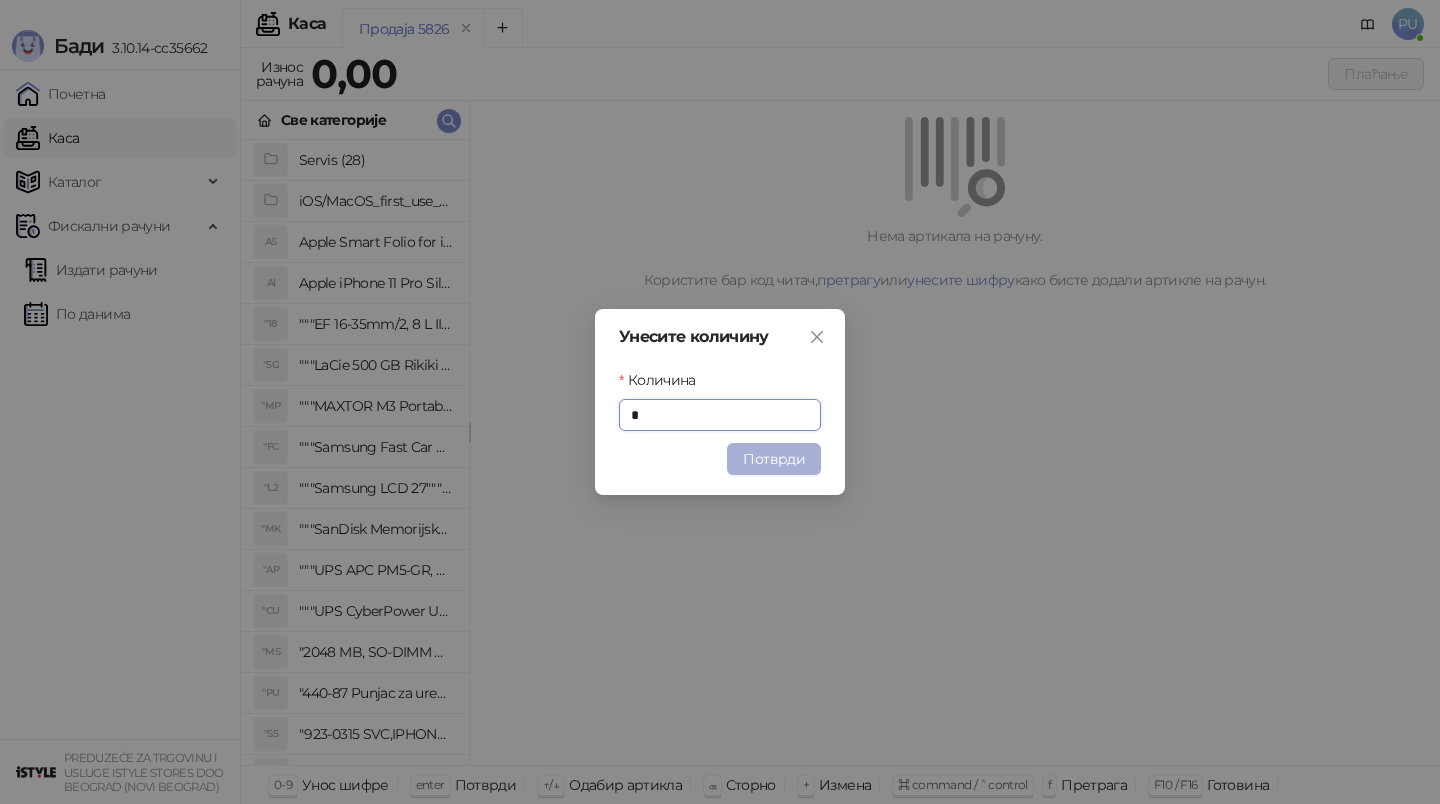 click on "Потврди" at bounding box center (774, 459) 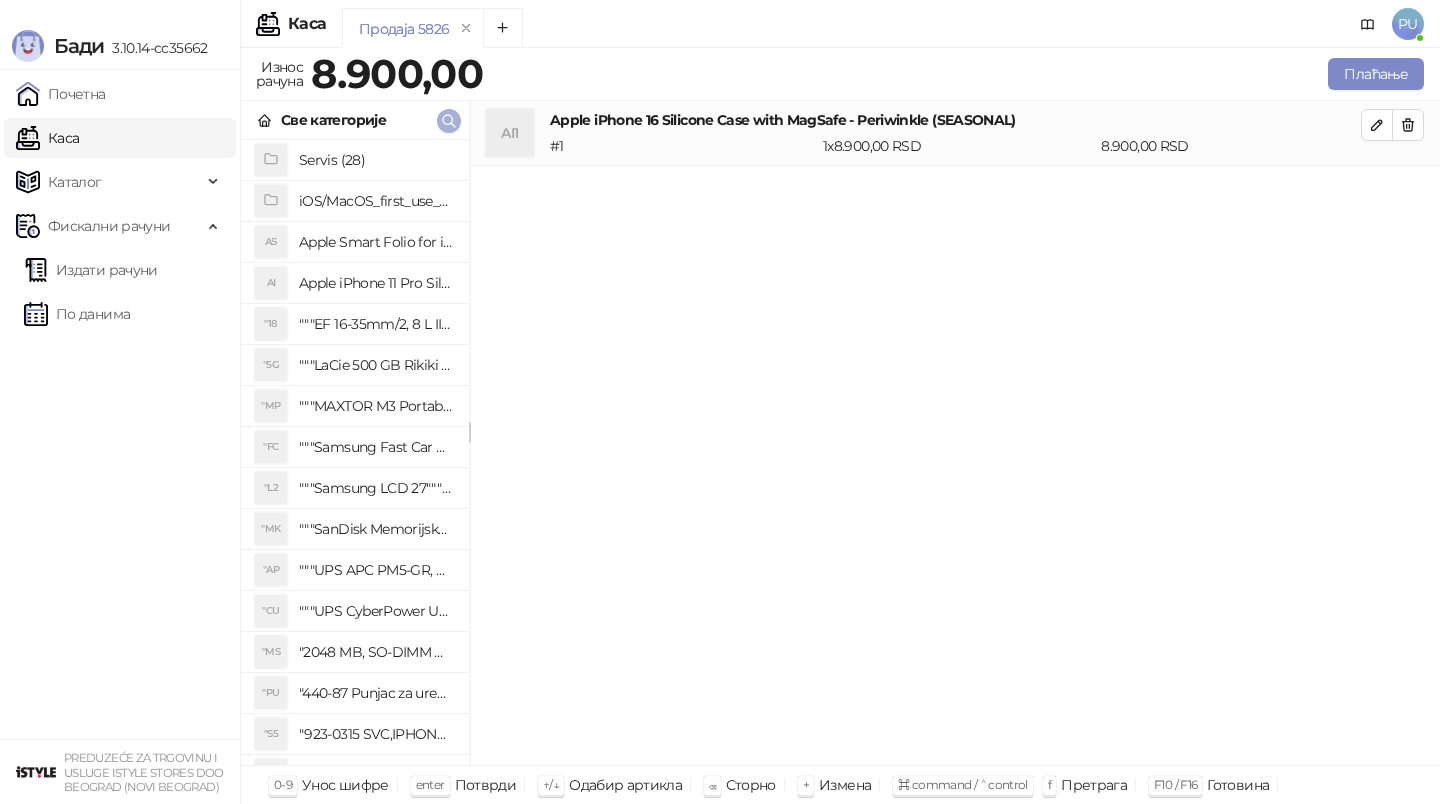 click 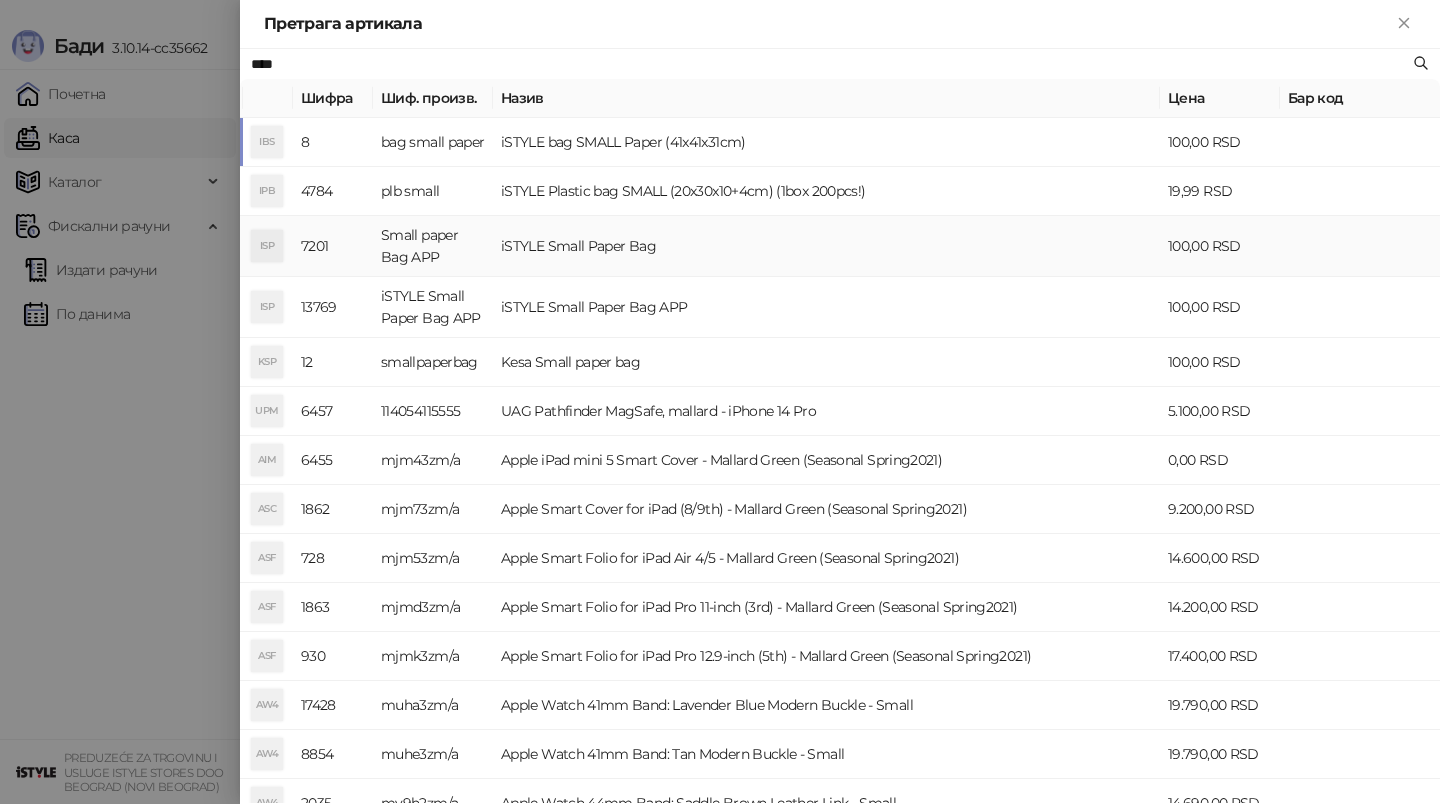 type on "****" 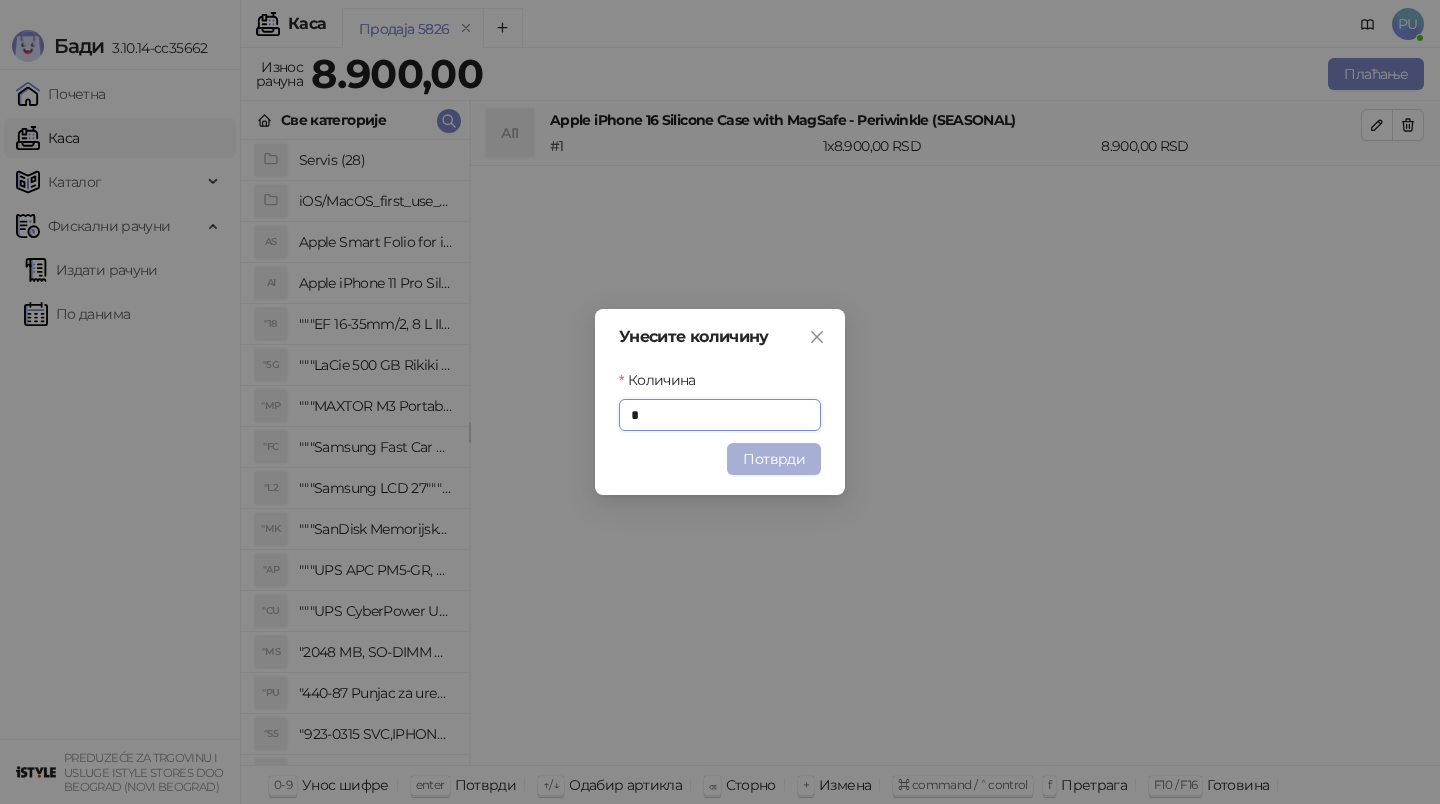 click on "Потврди" at bounding box center (774, 459) 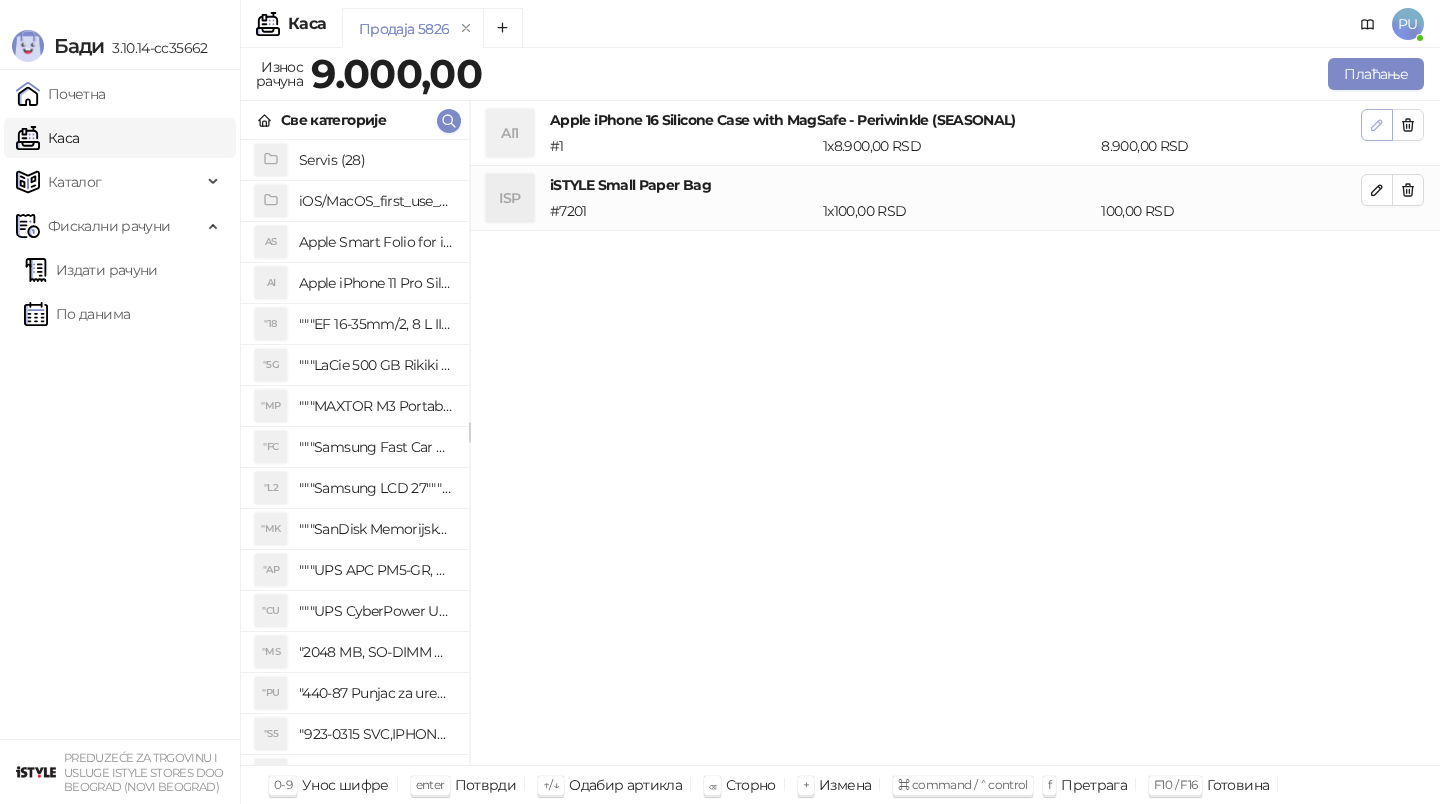 click 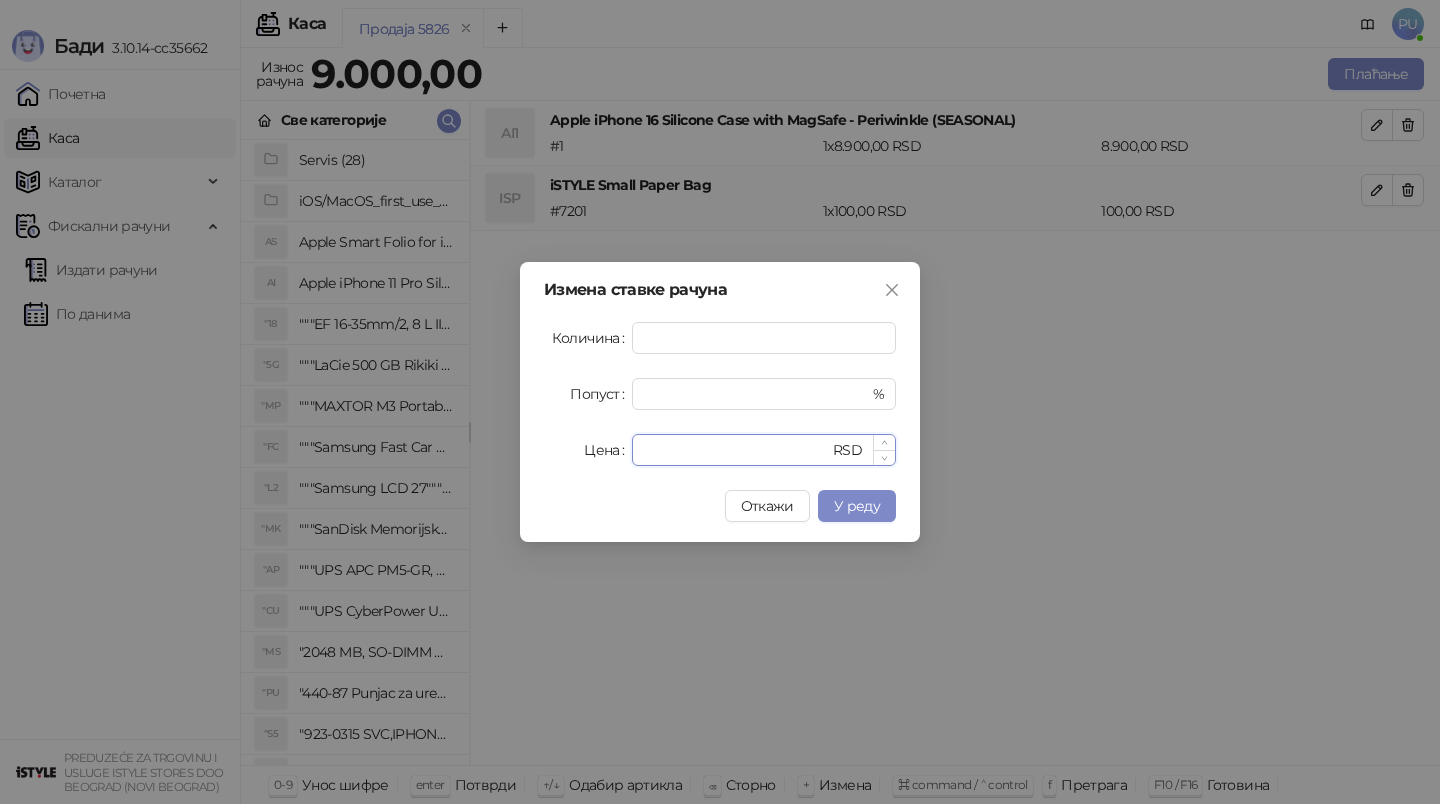 click on "****" at bounding box center (736, 450) 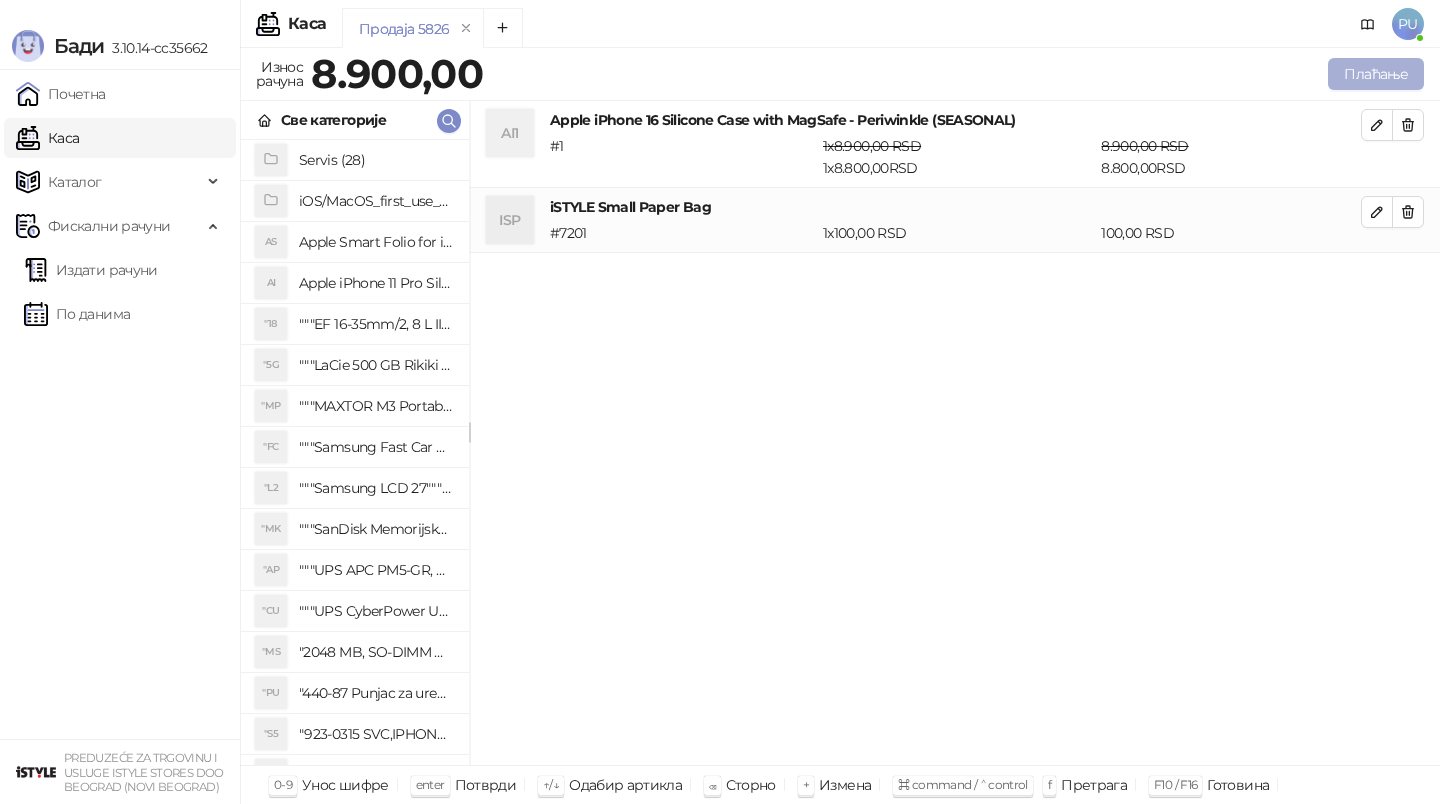 click on "Плаћање" at bounding box center (1376, 74) 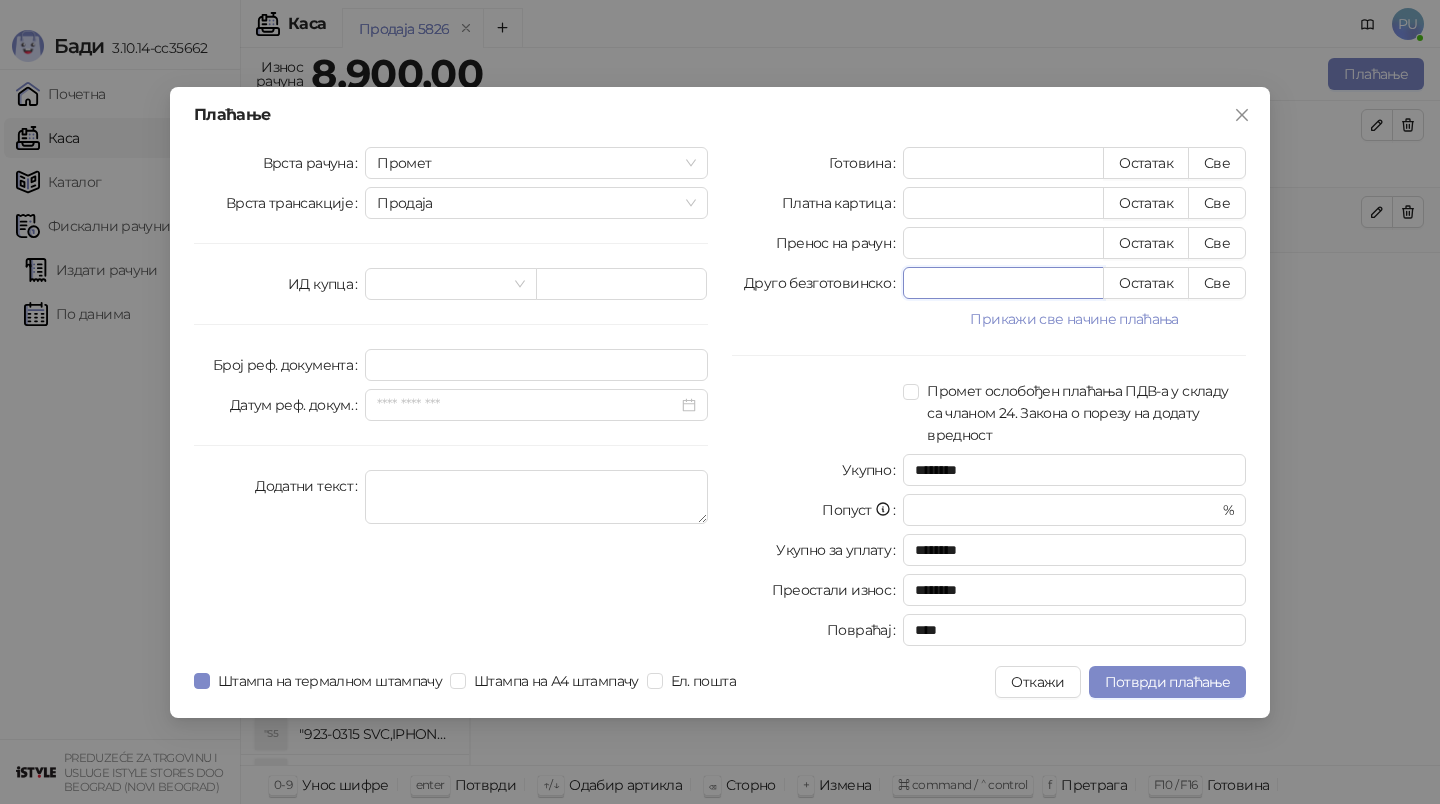 drag, startPoint x: 931, startPoint y: 280, endPoint x: 754, endPoint y: 280, distance: 177 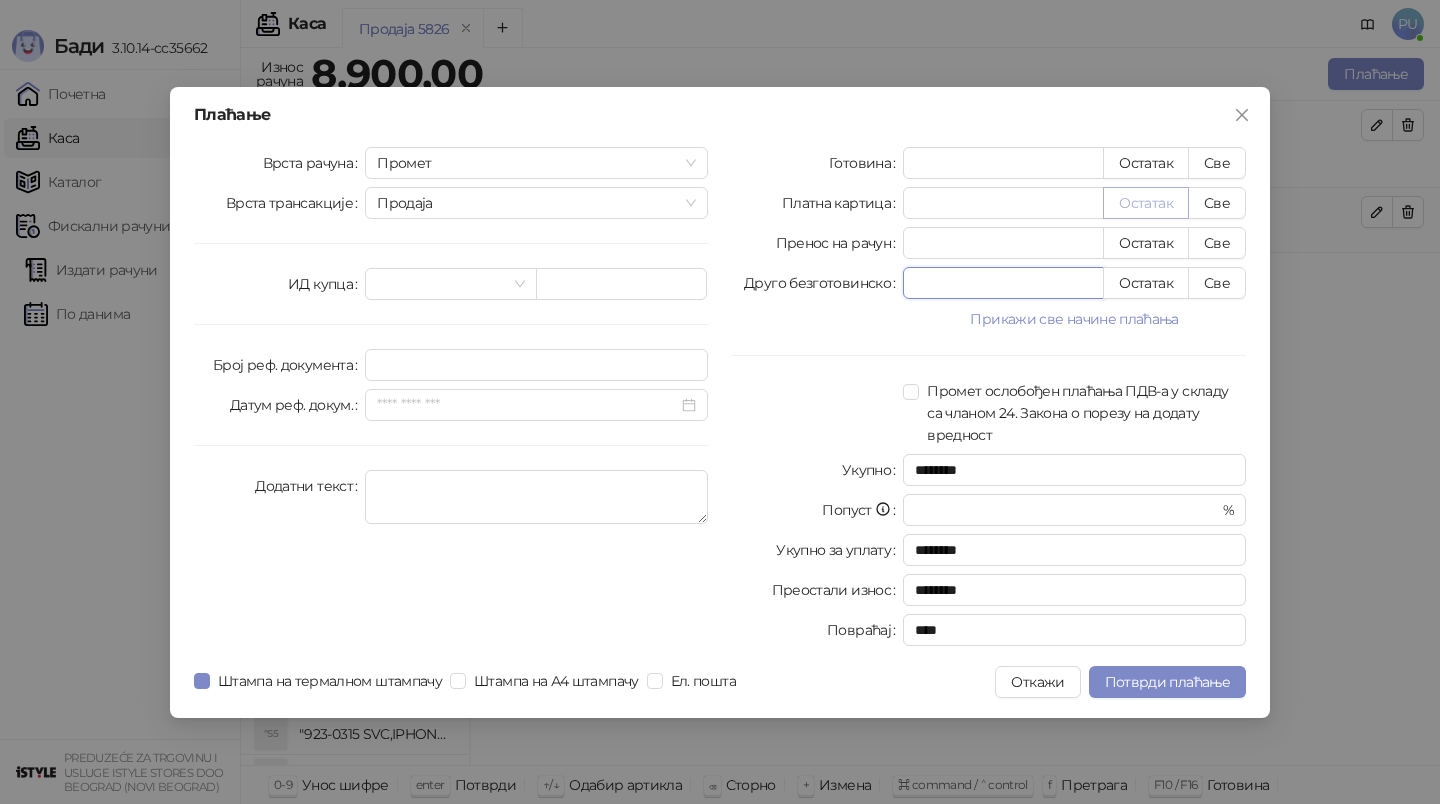 type on "***" 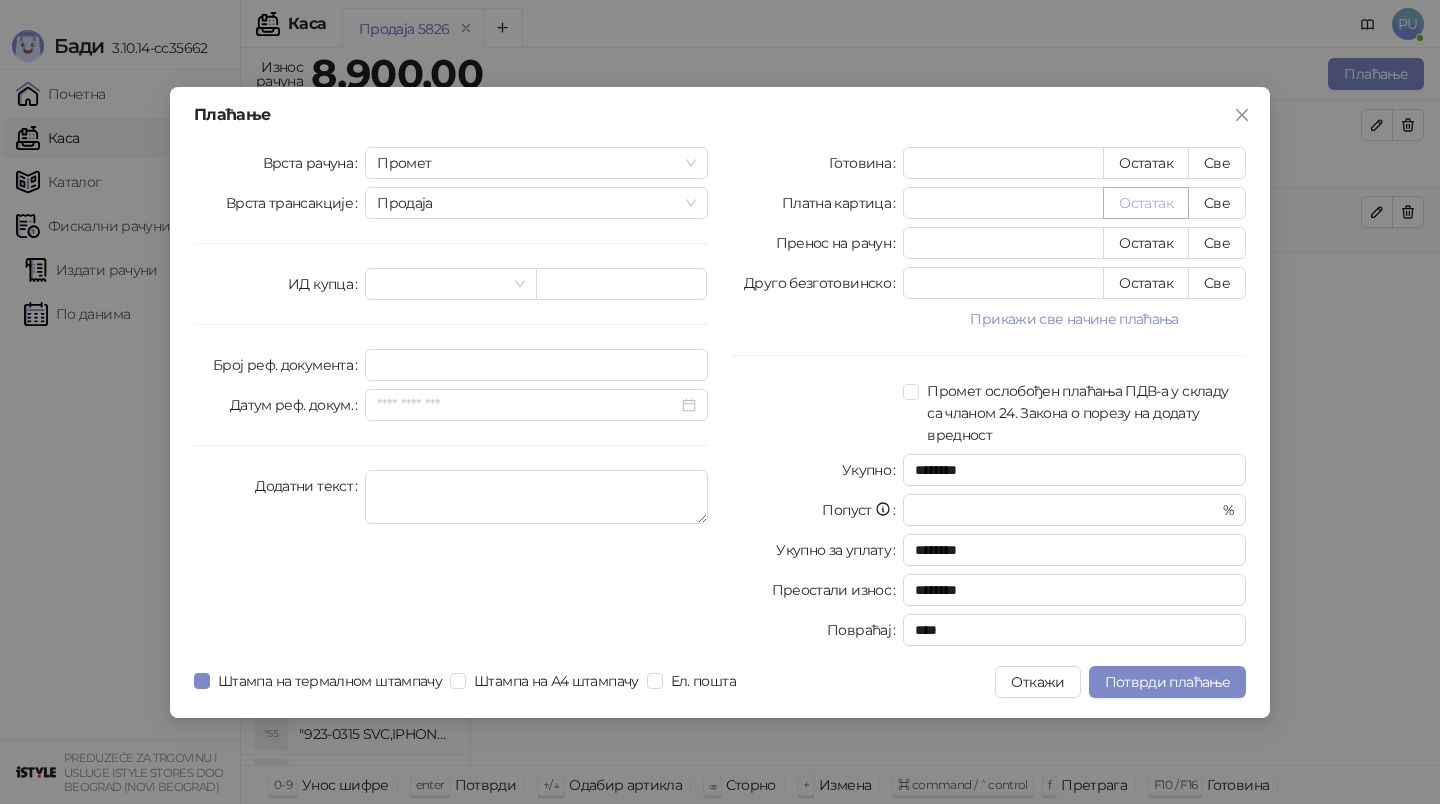 click on "Остатак" at bounding box center (1146, 203) 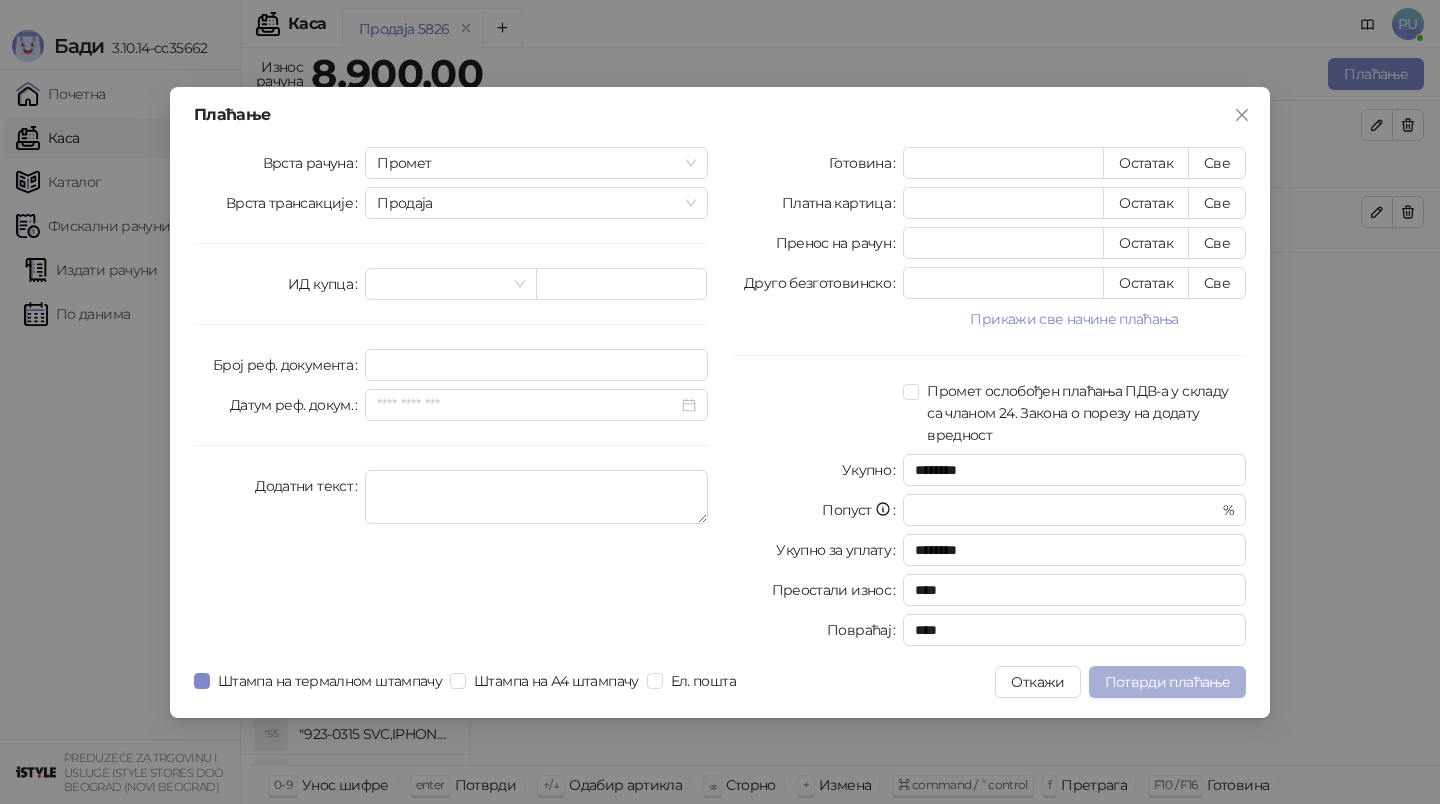click on "Потврди плаћање" at bounding box center (1167, 682) 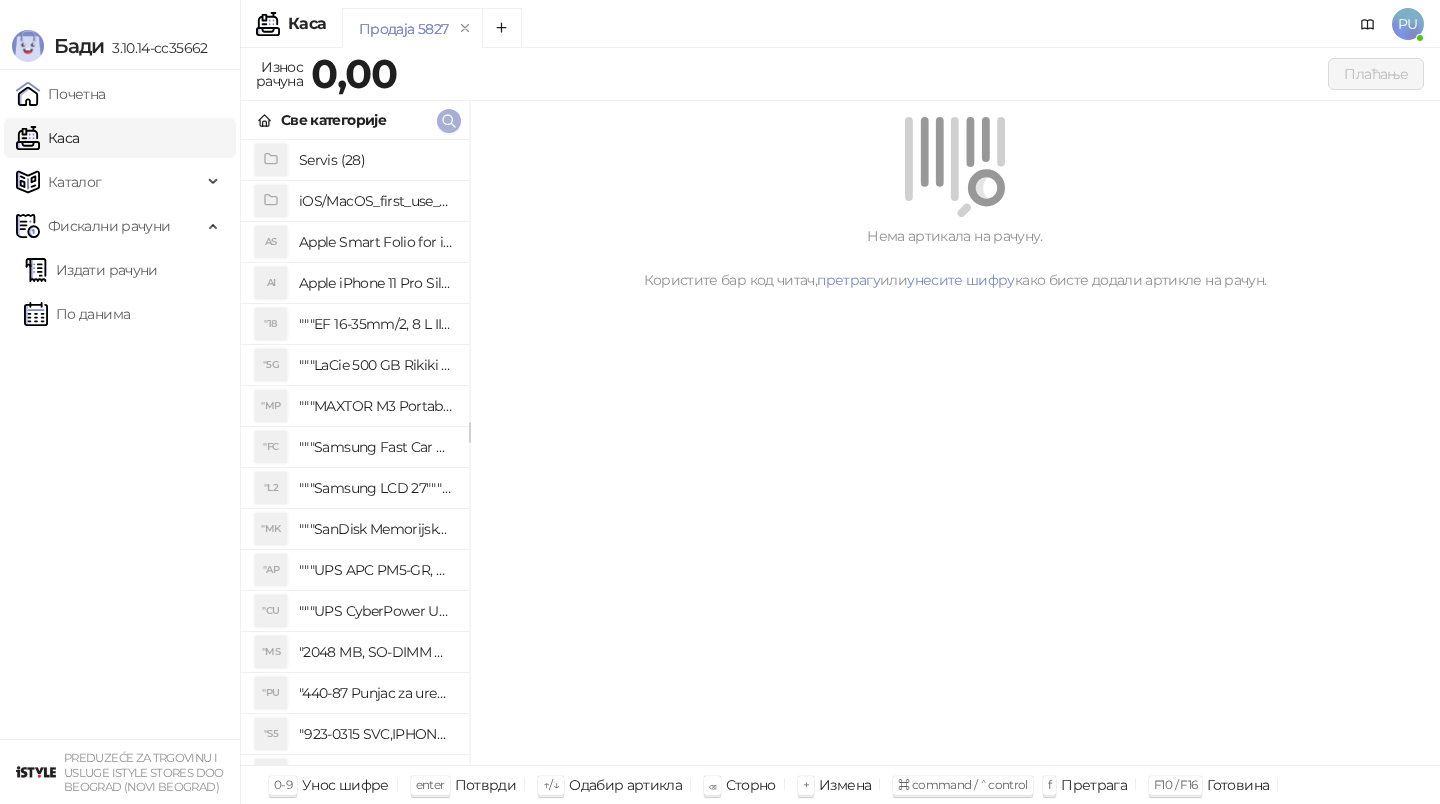click 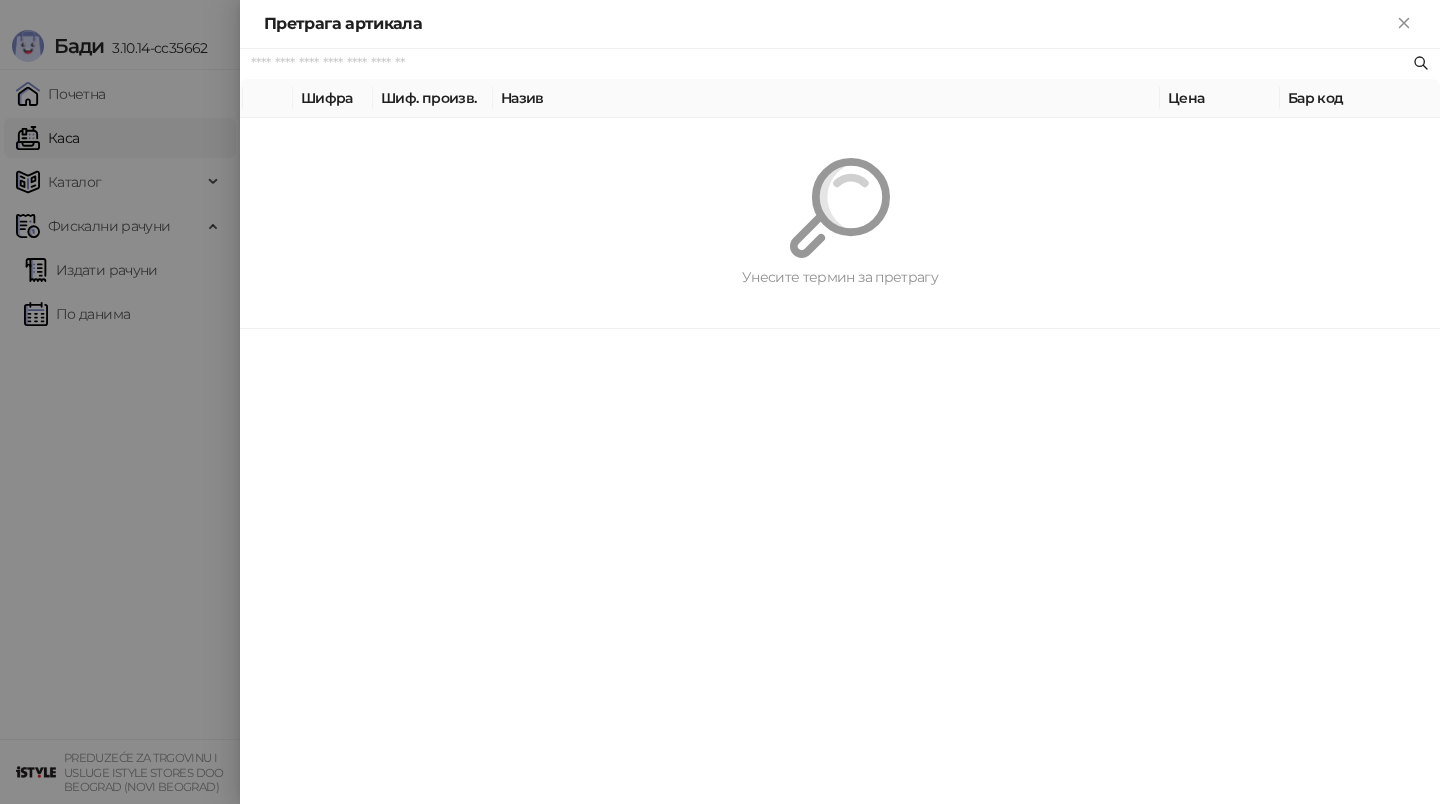 paste on "**********" 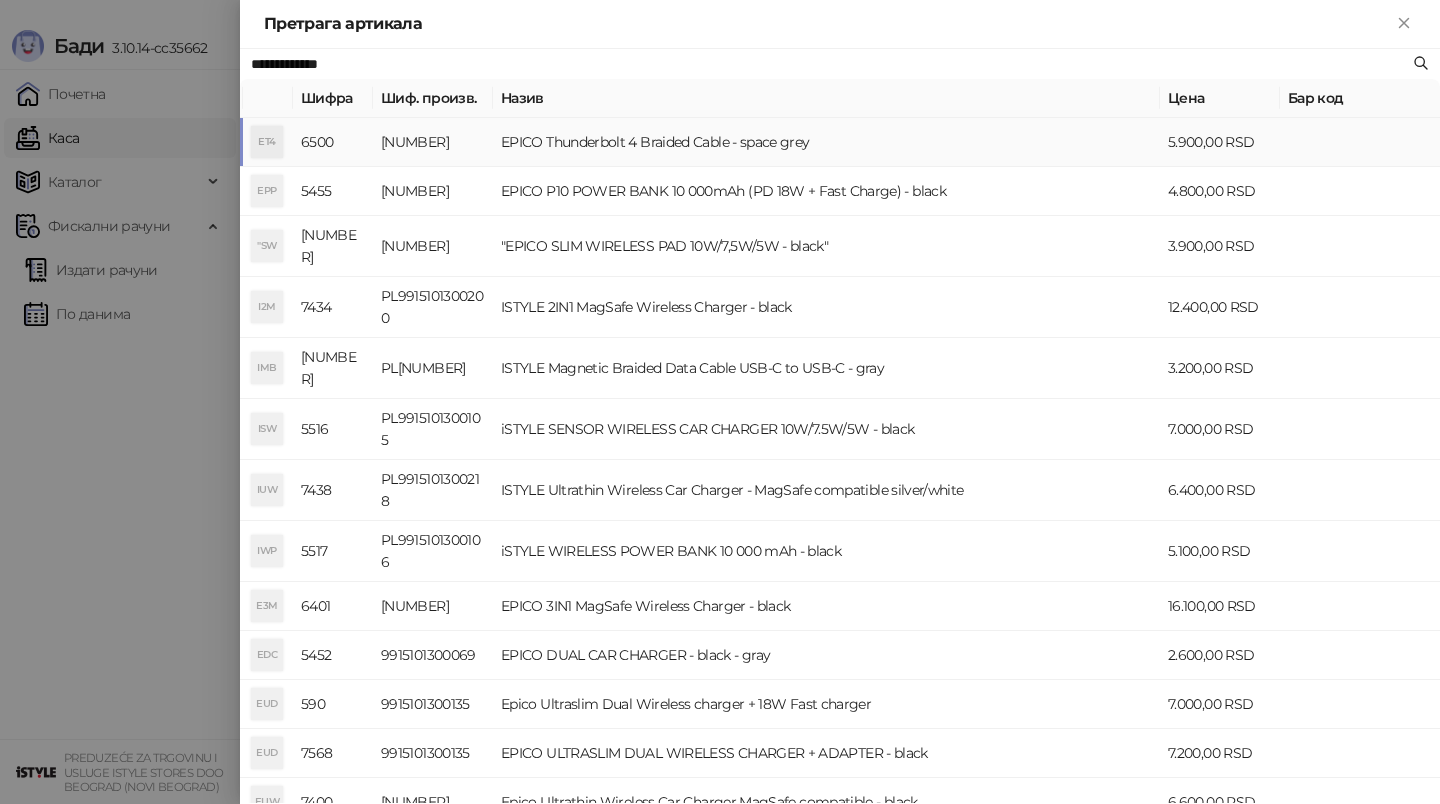 click on "EPICO Thunderbolt 4 Braided Cable - space grey" at bounding box center (826, 142) 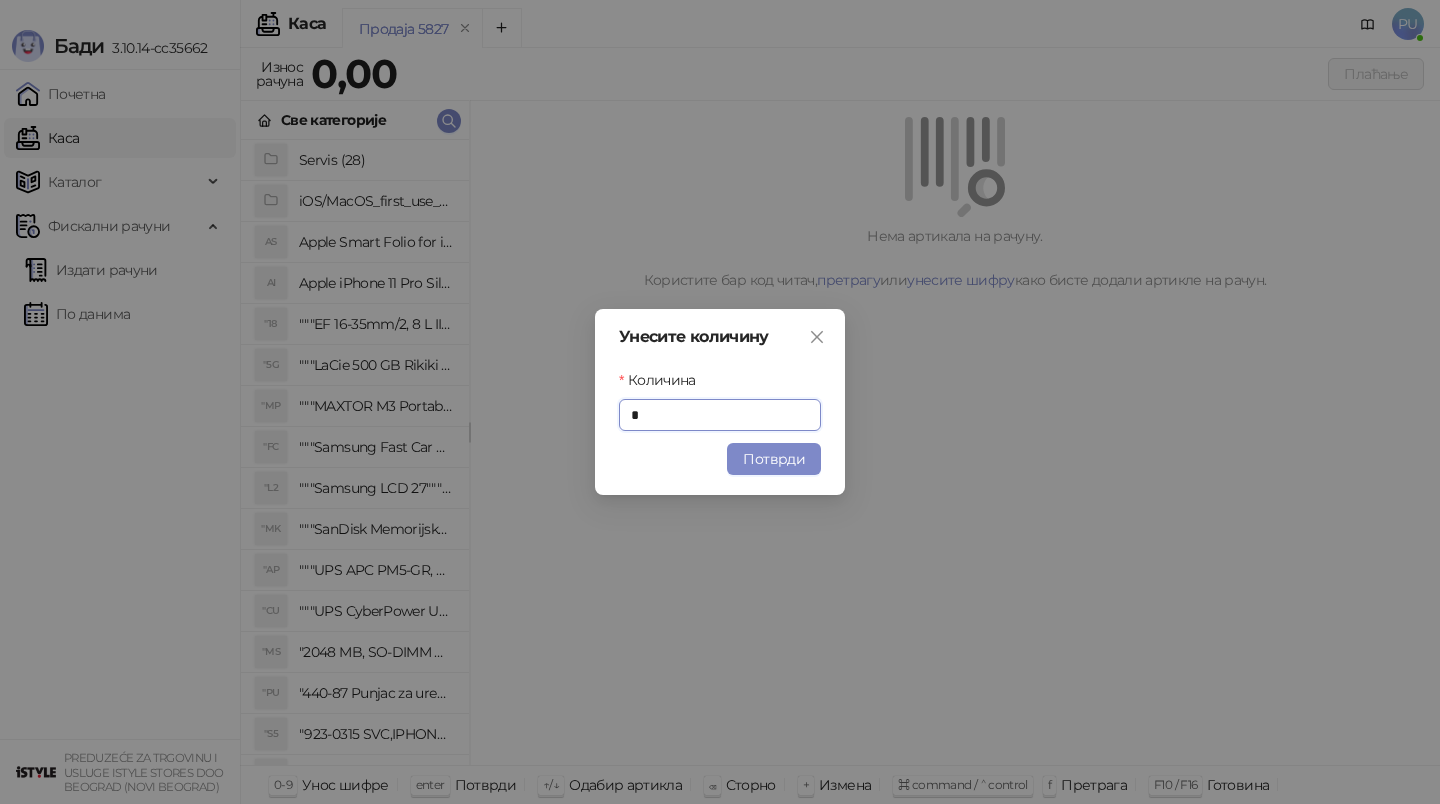 click on "Потврди" at bounding box center [774, 459] 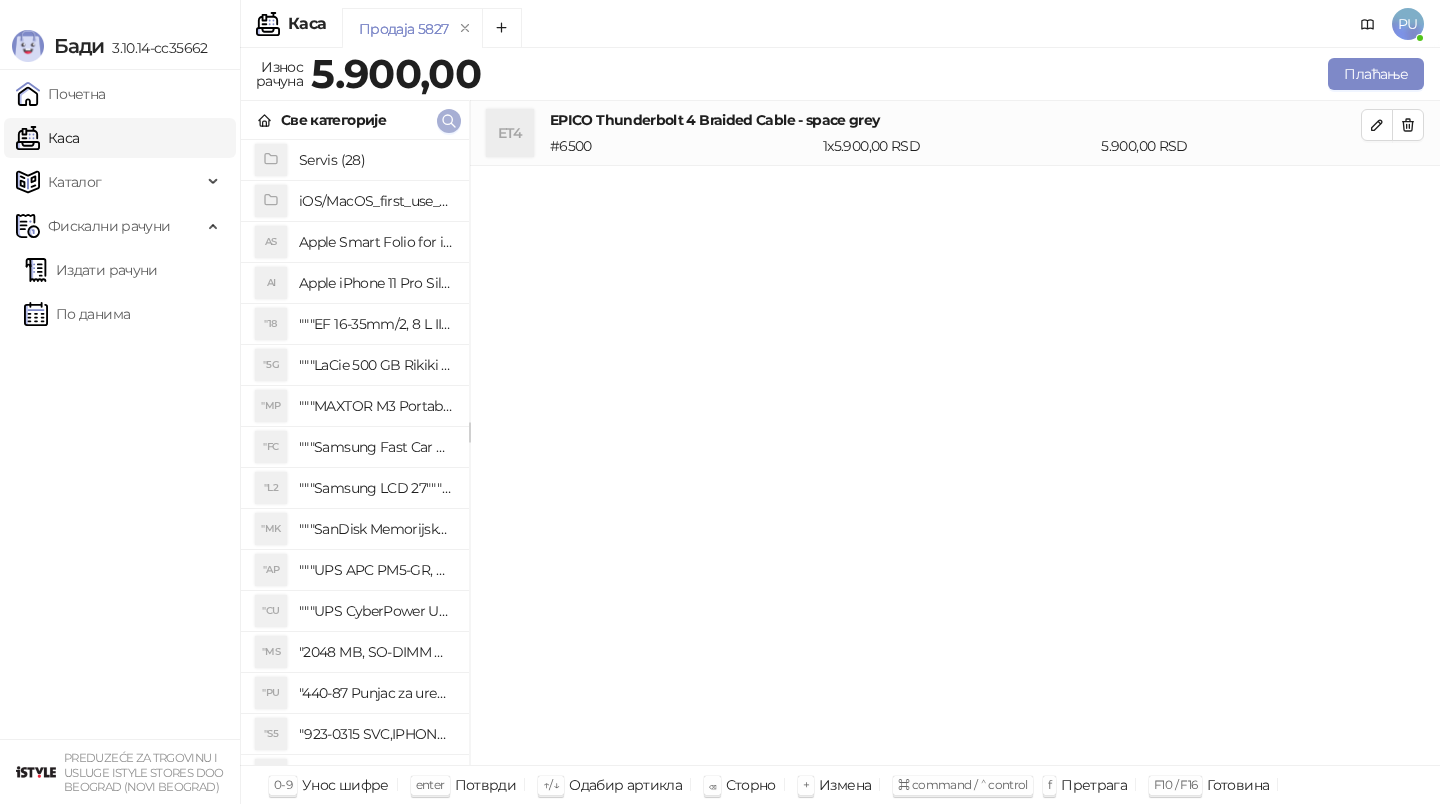 click 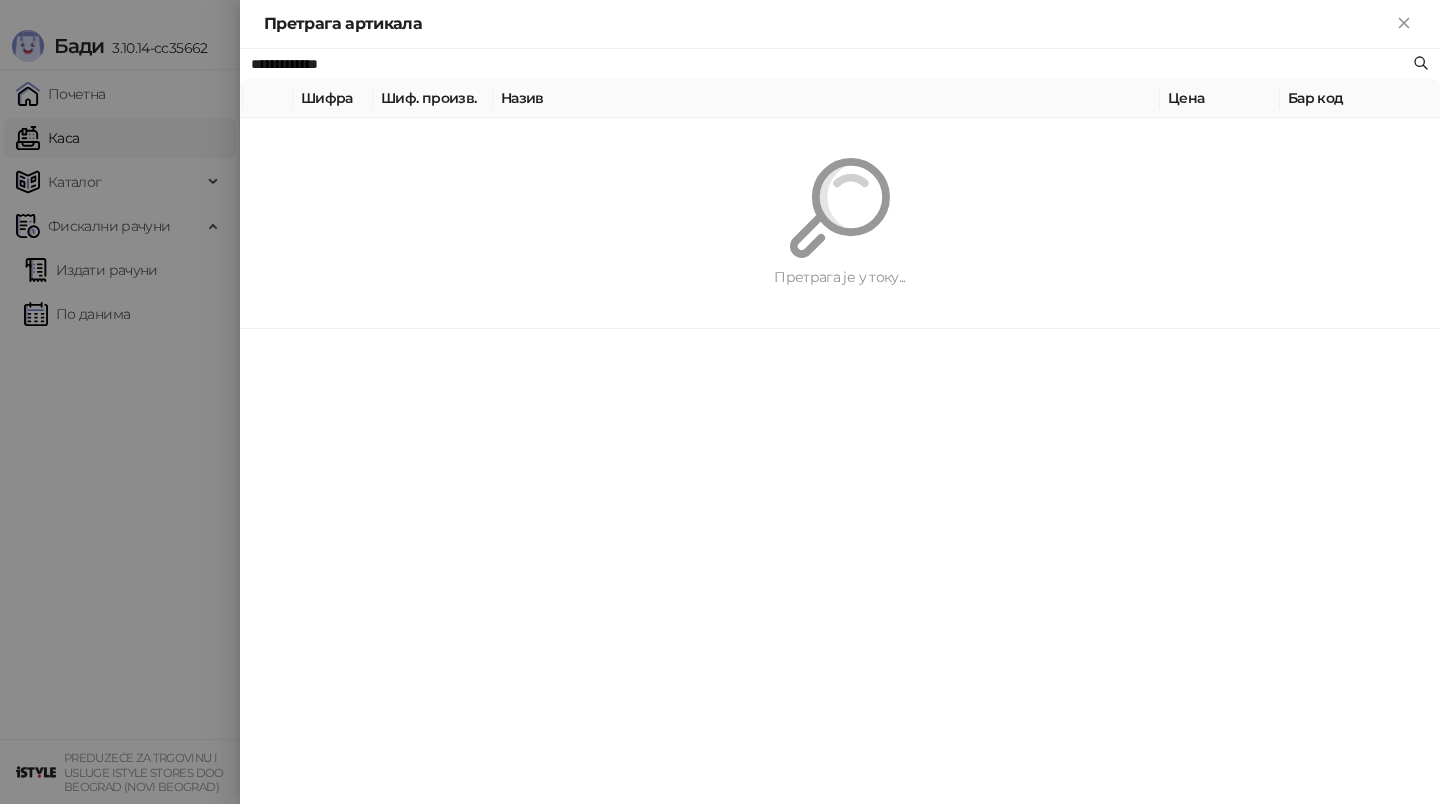 paste 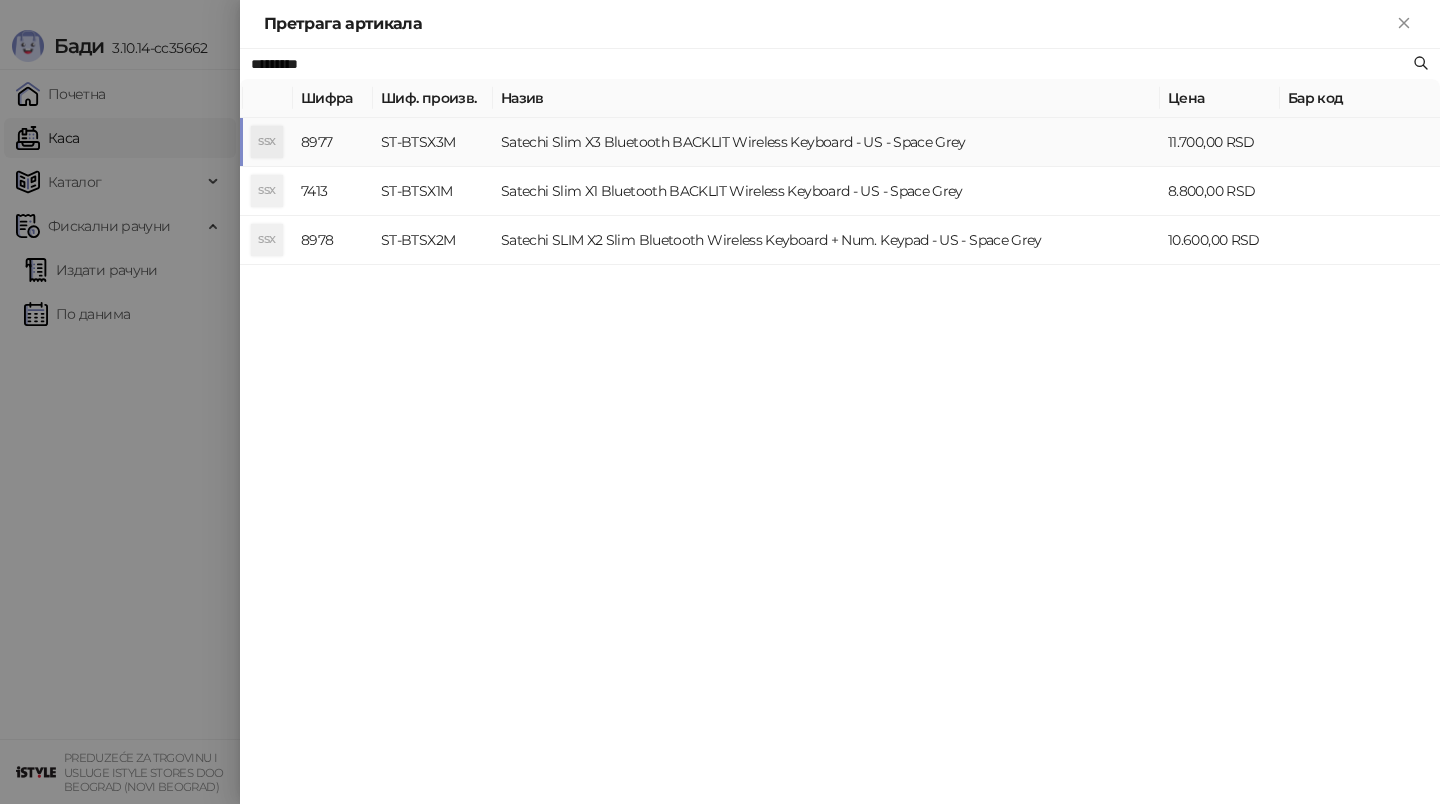 click on "Satechi Slim X3 Bluetooth BACKLIT Wireless Keyboard - US - Space Grey" at bounding box center [826, 142] 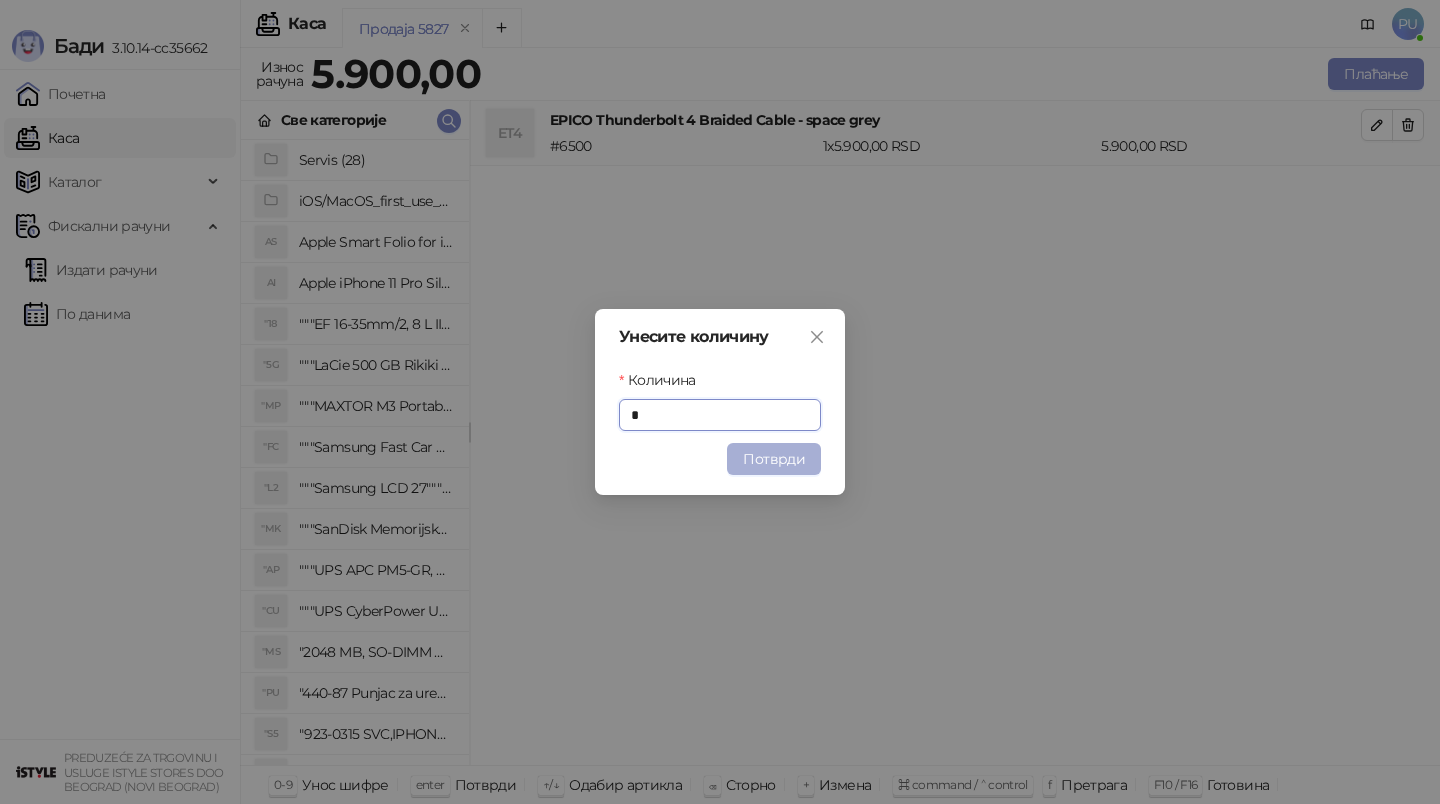 click on "Потврди" at bounding box center (774, 459) 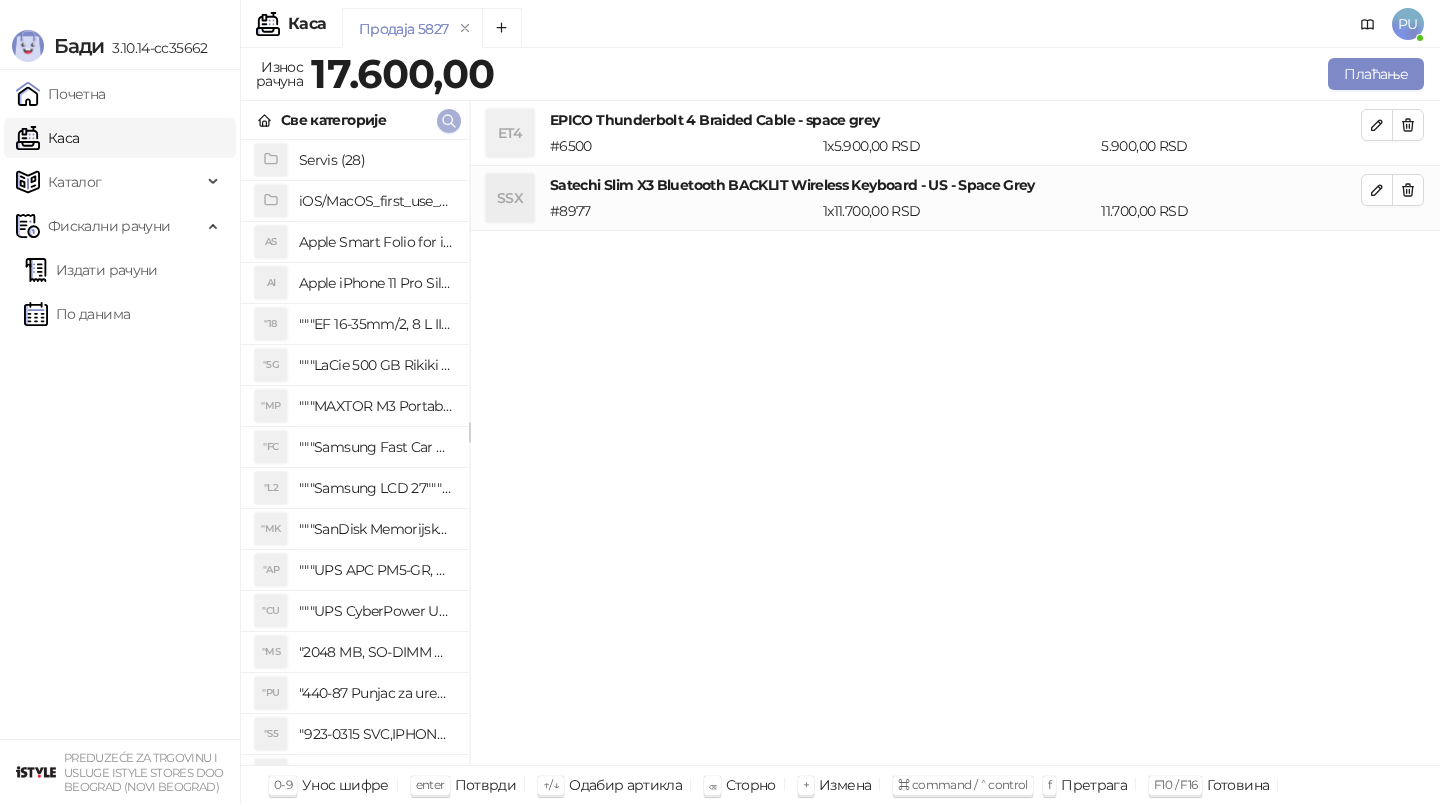 click at bounding box center (449, 120) 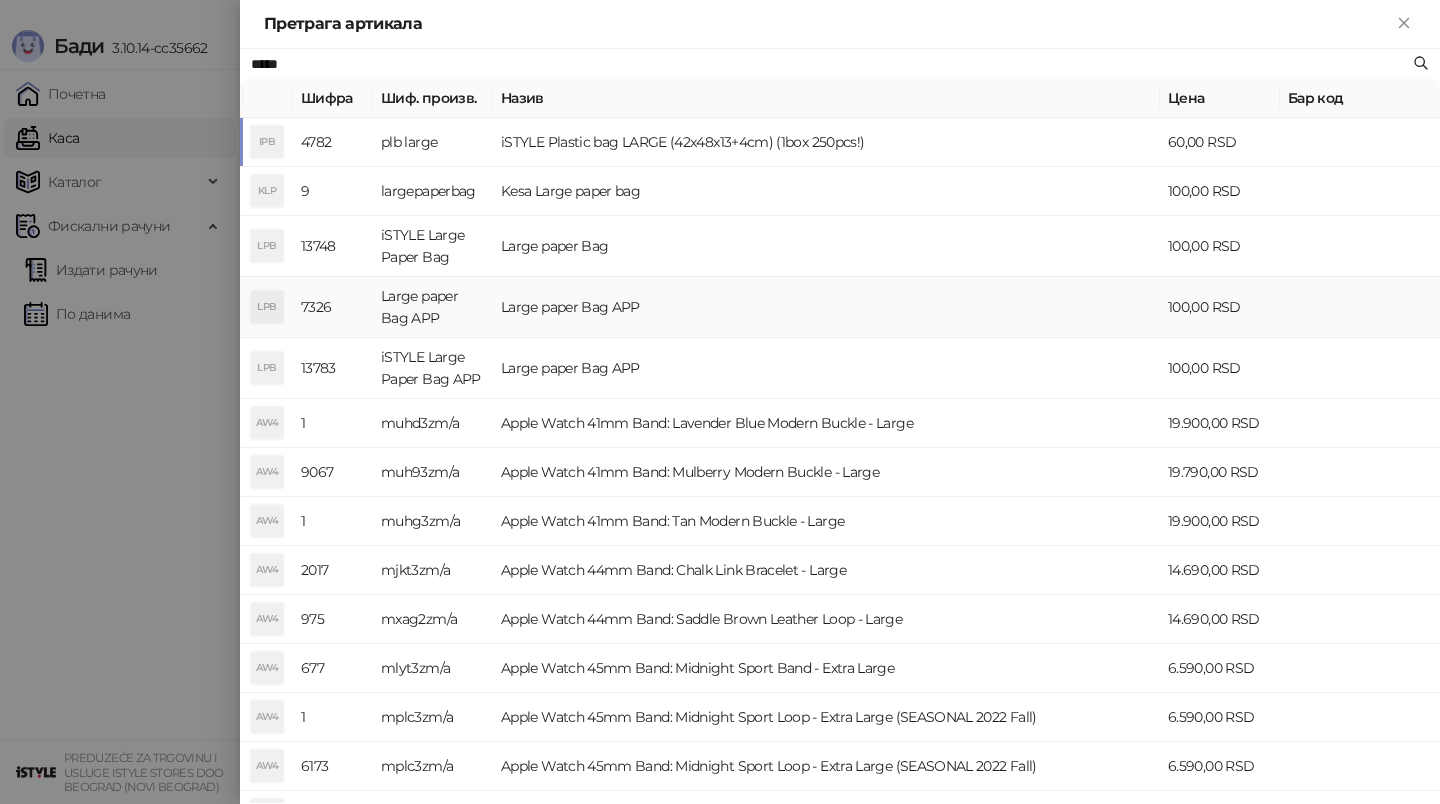 type on "*****" 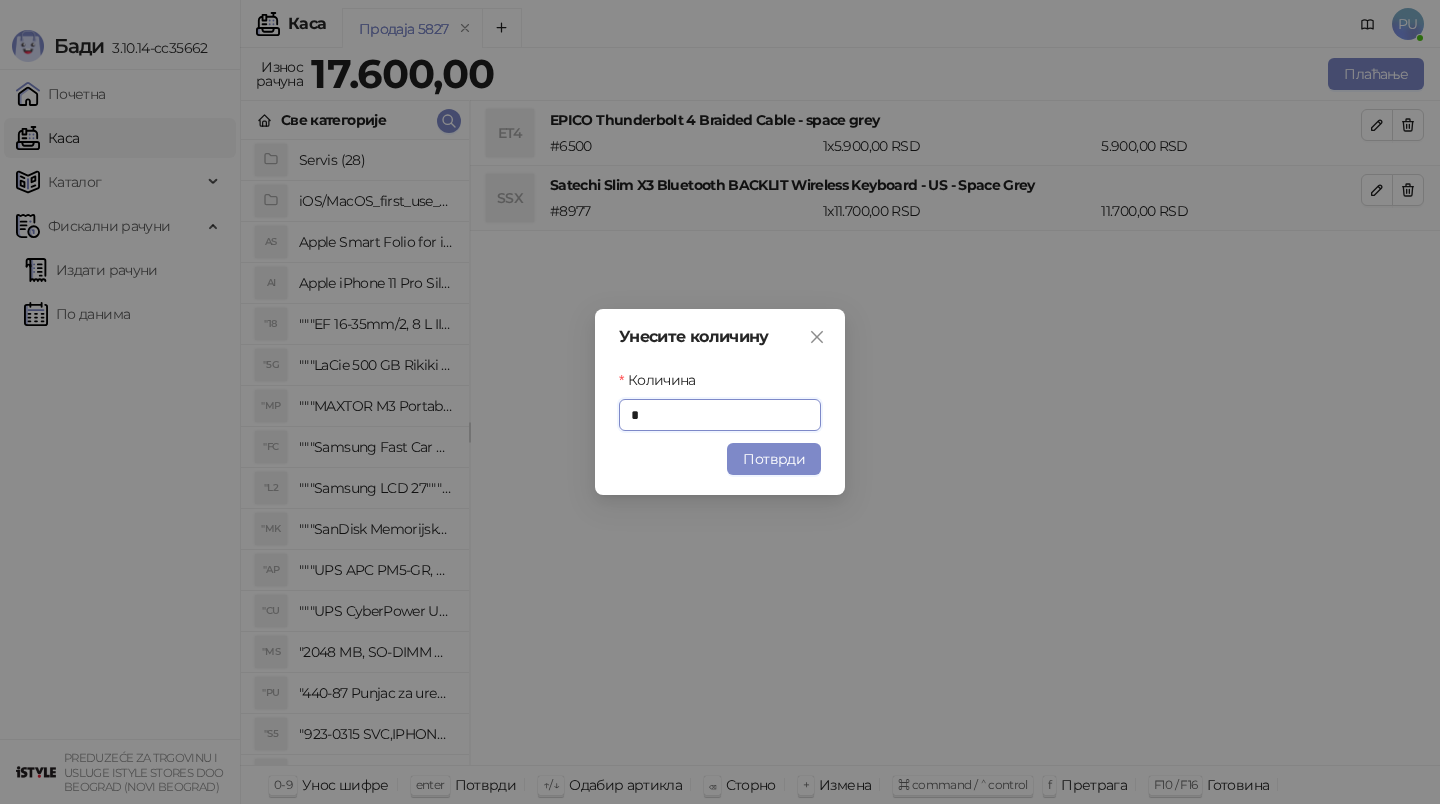 click on "Унесите количину Количина * Потврди" at bounding box center (720, 402) 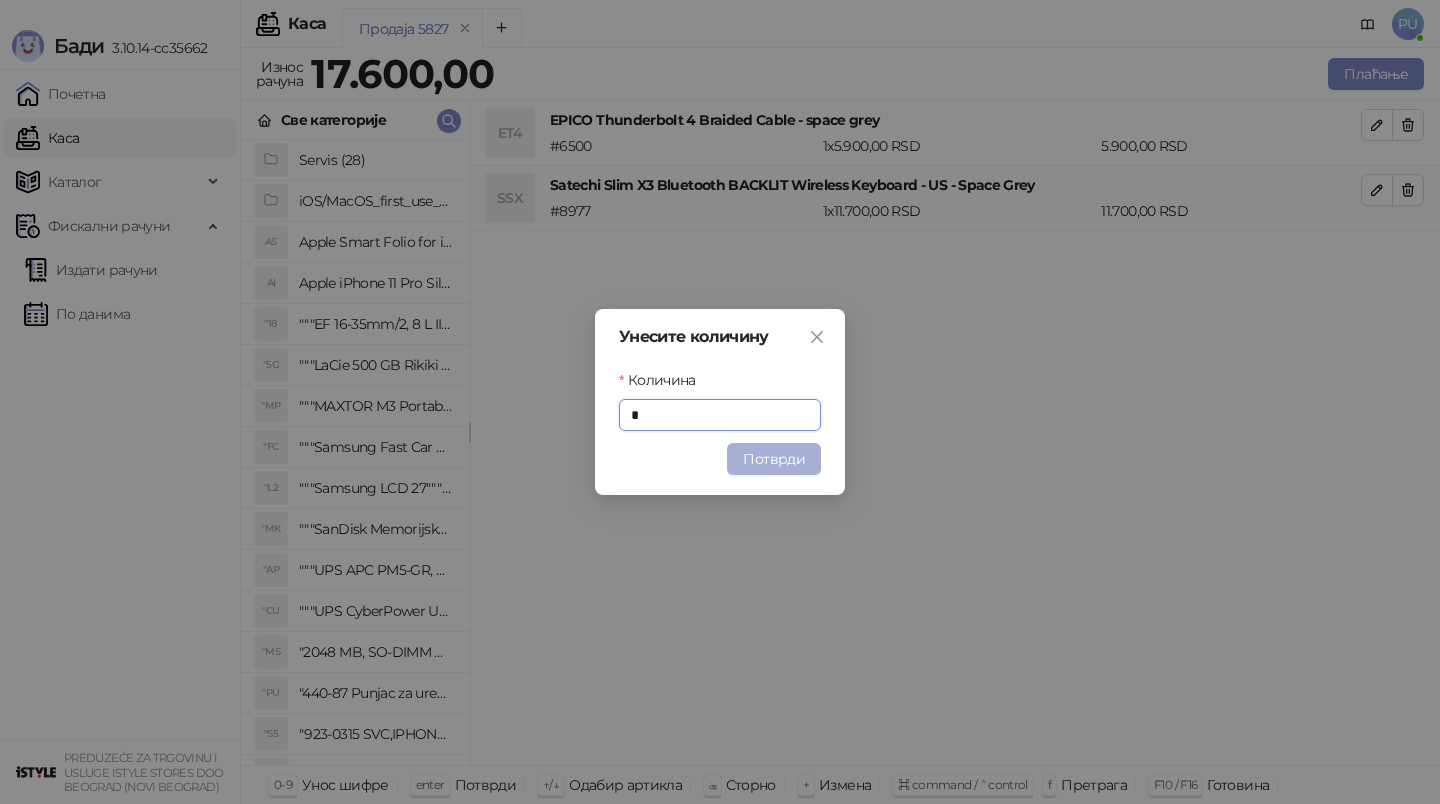 click on "Потврди" at bounding box center [774, 459] 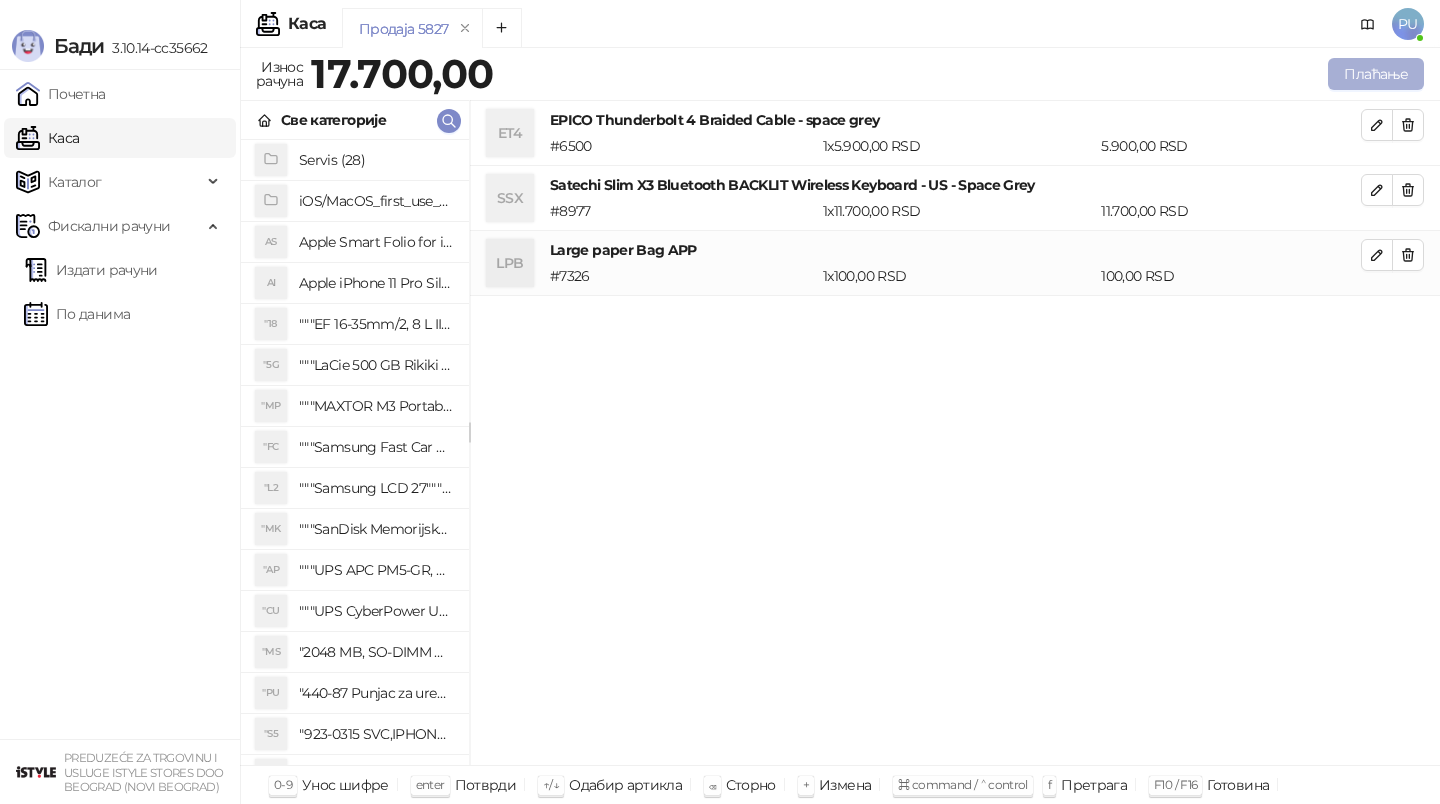 click on "Плаћање" at bounding box center (1376, 74) 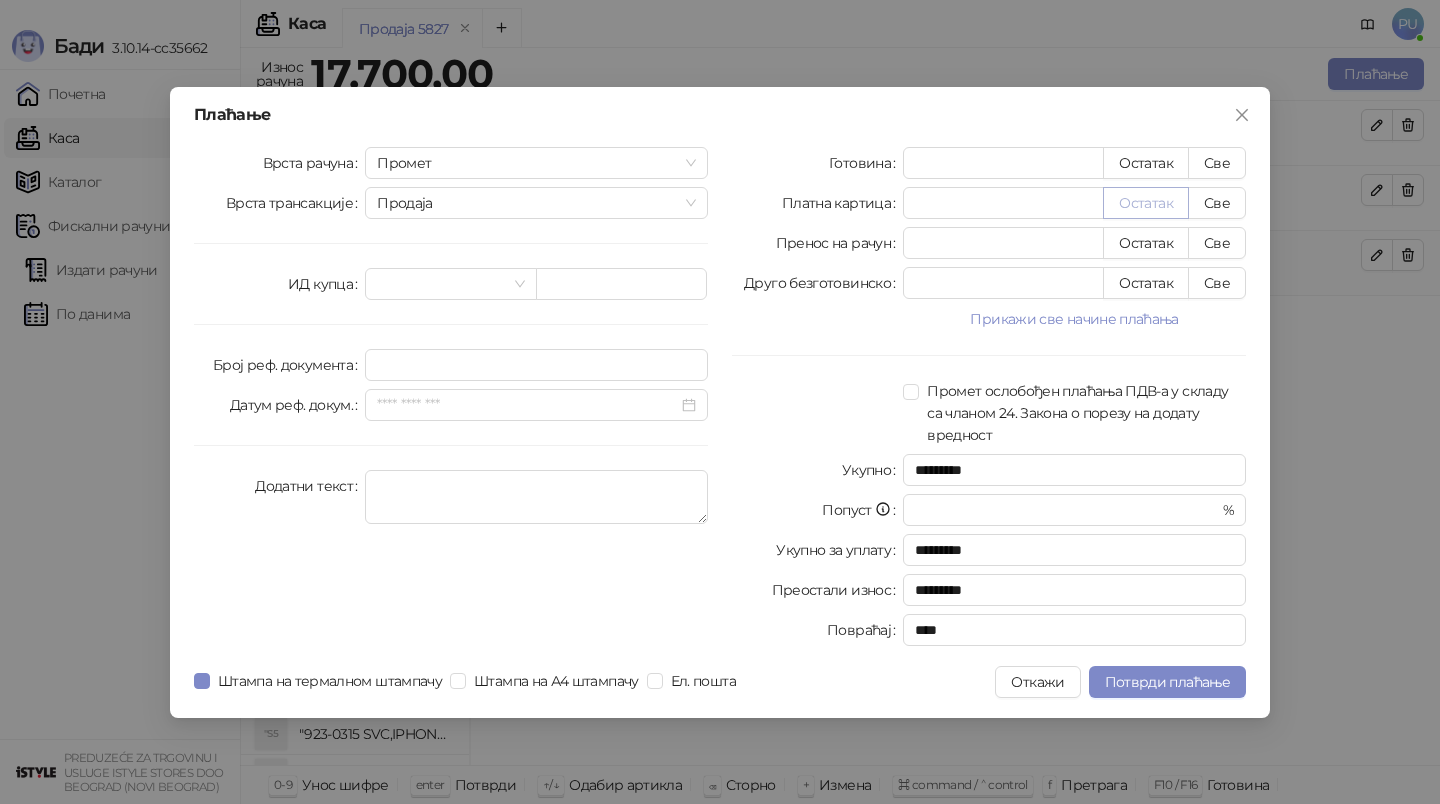 click on "Остатак" at bounding box center [1146, 203] 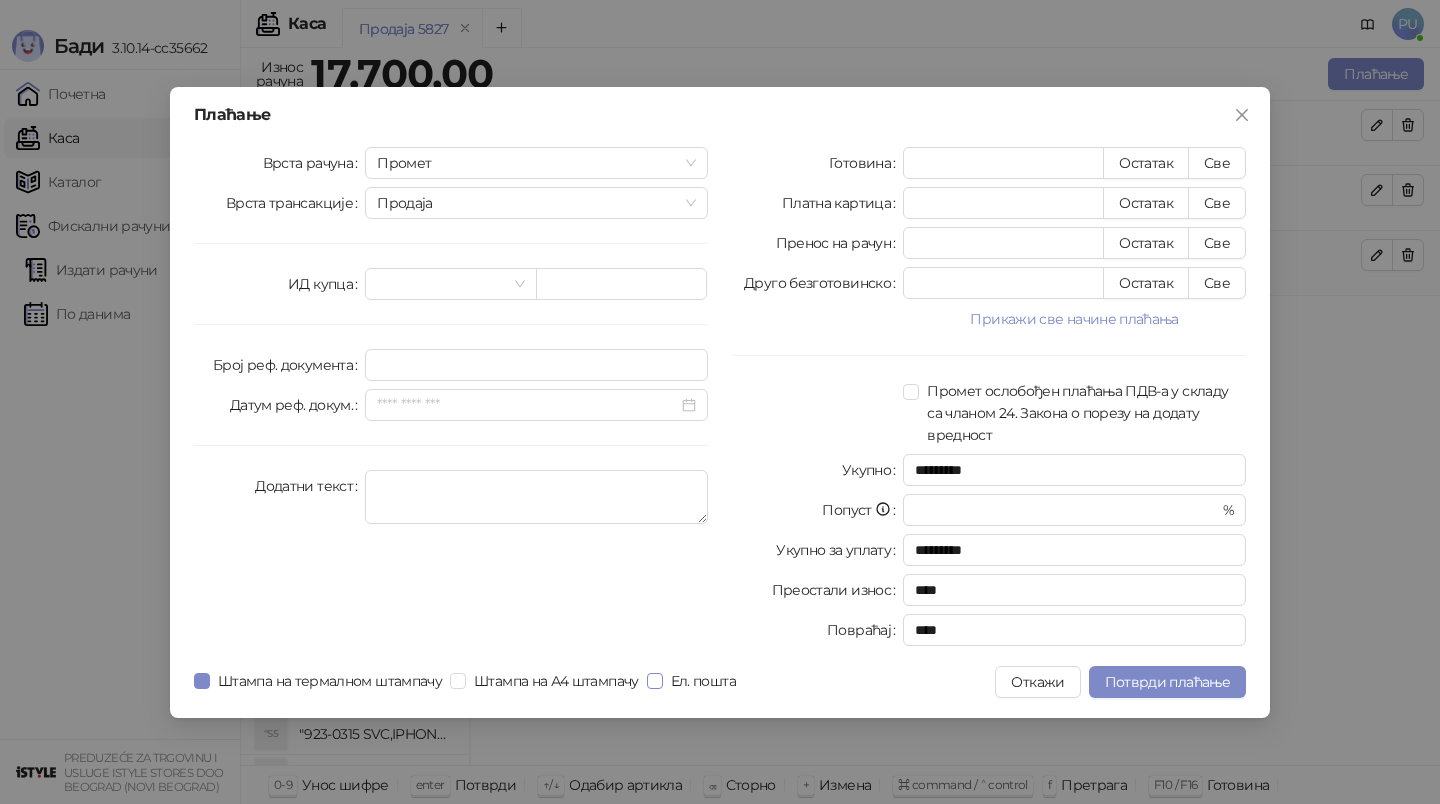 click on "Ел. пошта" at bounding box center (703, 681) 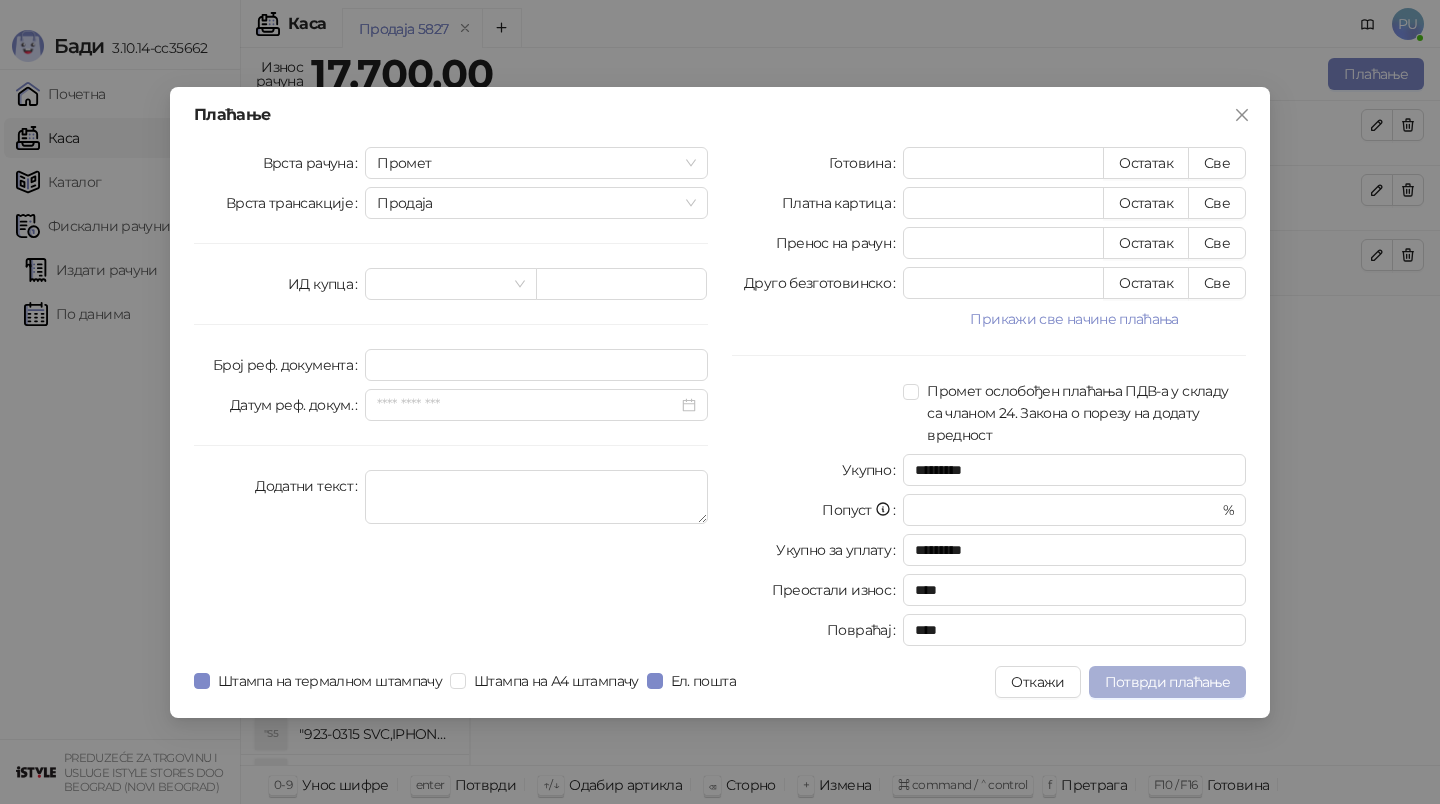 click on "Потврди плаћање" at bounding box center [1167, 682] 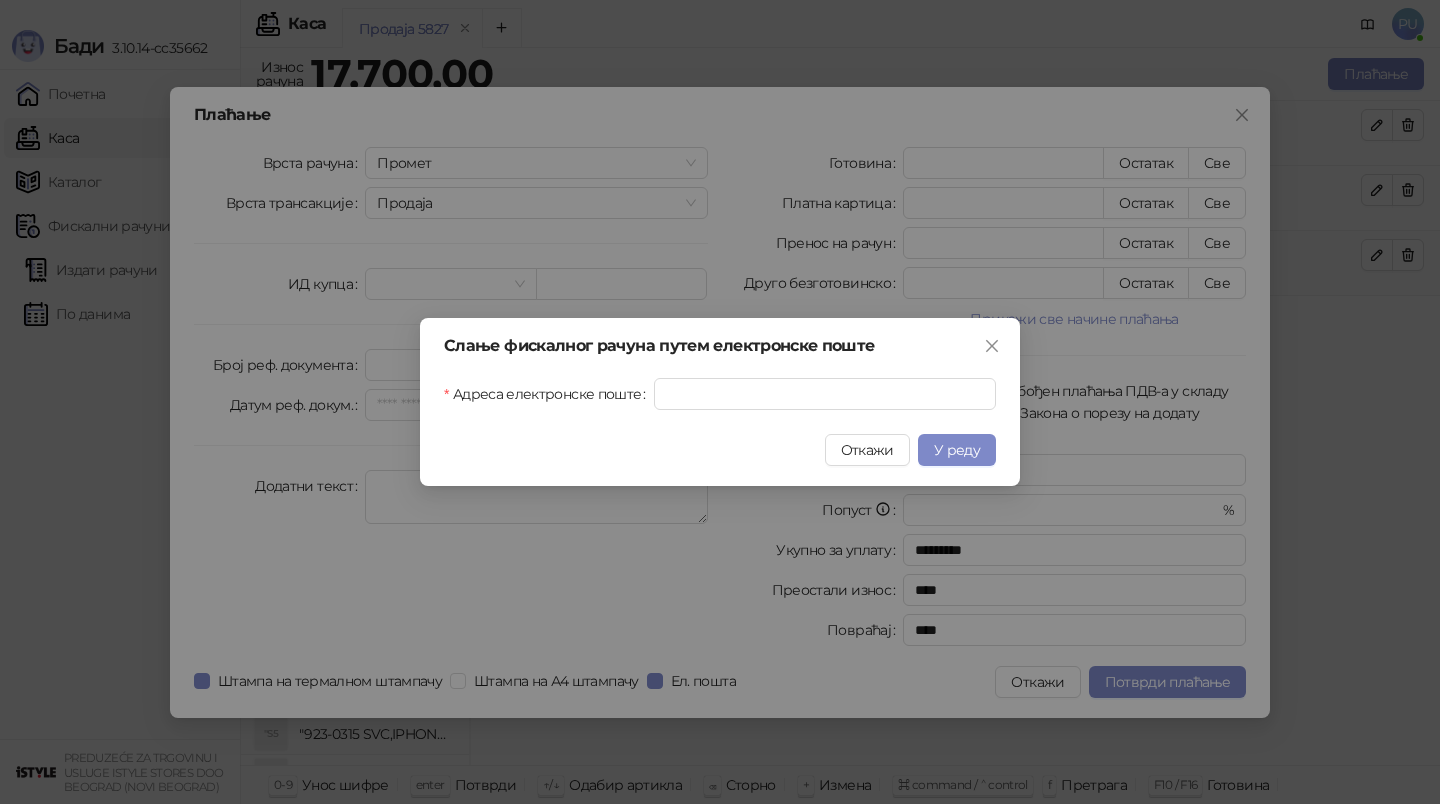 click on "Слање фискалног рачуна путем електронске поште Адреса електронске поште Откажи У реду" at bounding box center [720, 402] 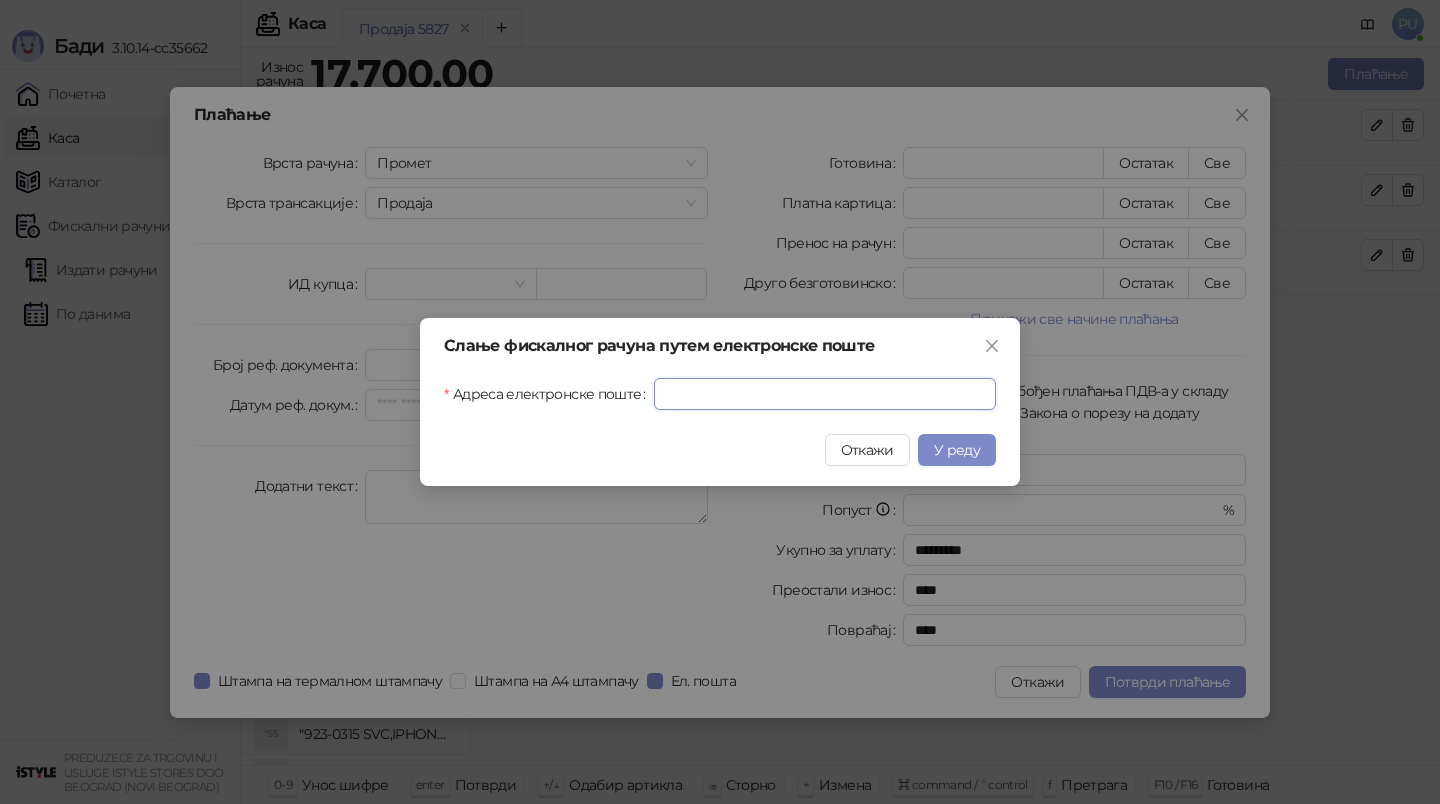 click on "Адреса електронске поште" at bounding box center (825, 394) 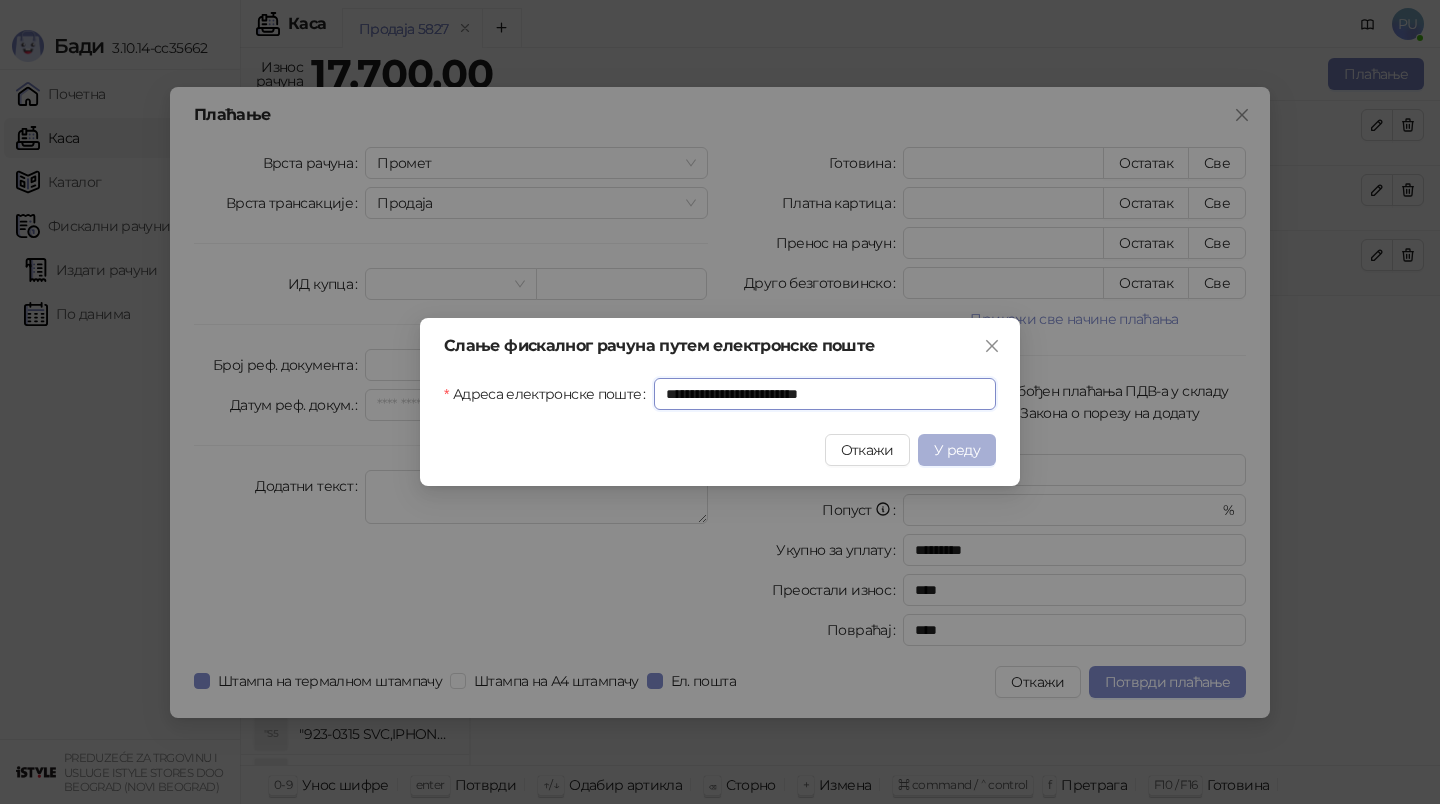 type on "**********" 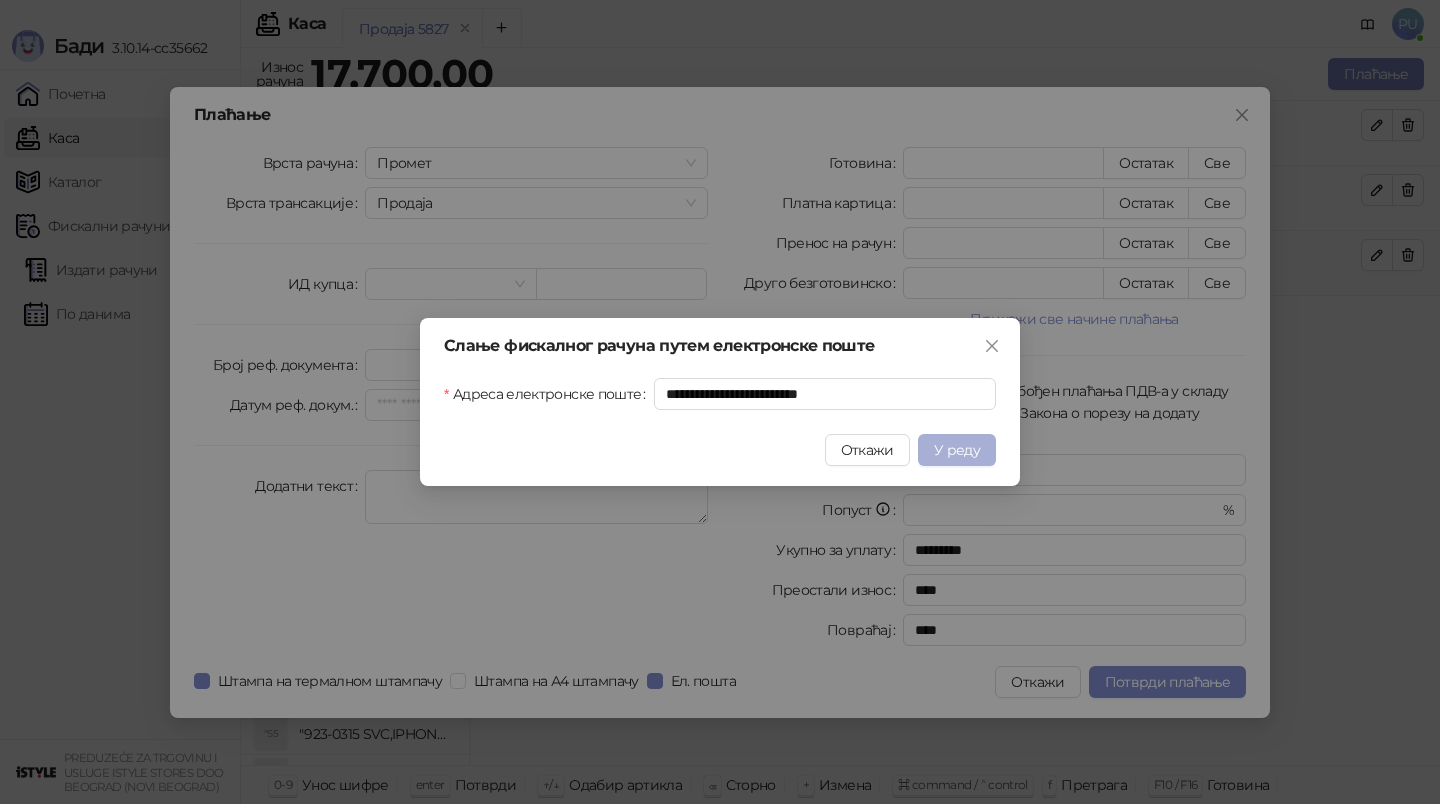 click on "У реду" at bounding box center (957, 450) 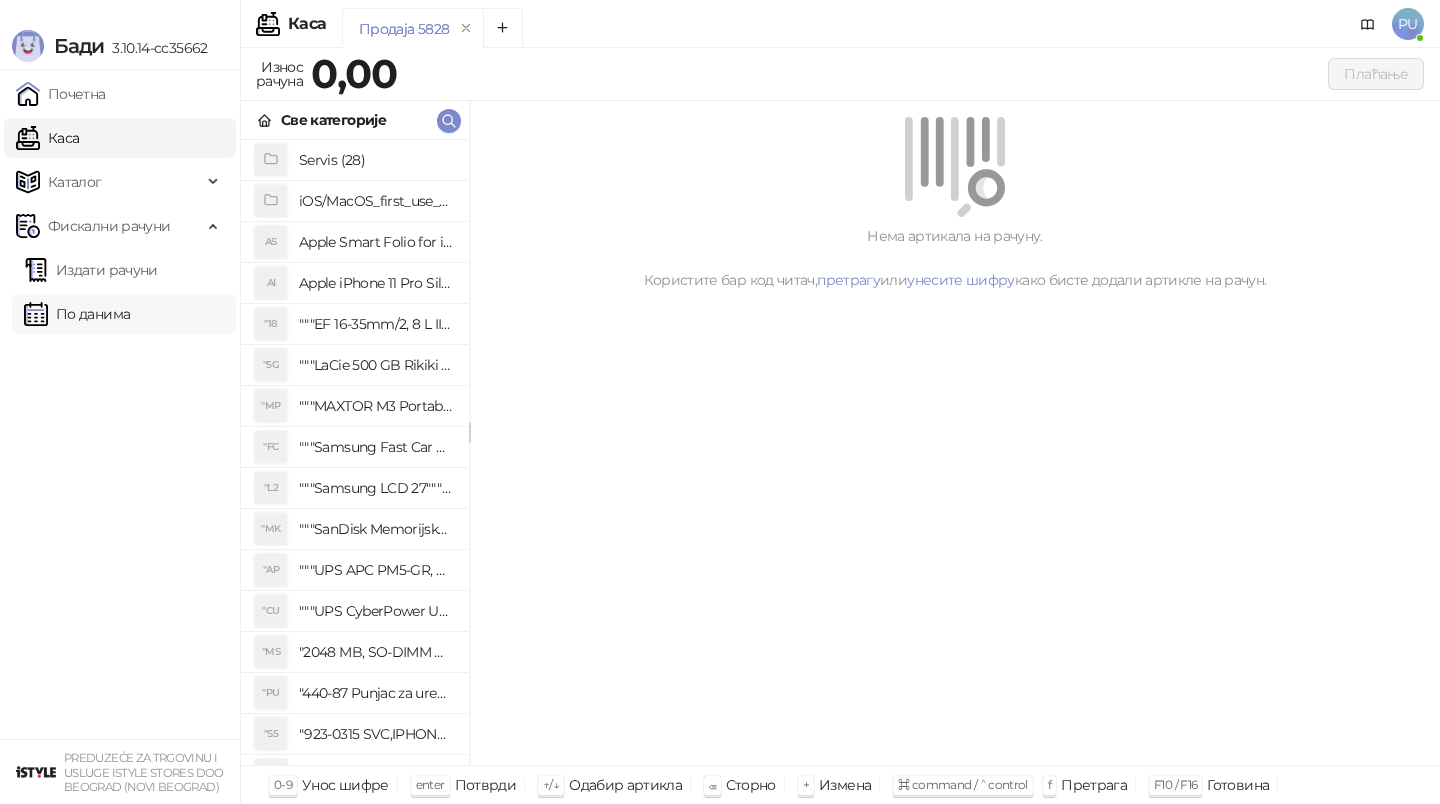 click on "По данима" at bounding box center (77, 314) 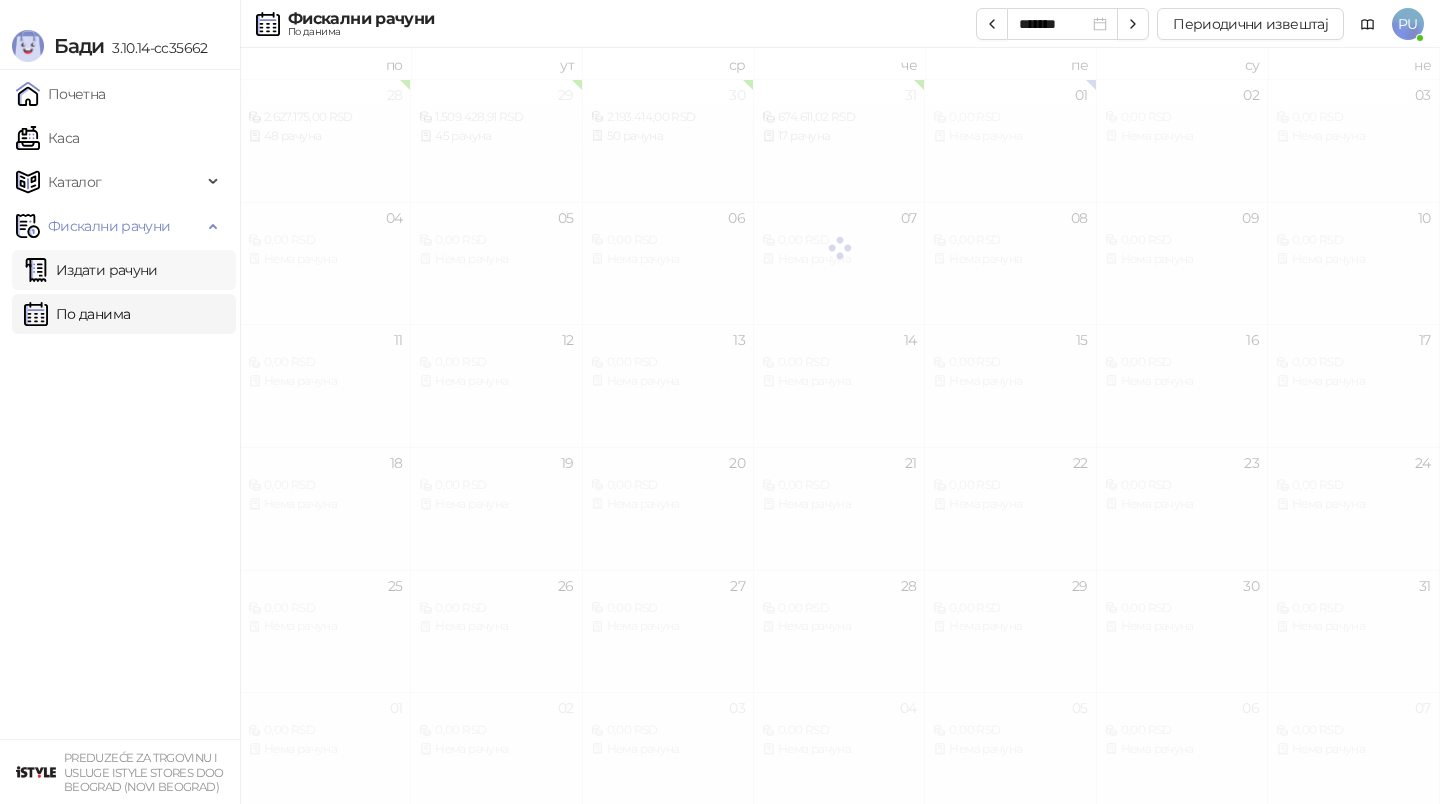 click on "Издати рачуни" at bounding box center (91, 270) 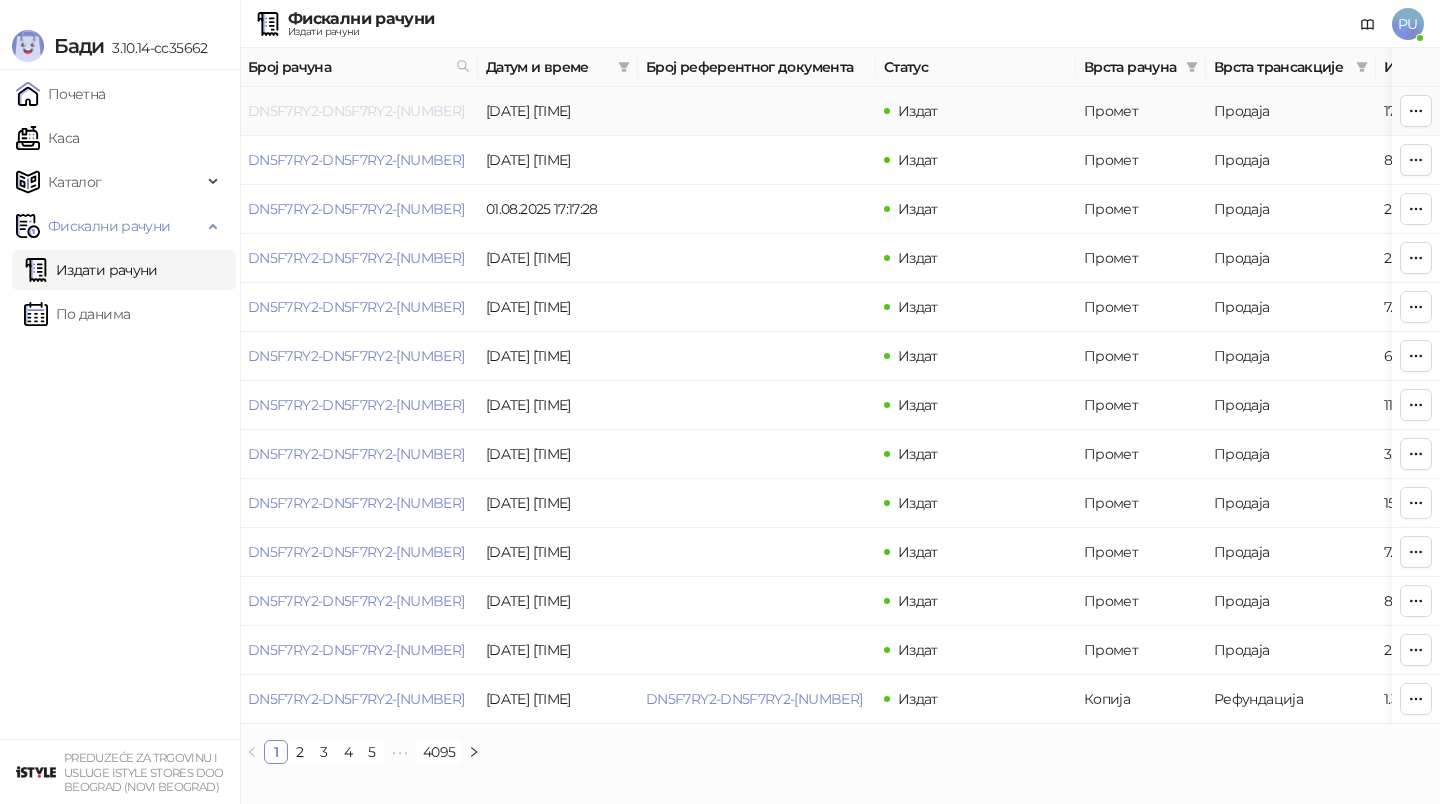 click on "DN5F7RY2-DN5F7RY2-[NUMBER]" at bounding box center (356, 111) 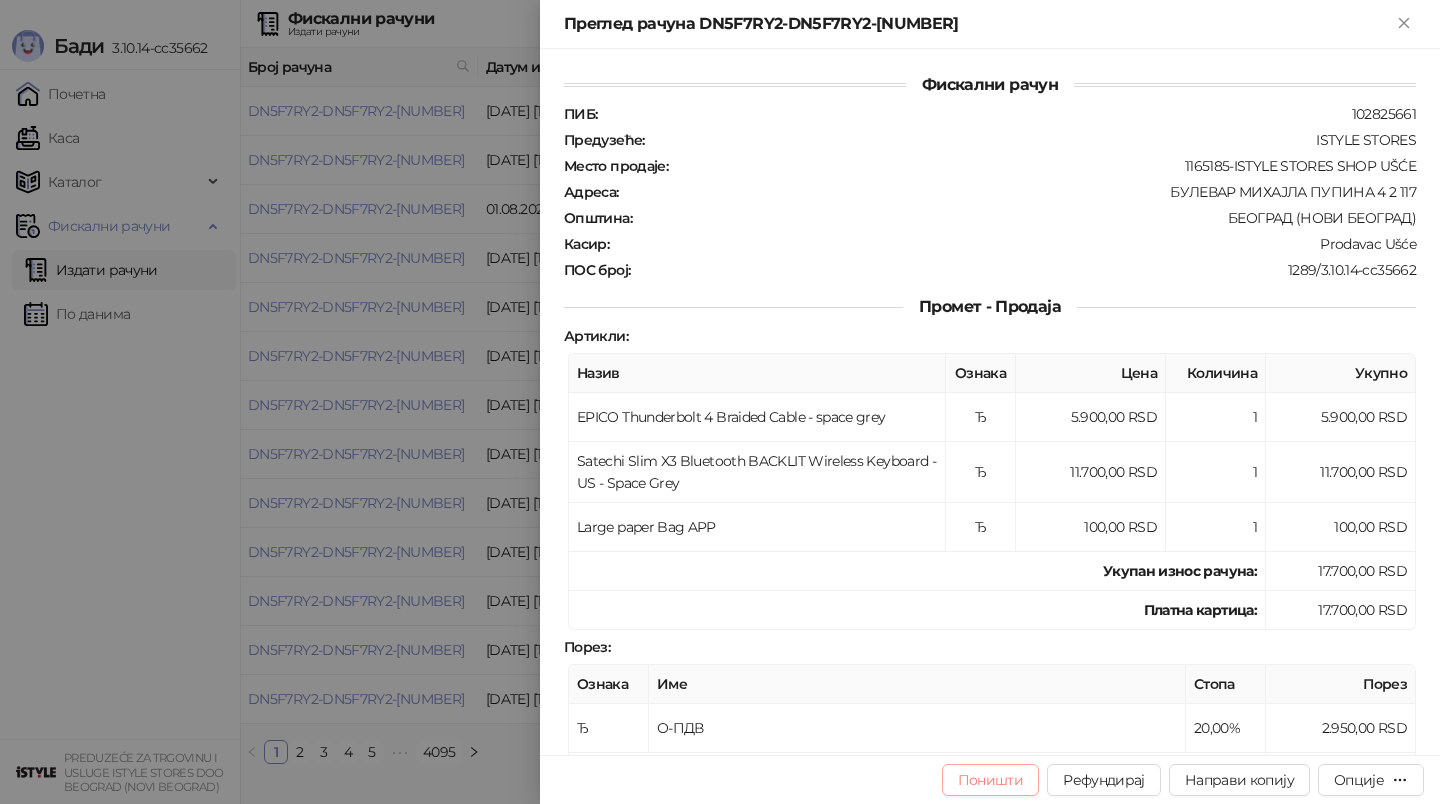 click on "Поништи" at bounding box center (991, 780) 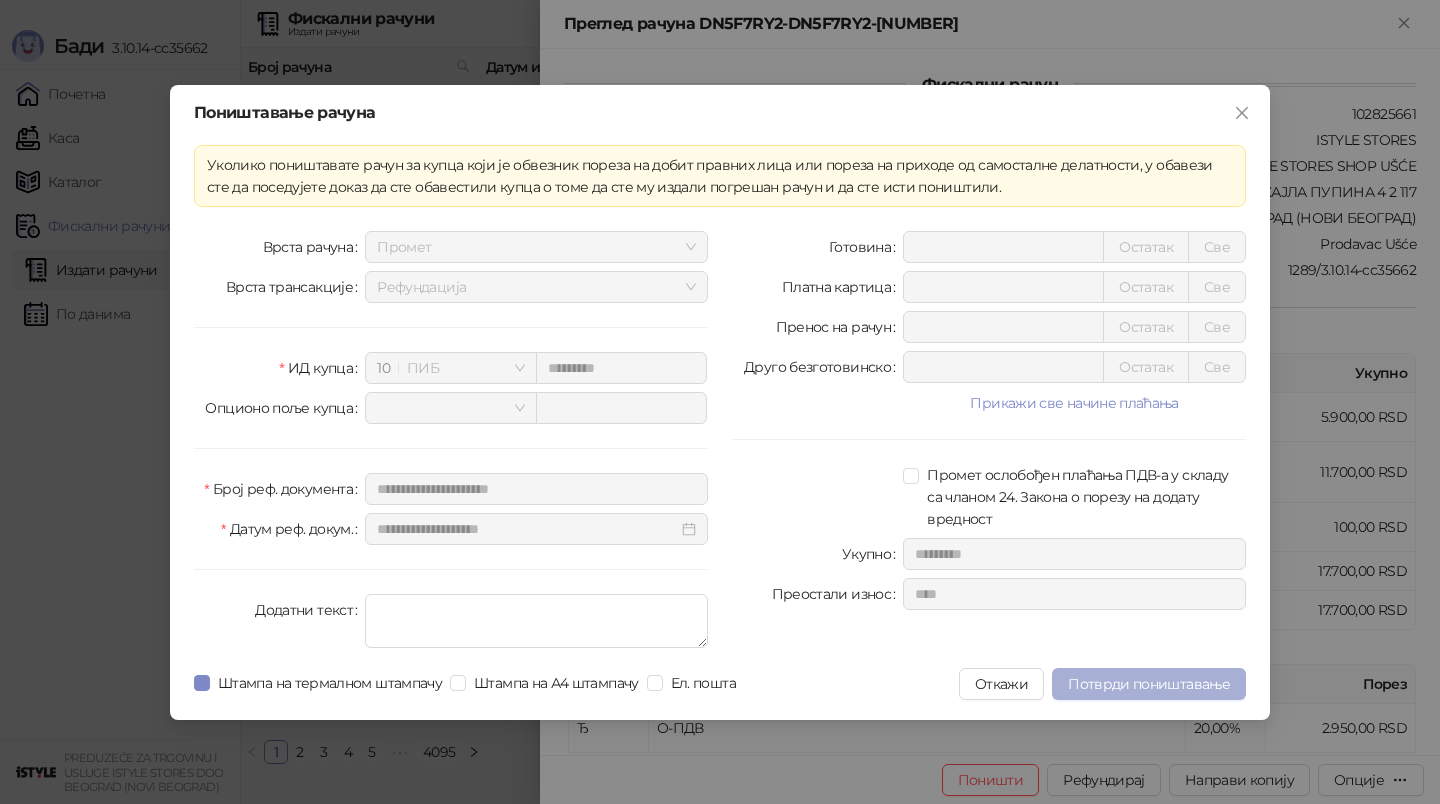 click on "Потврди поништавање" at bounding box center [1149, 684] 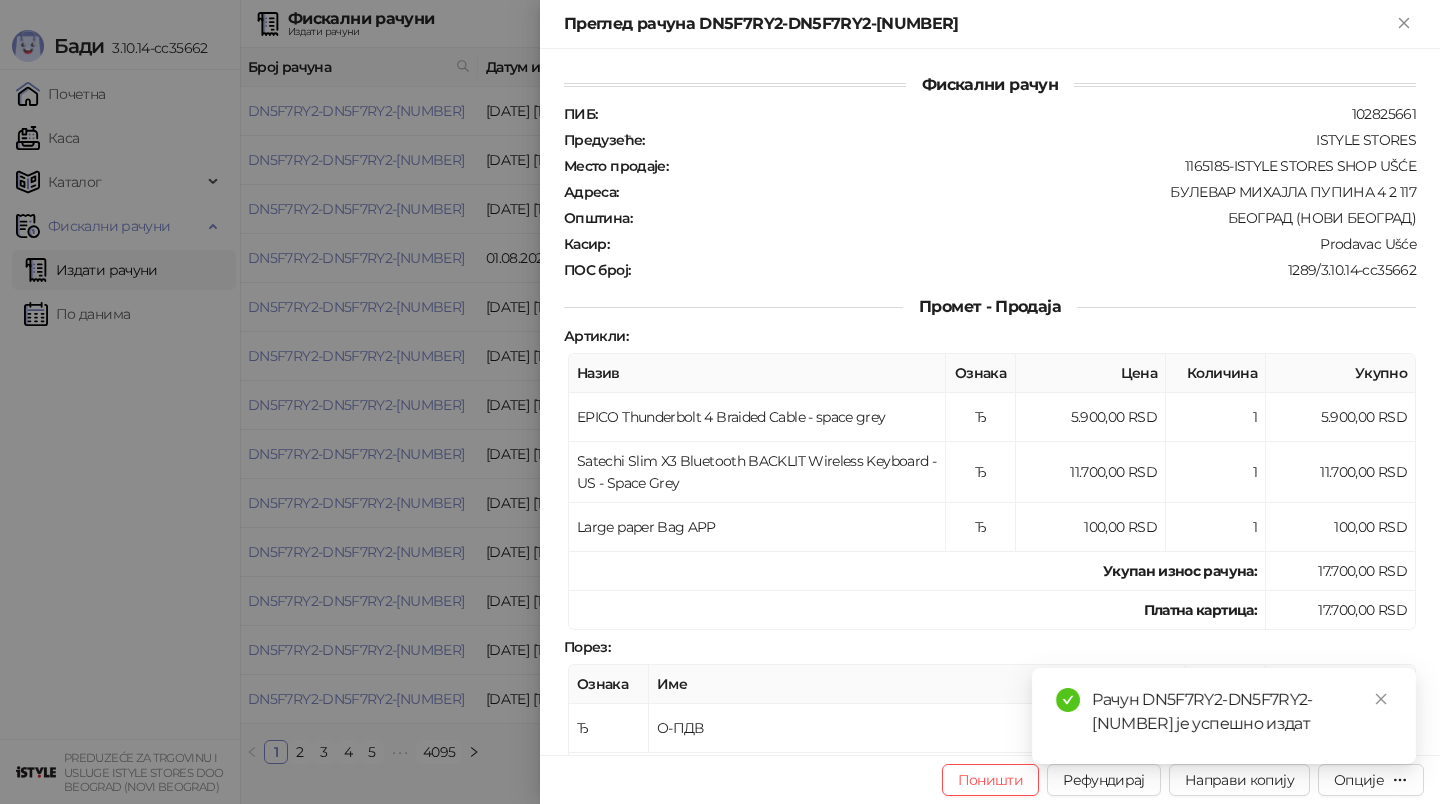 click at bounding box center [720, 402] 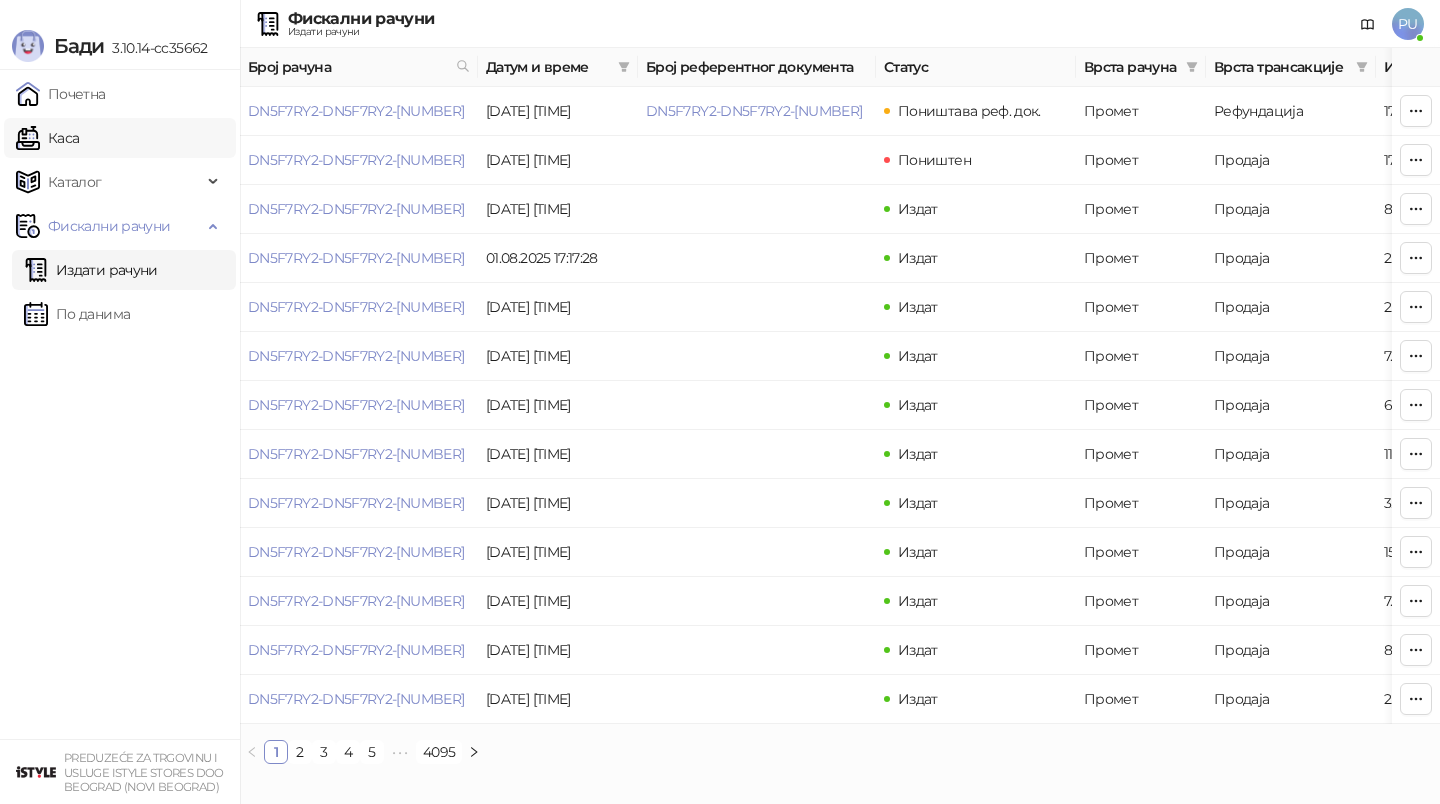 click on "Каса" at bounding box center (47, 138) 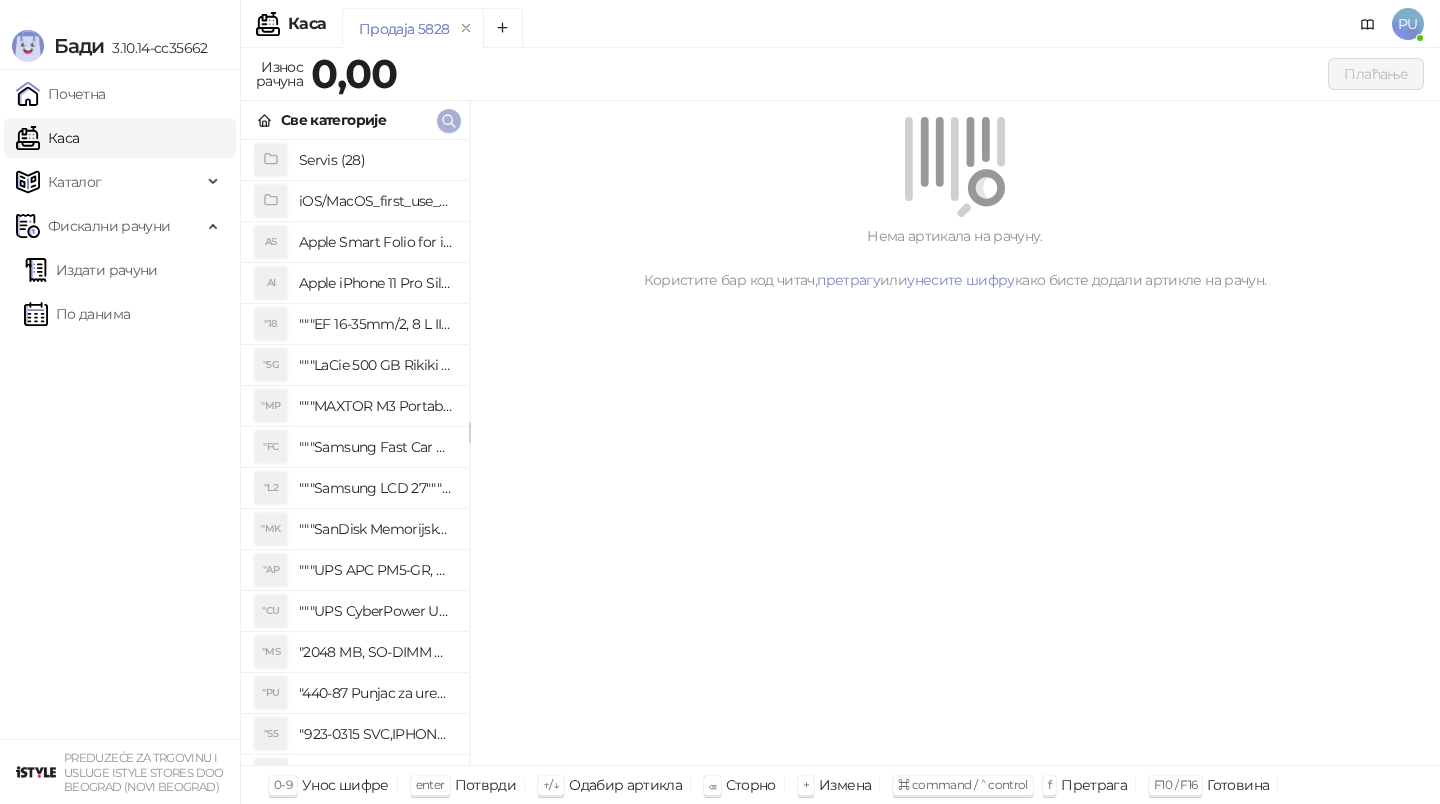 click 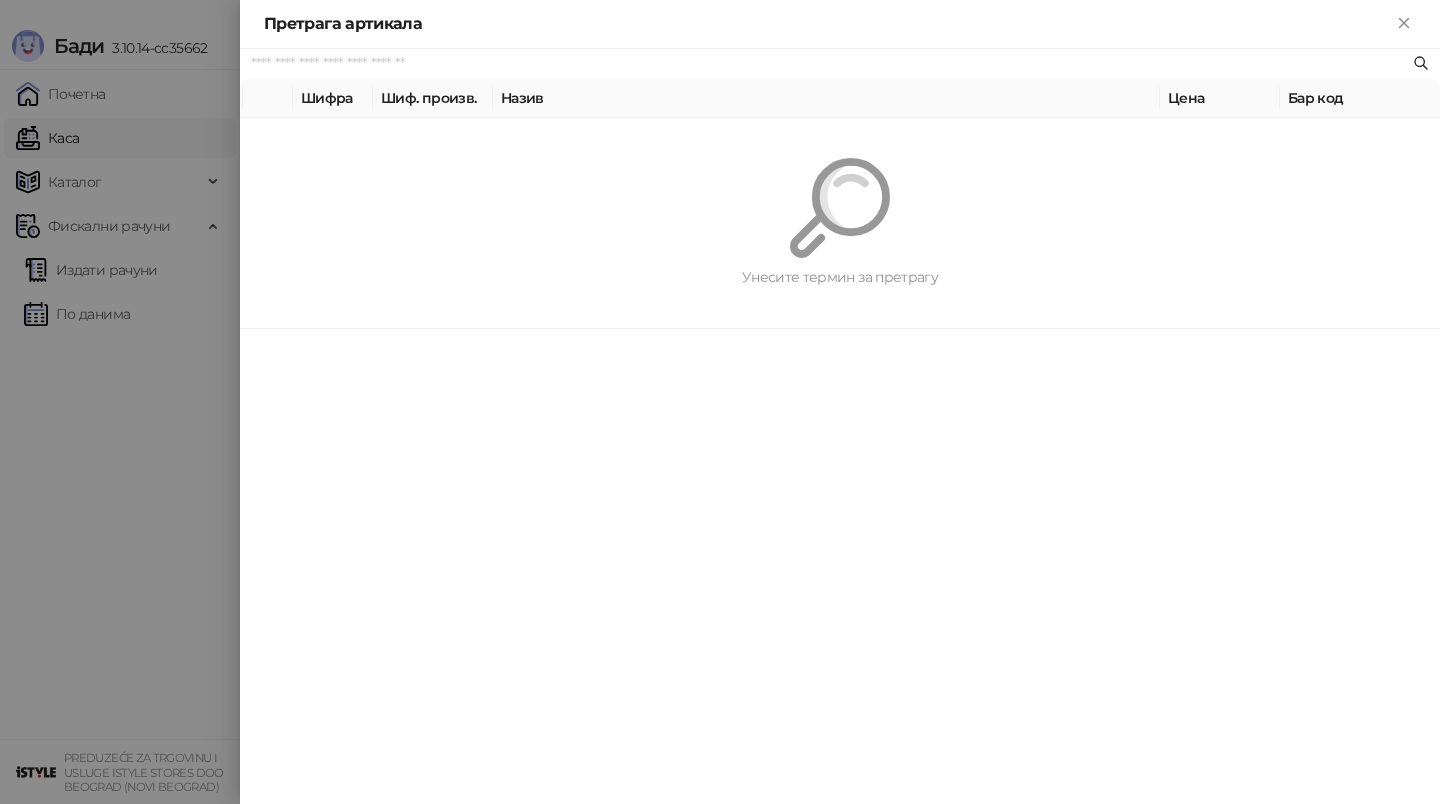 paste on "**********" 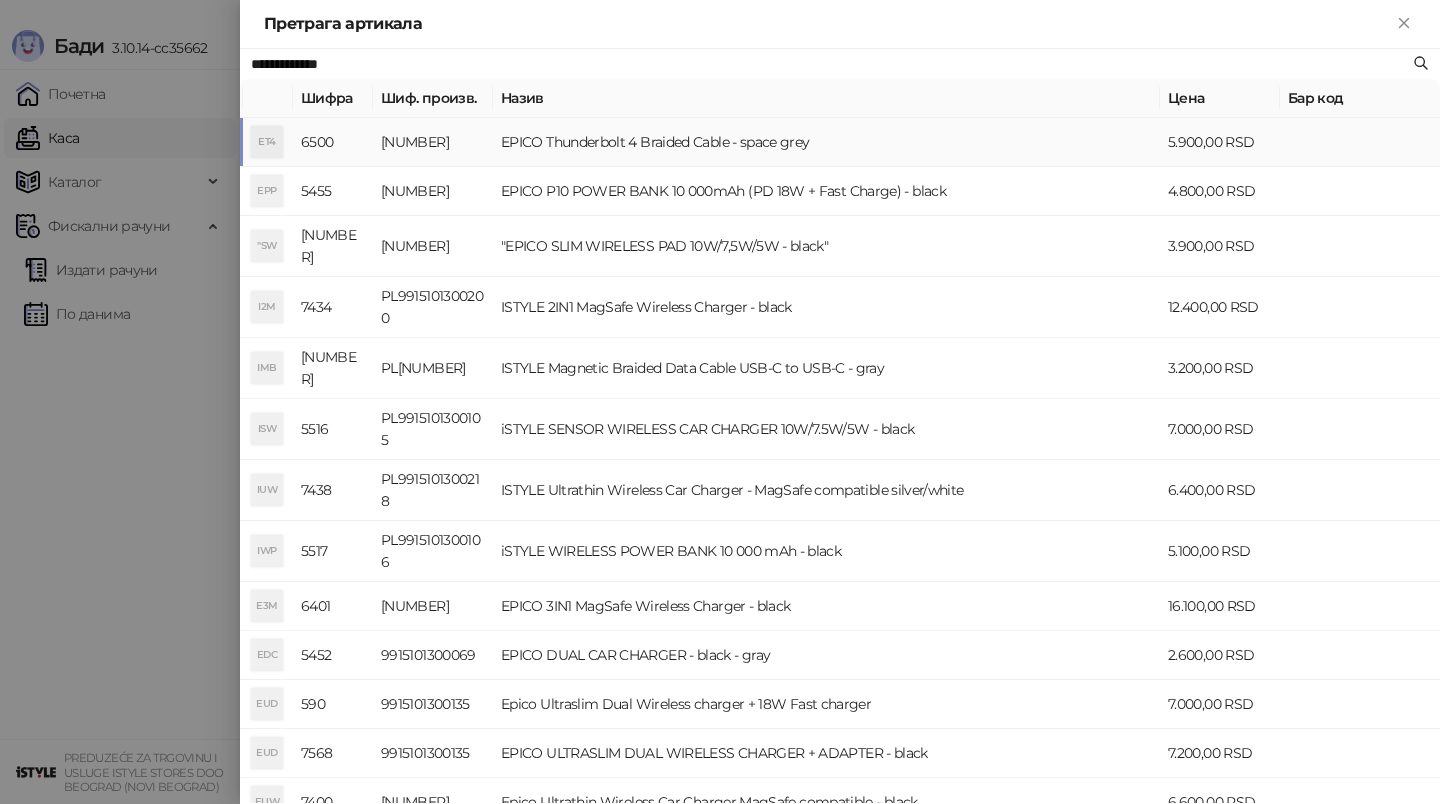 click on "EPICO Thunderbolt 4 Braided Cable - space grey" at bounding box center (826, 142) 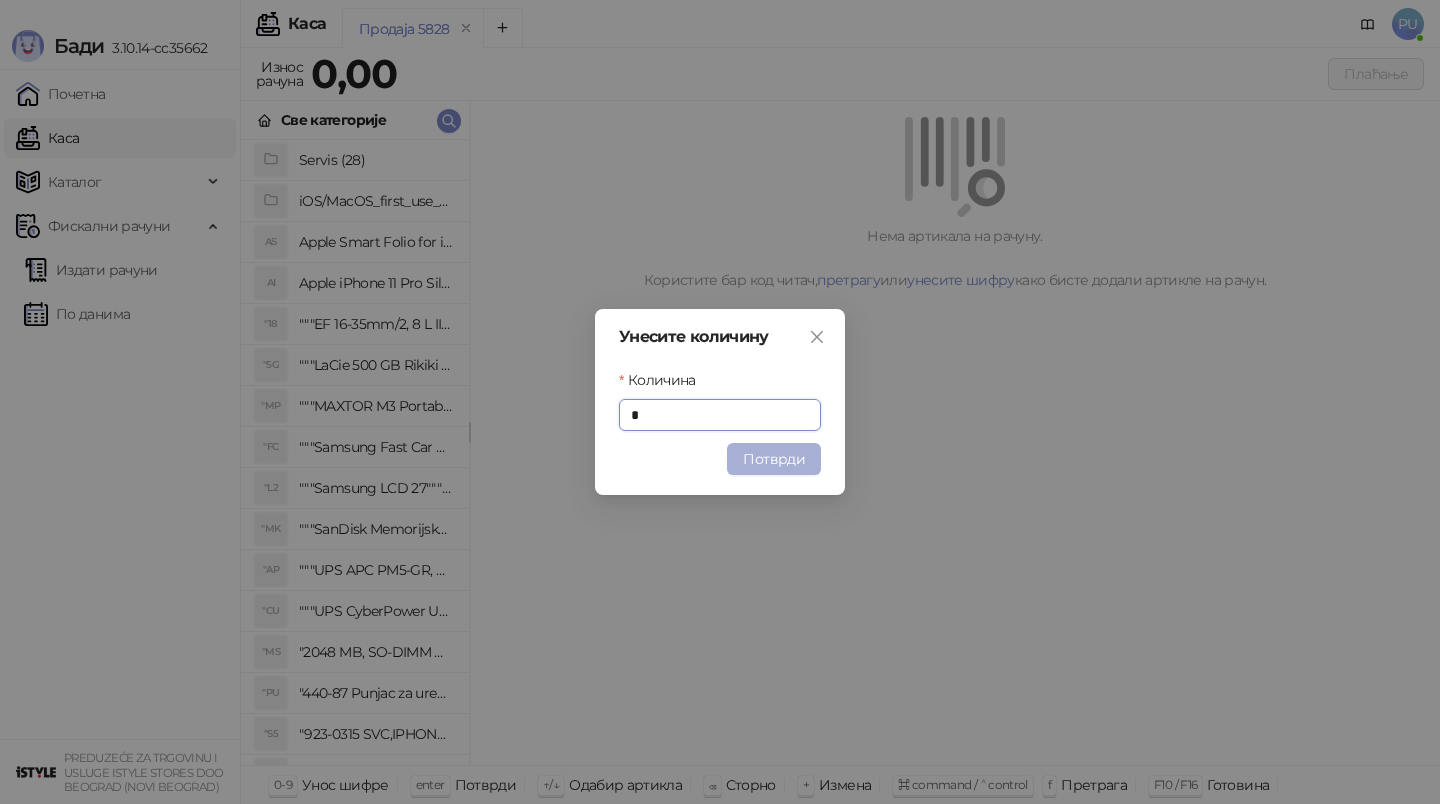click on "Потврди" at bounding box center (774, 459) 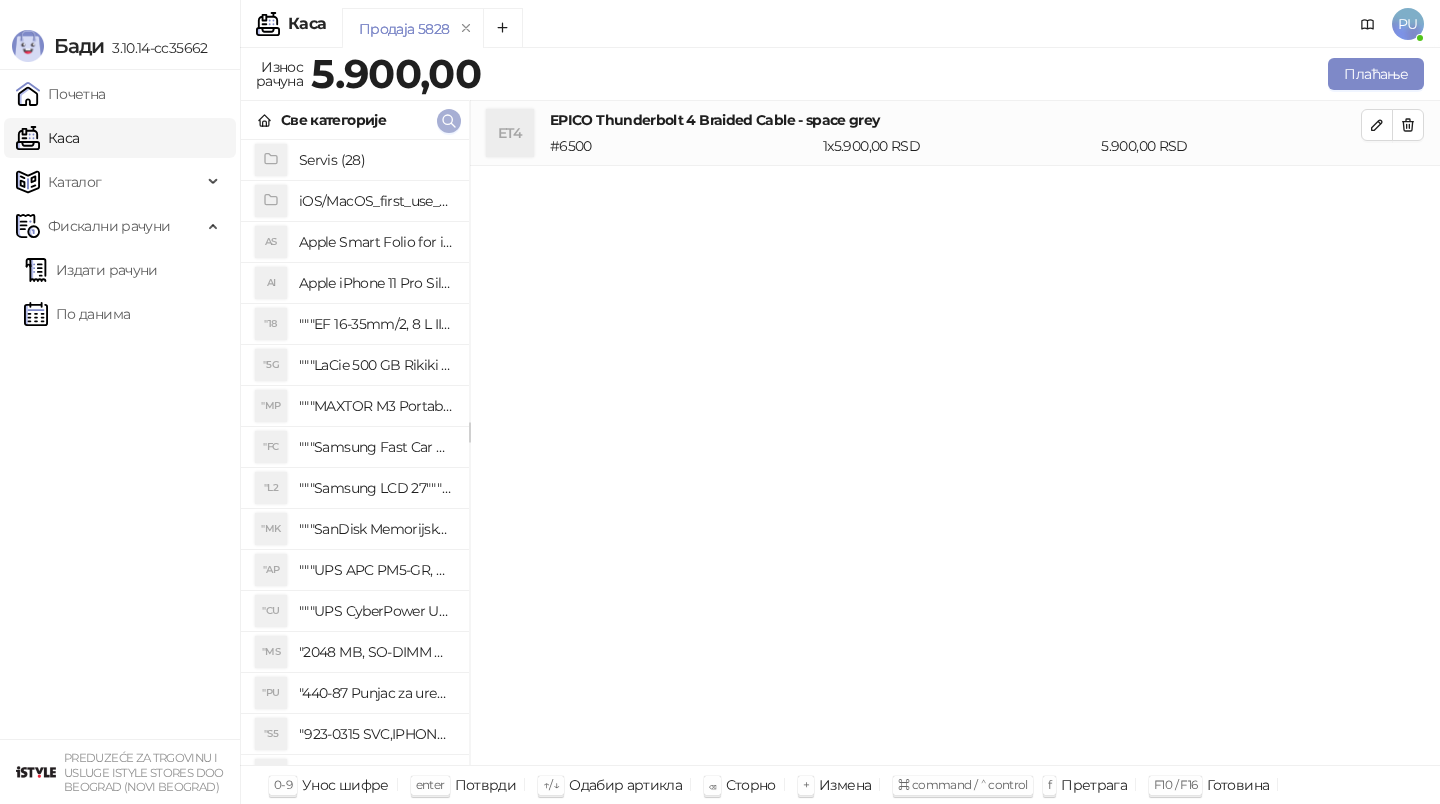 click 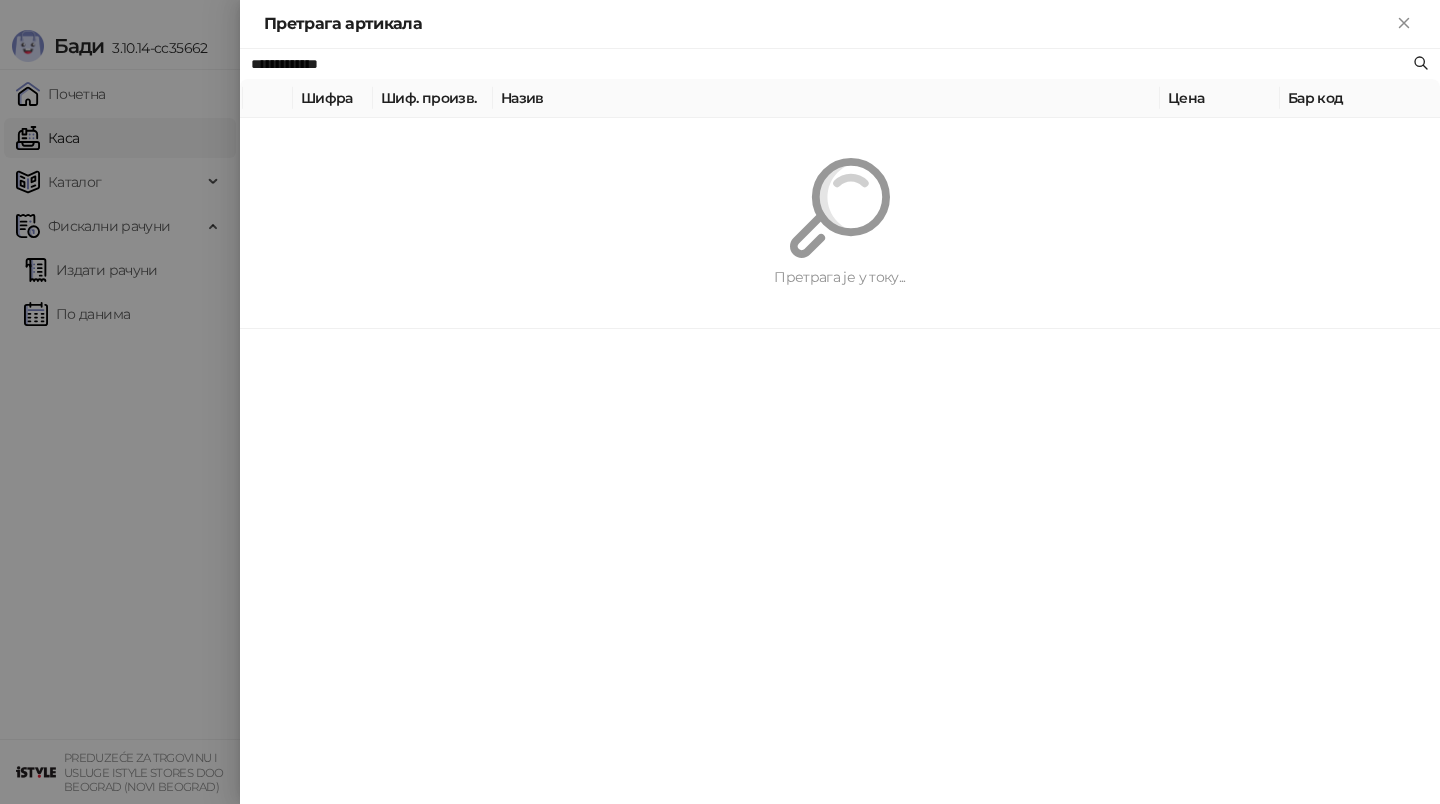 paste 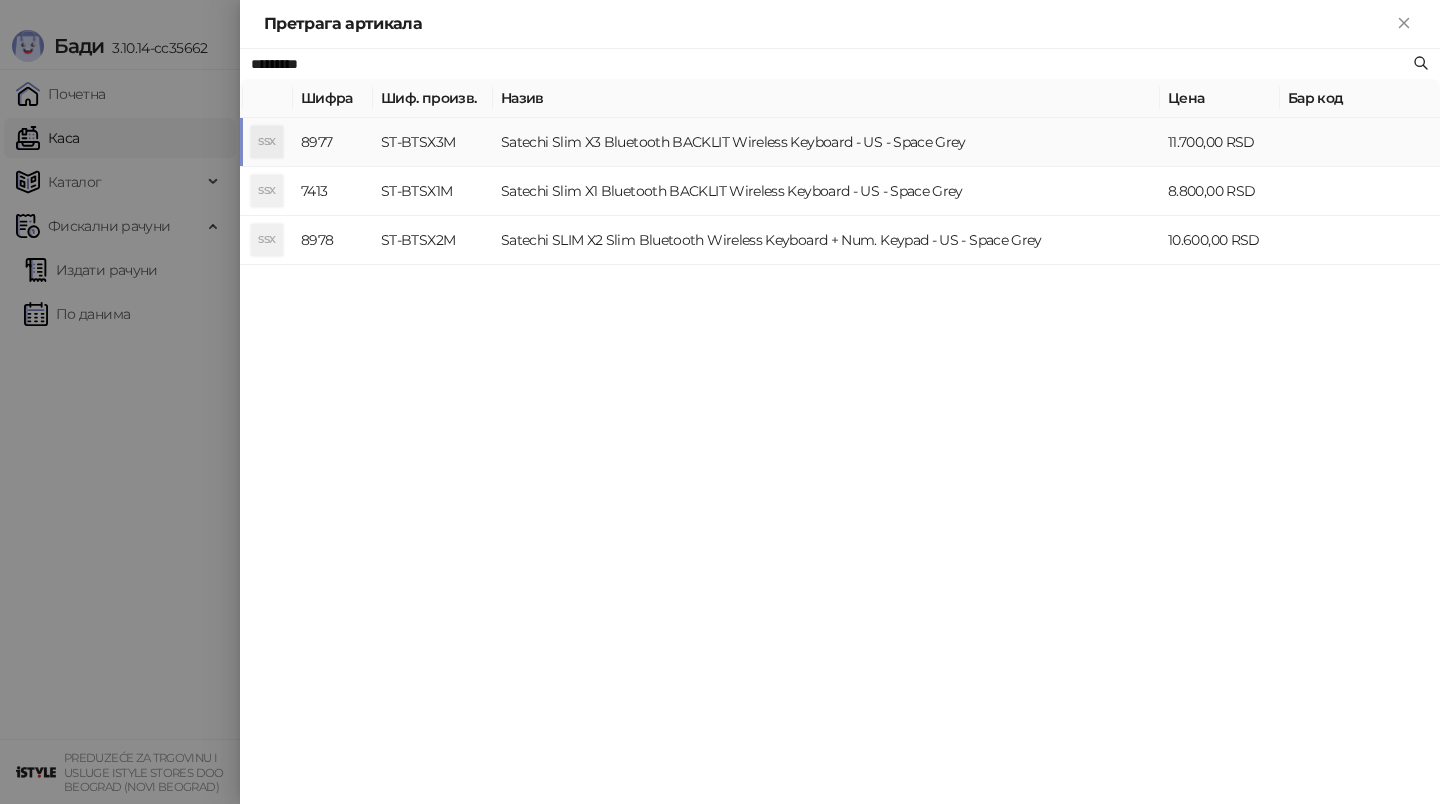 click on "Satechi Slim X3 Bluetooth BACKLIT Wireless Keyboard - US - Space Grey" at bounding box center [826, 142] 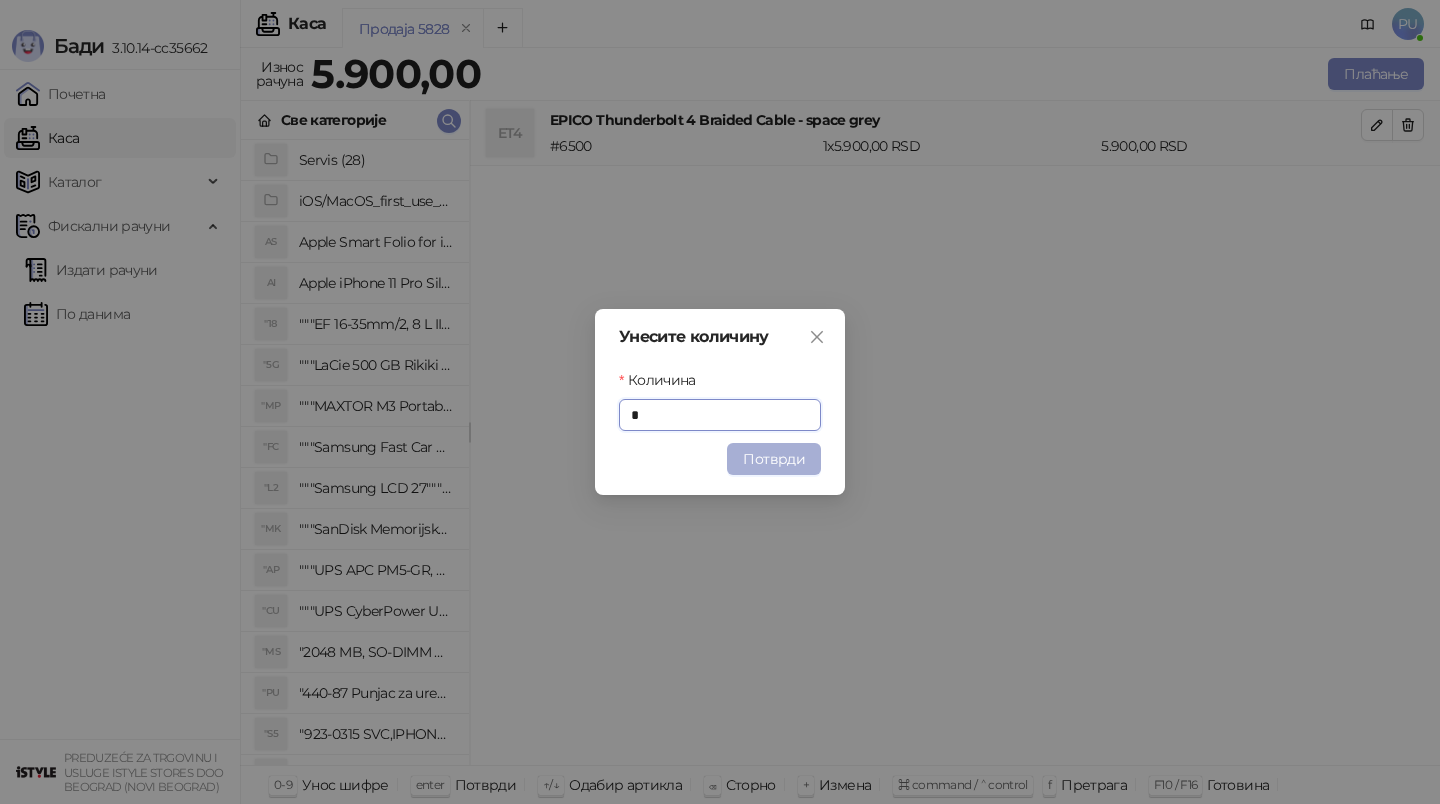 click on "Потврди" at bounding box center [774, 459] 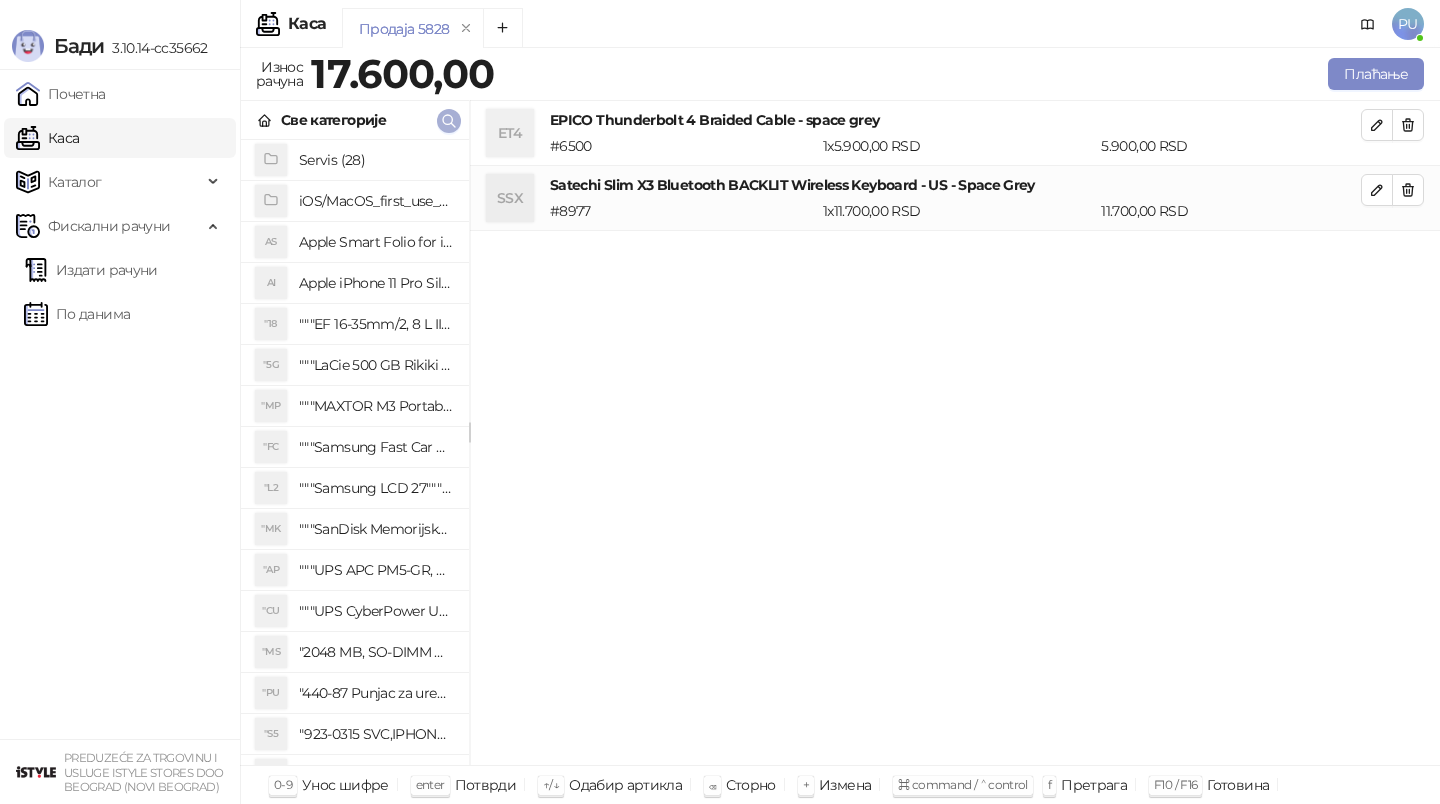 click at bounding box center [449, 121] 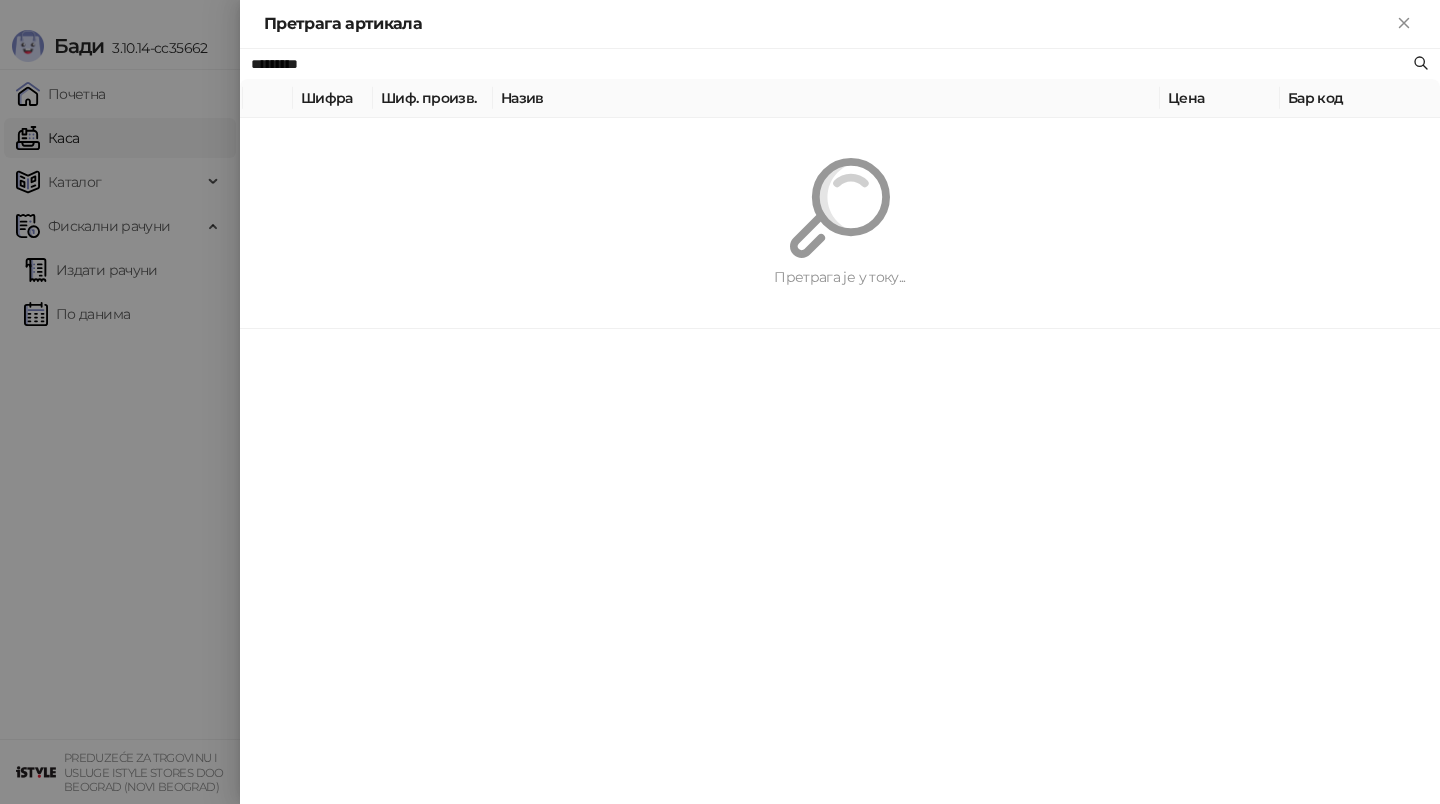 paste on "**********" 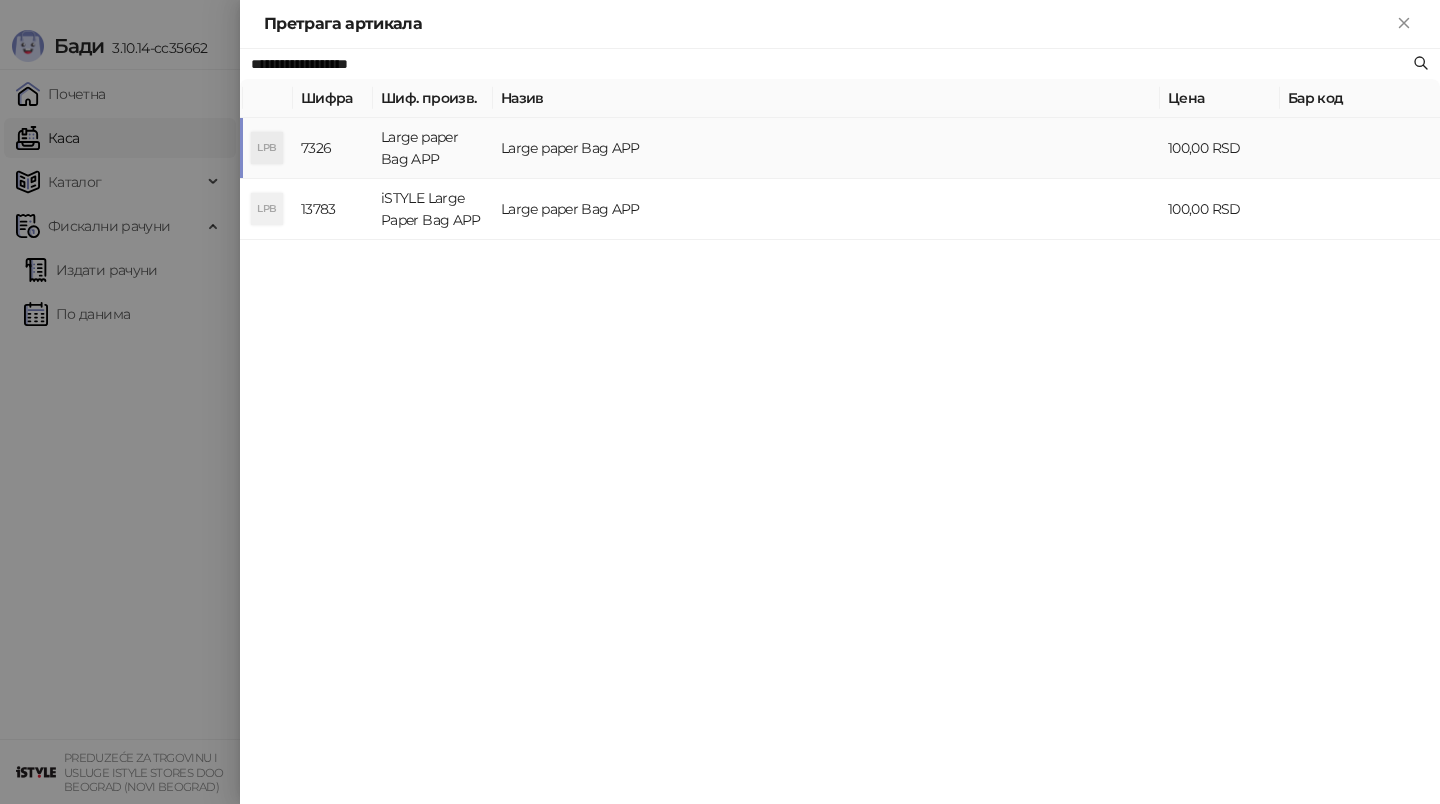 type on "**********" 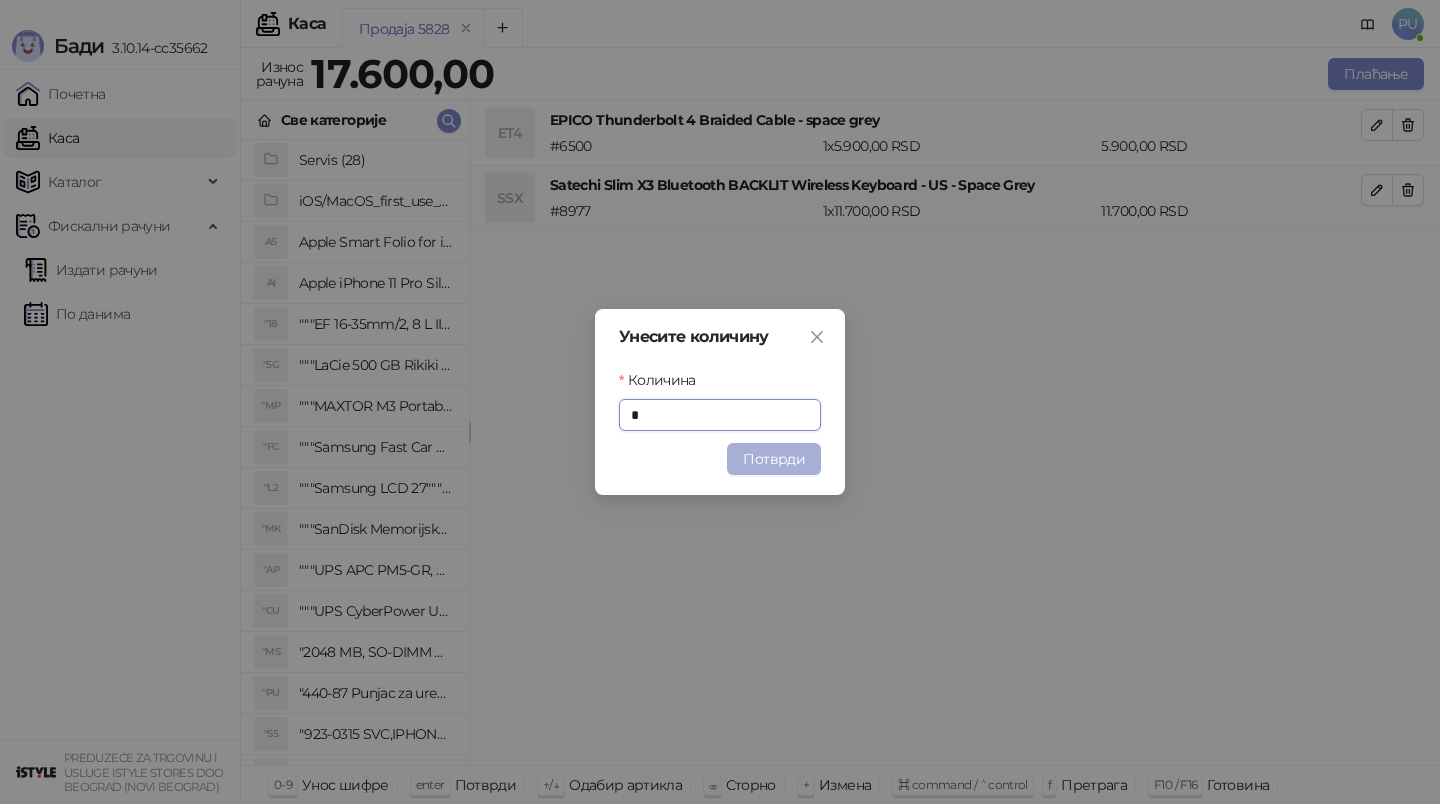 click on "Потврди" at bounding box center (774, 459) 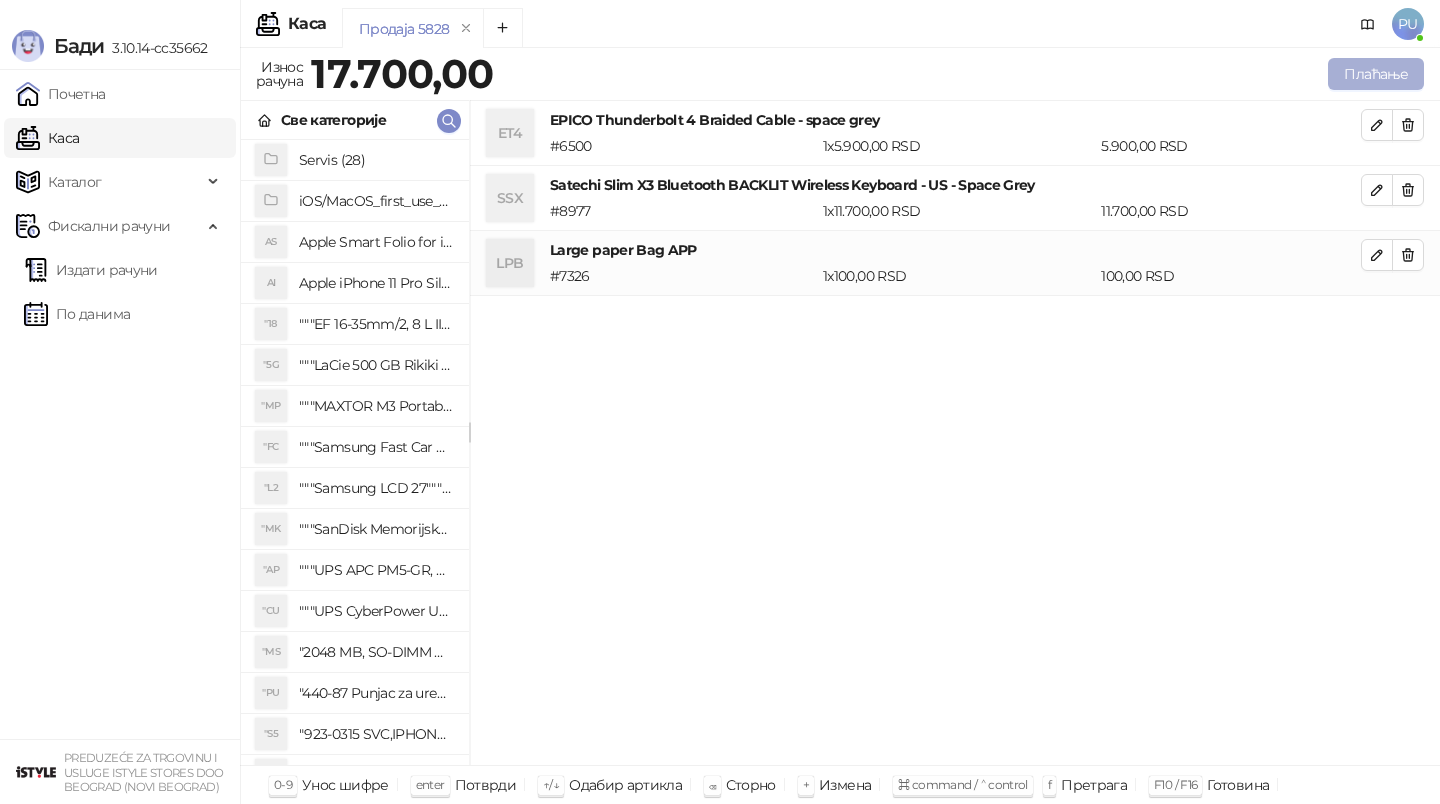 click on "Плаћање" at bounding box center (1376, 74) 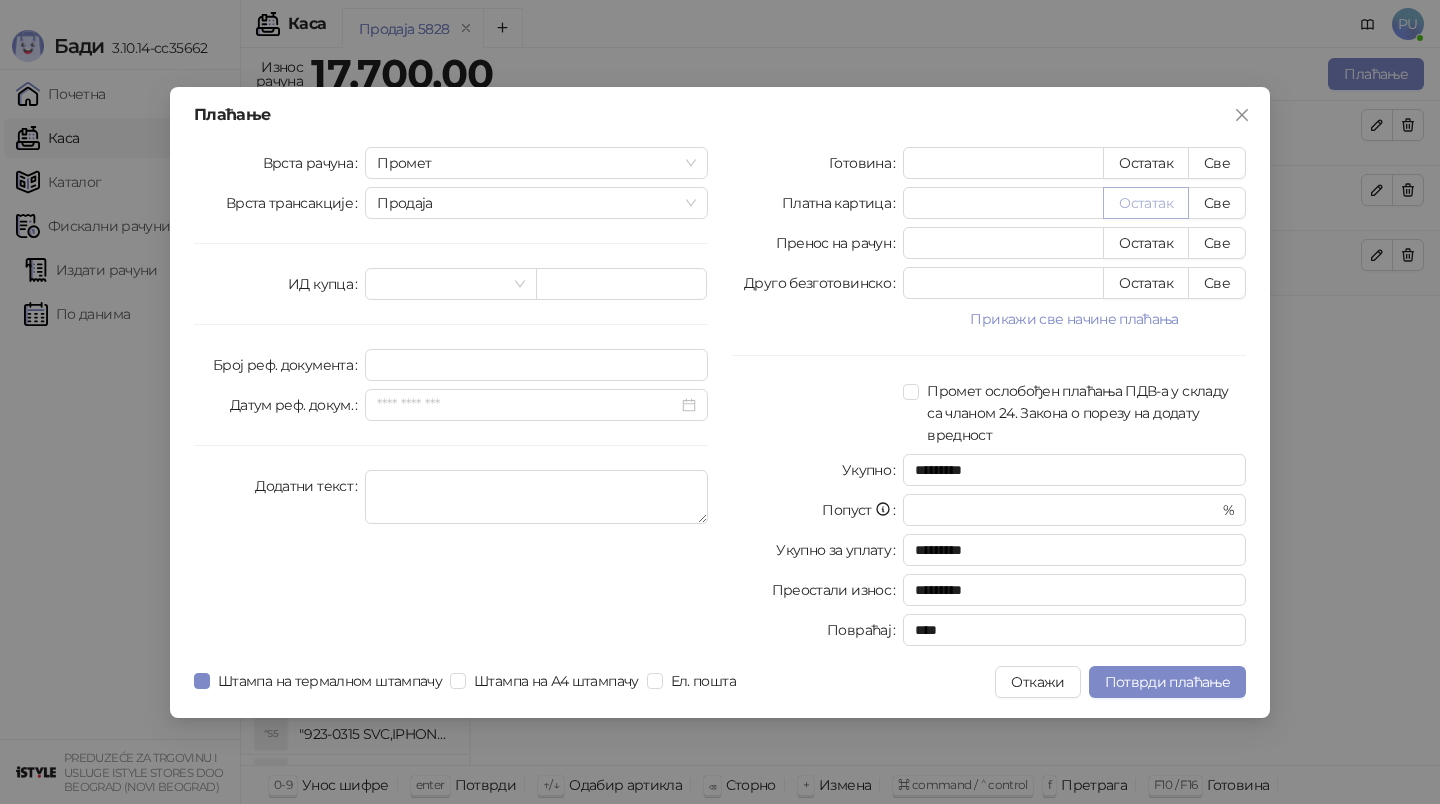 click on "Остатак" at bounding box center [1146, 203] 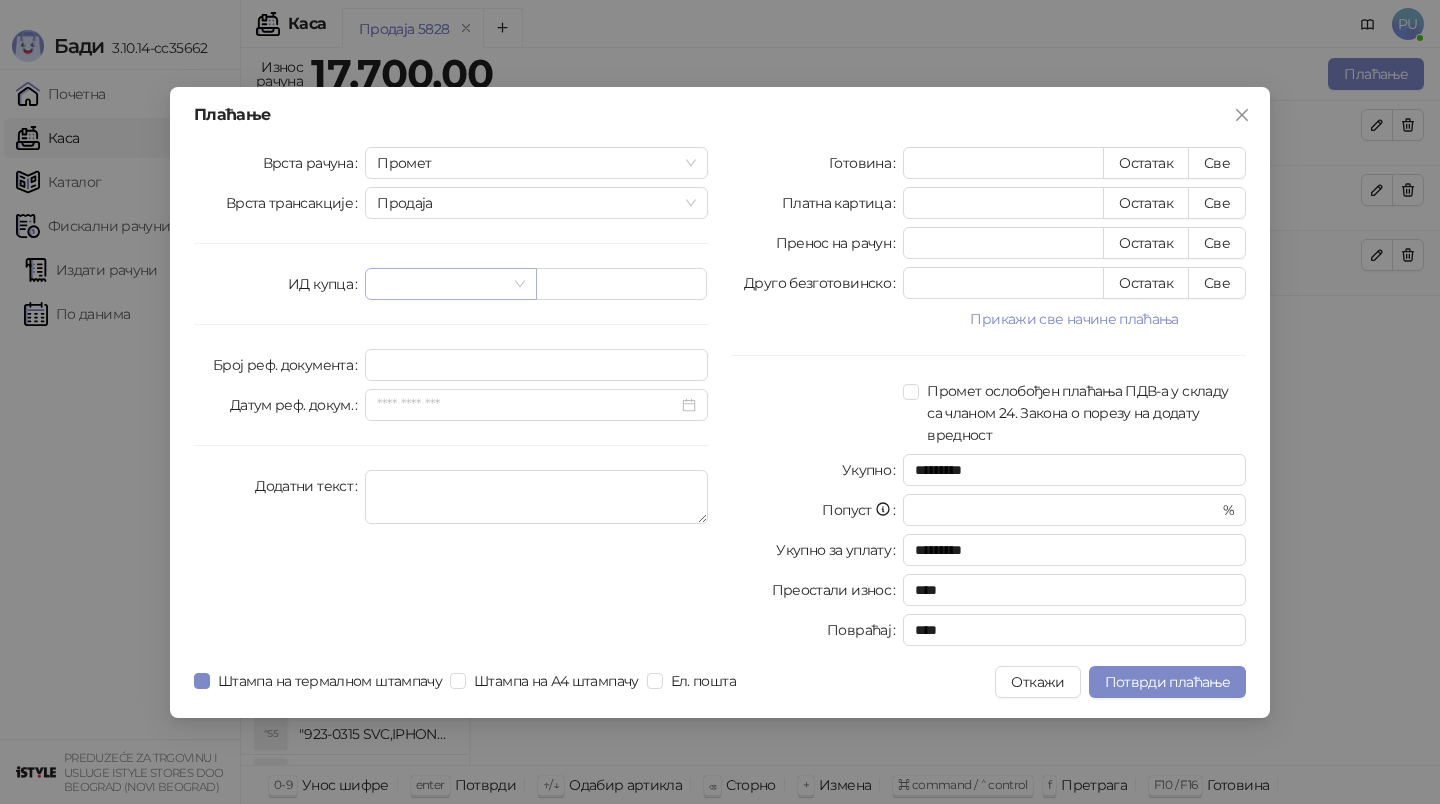 click at bounding box center [441, 284] 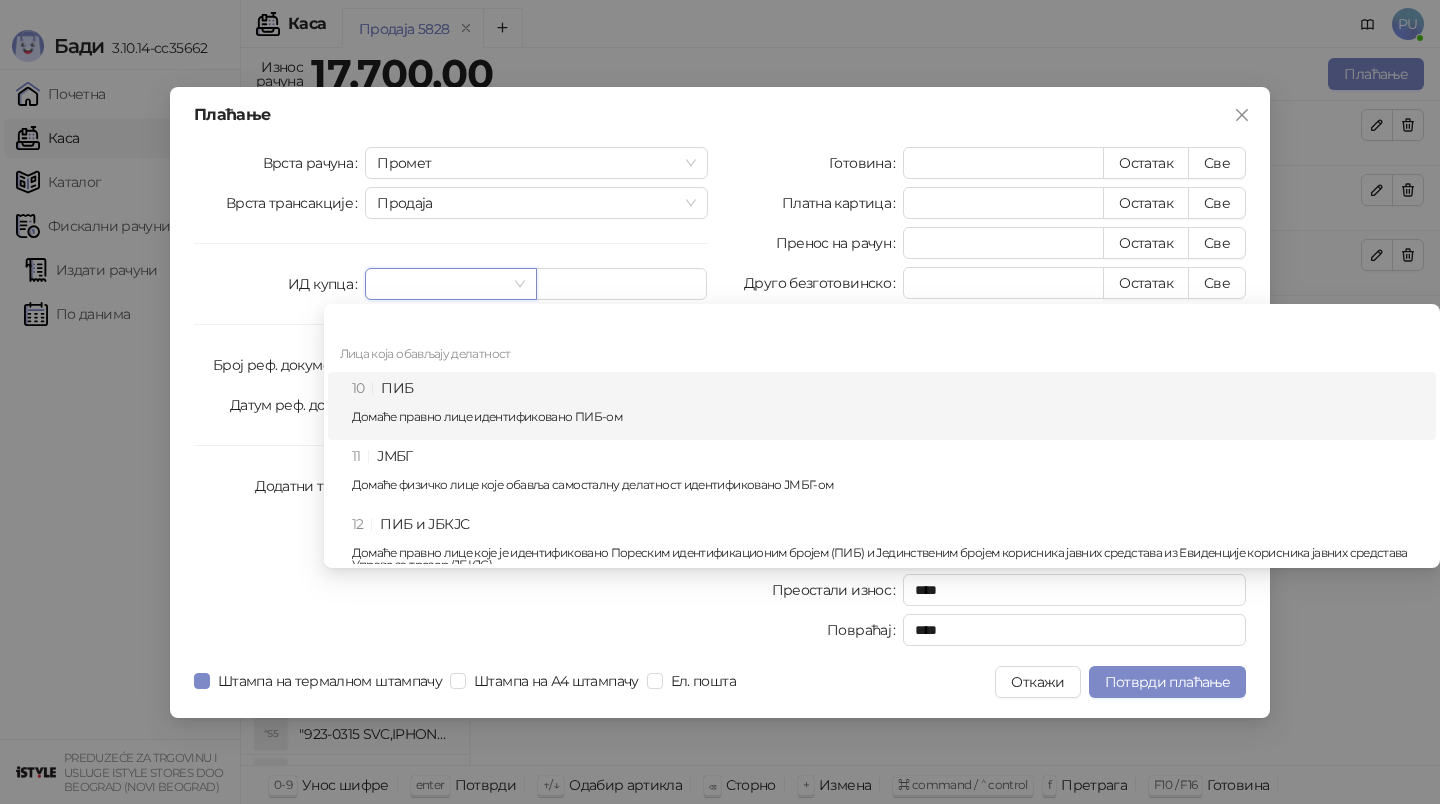 click on "10 ПИБ Домаће правно лице идентификовано ПИБ-ом" at bounding box center [888, 406] 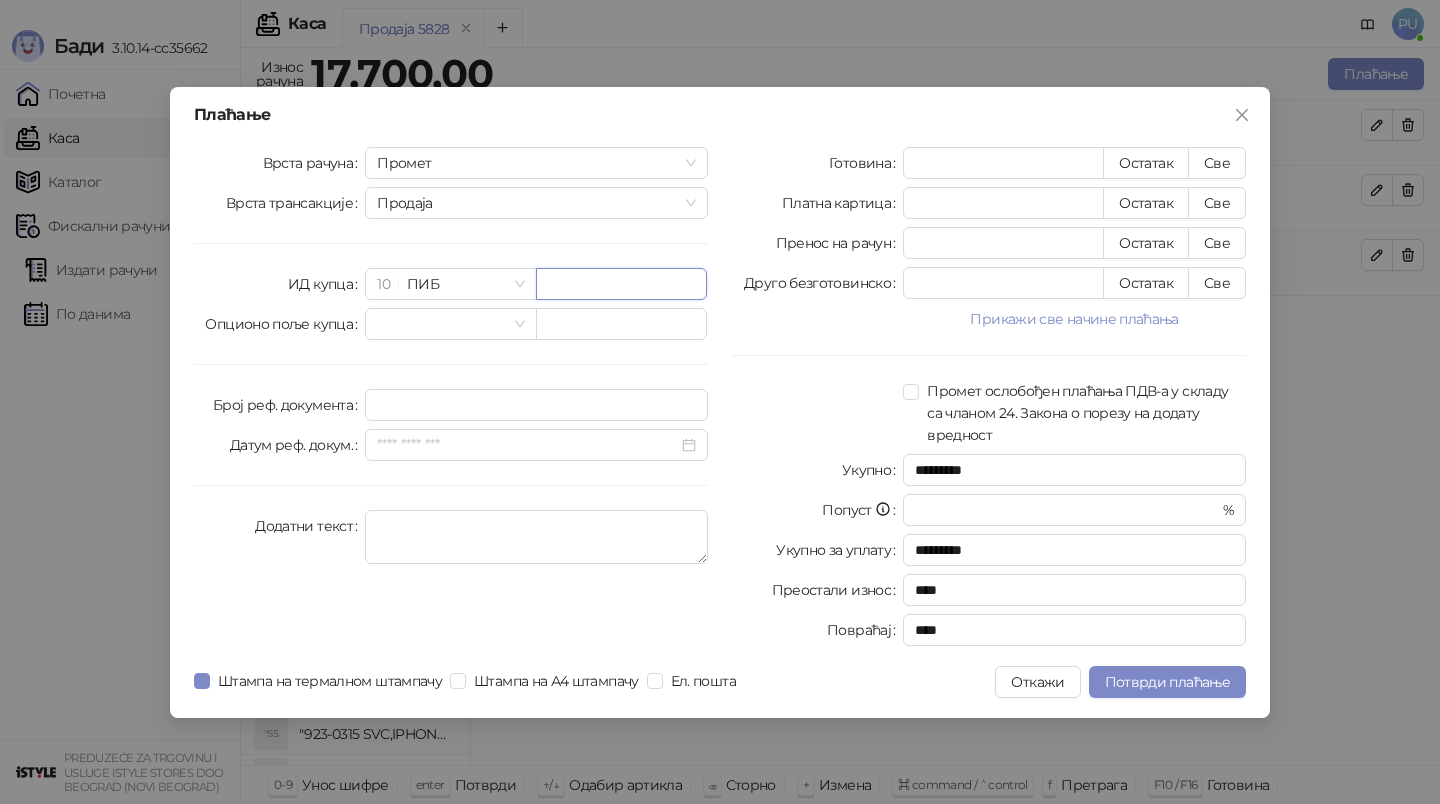 paste on "*********" 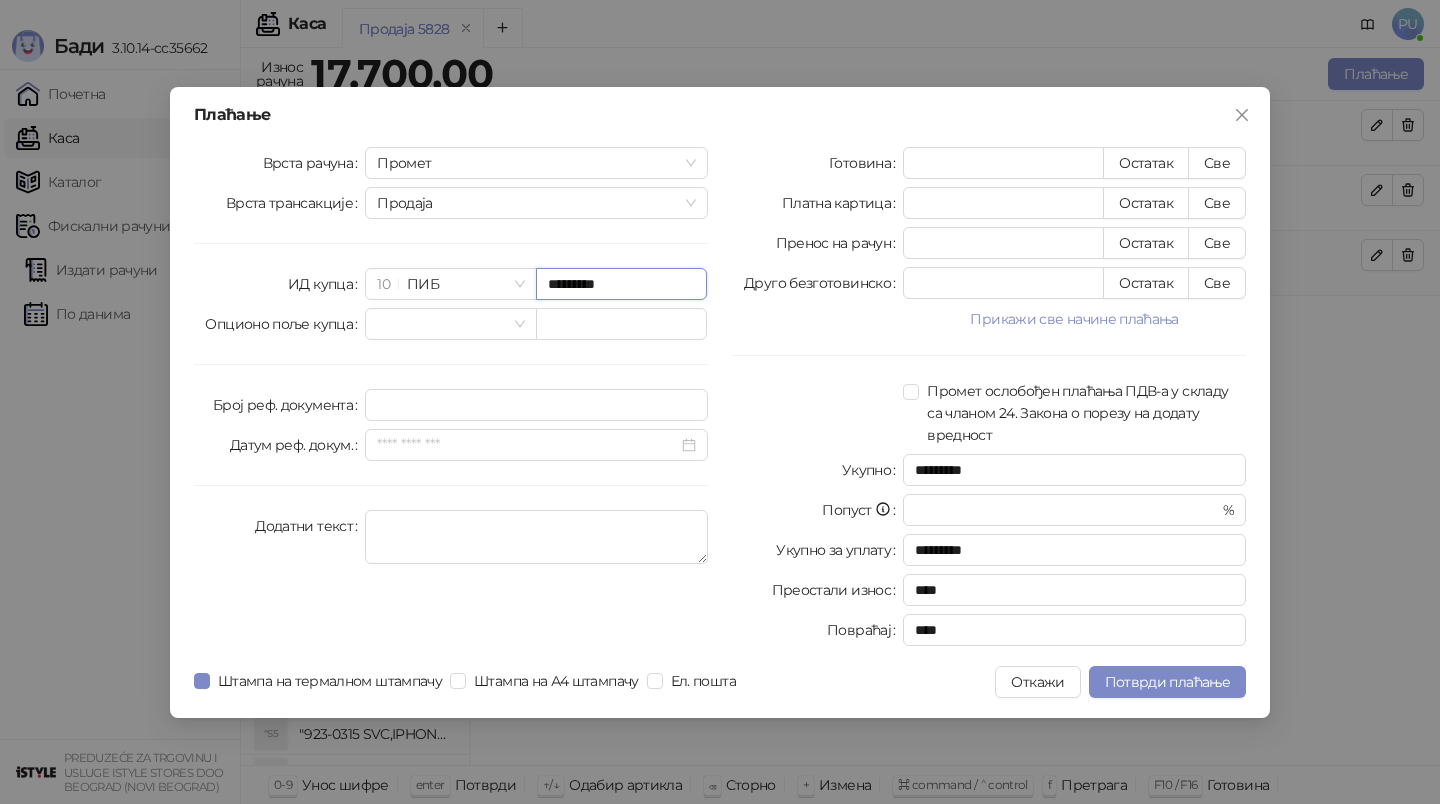 type on "*********" 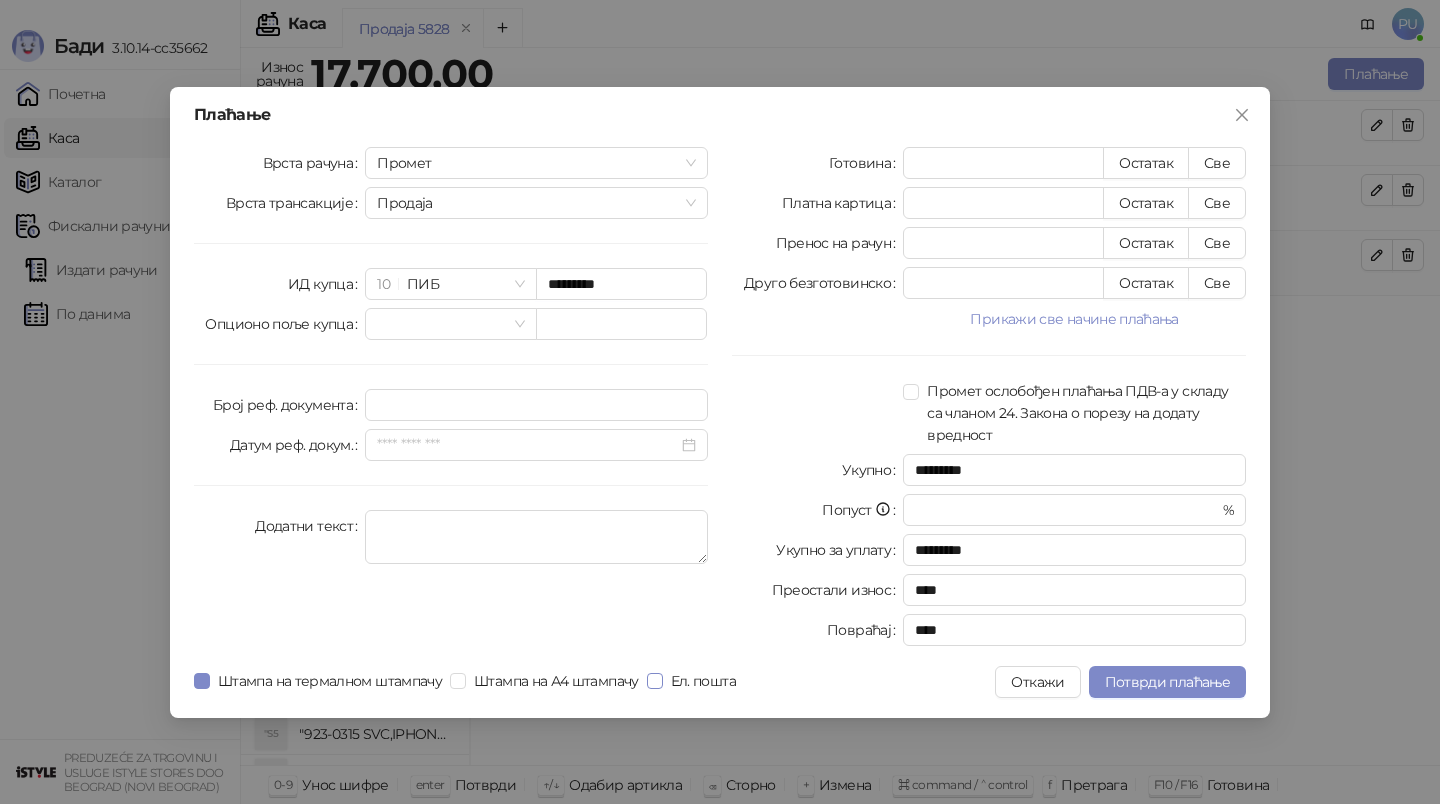 click on "Ел. пошта" at bounding box center [703, 681] 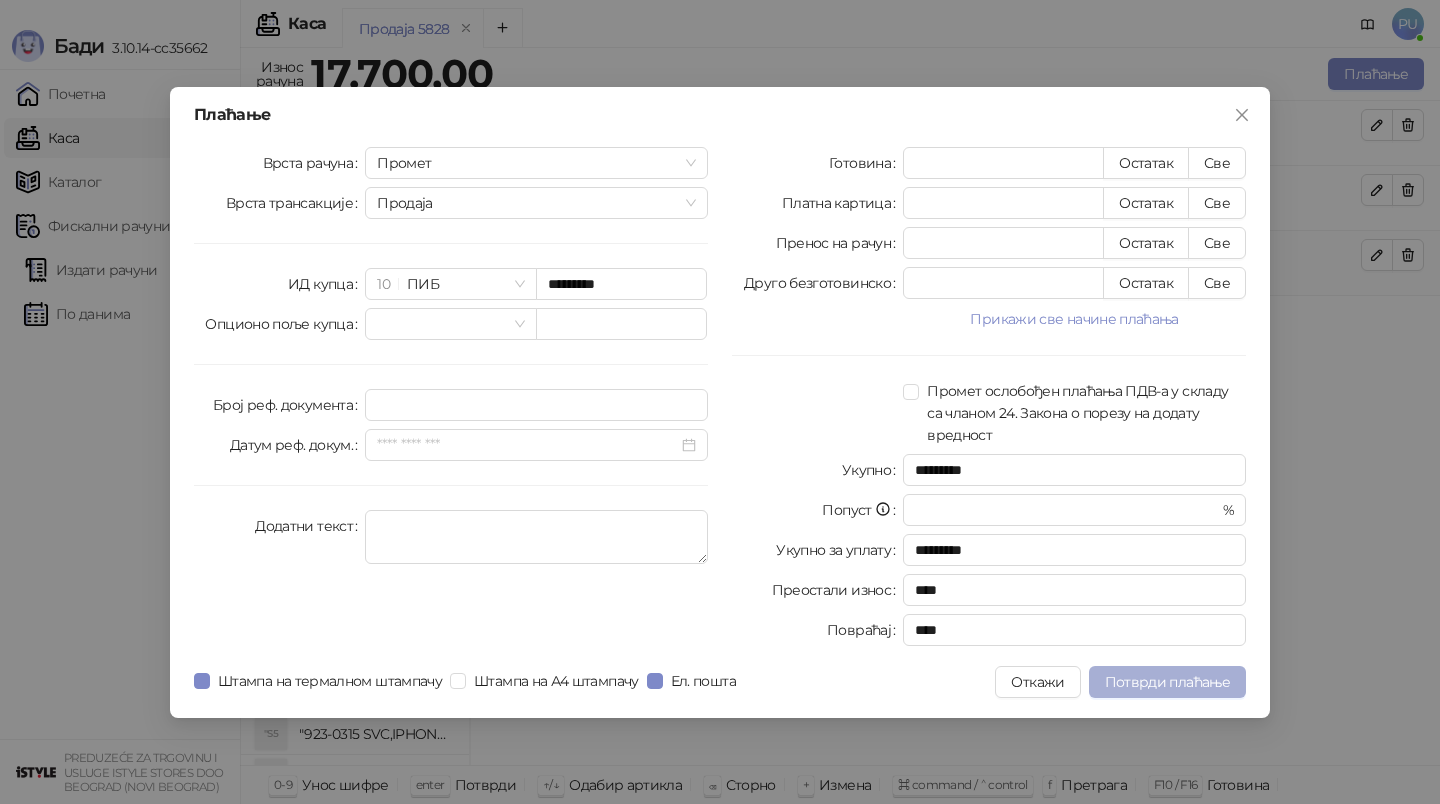 click on "Потврди плаћање" at bounding box center [1167, 682] 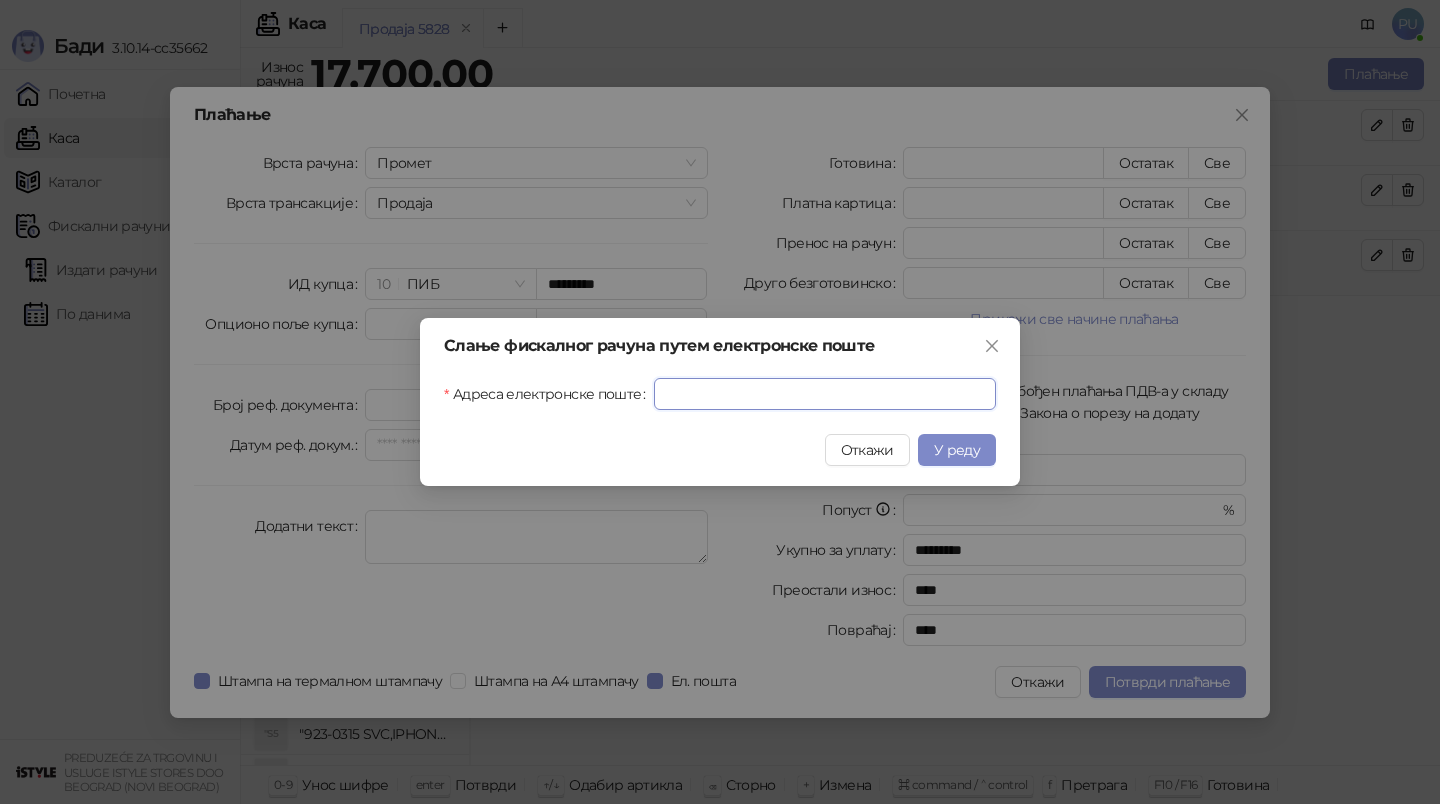 click on "Адреса електронске поште" at bounding box center (825, 394) 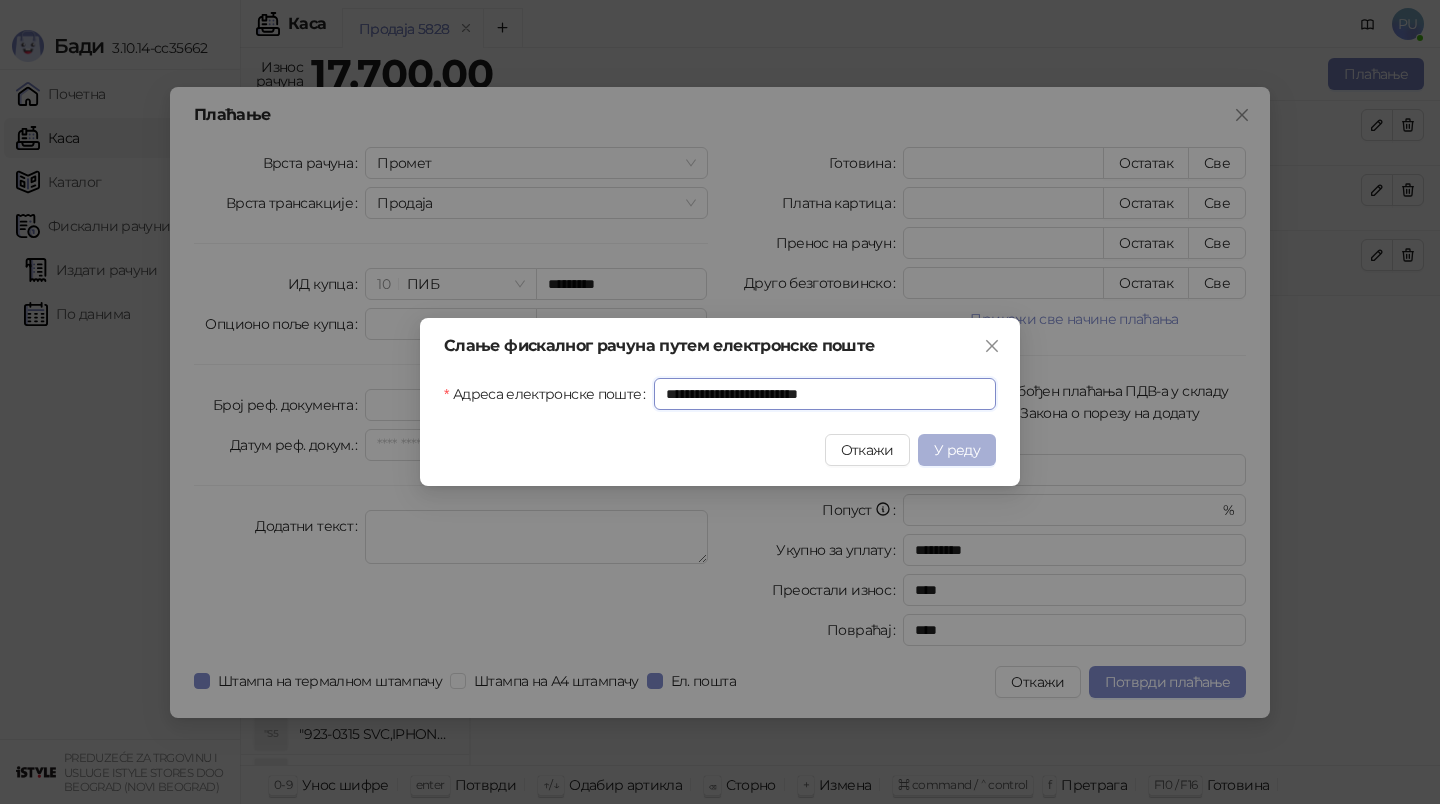 type on "**********" 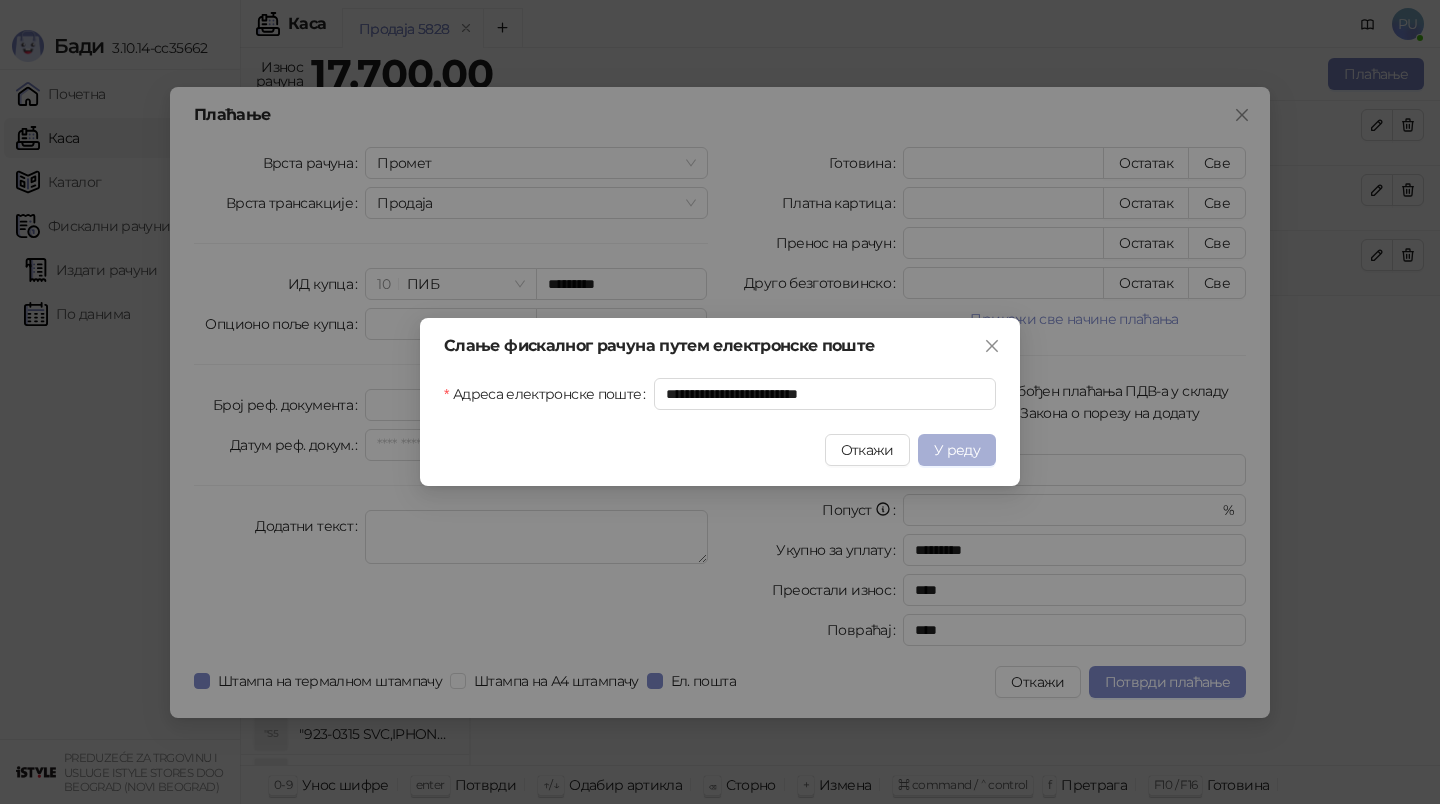 click on "У реду" at bounding box center [957, 450] 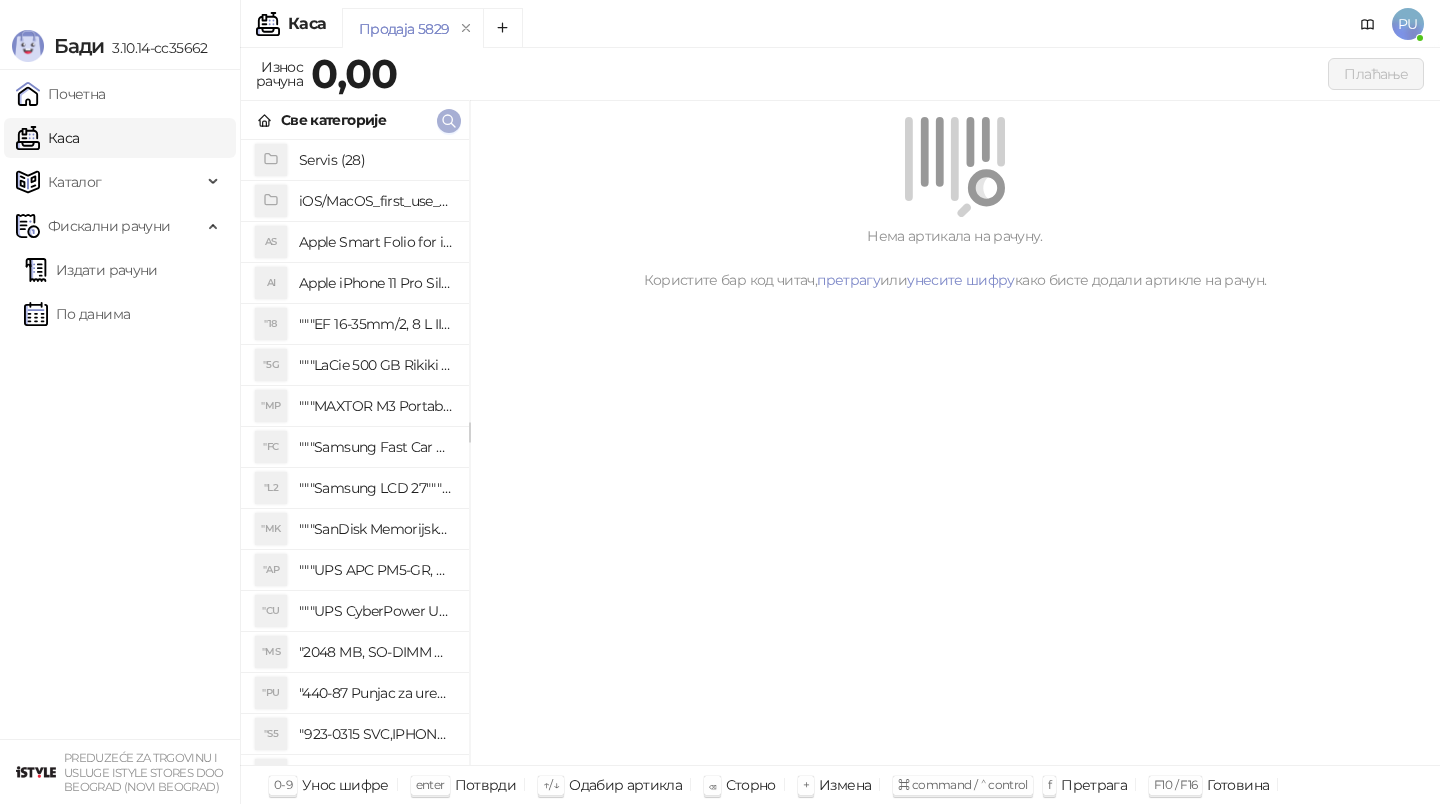 click 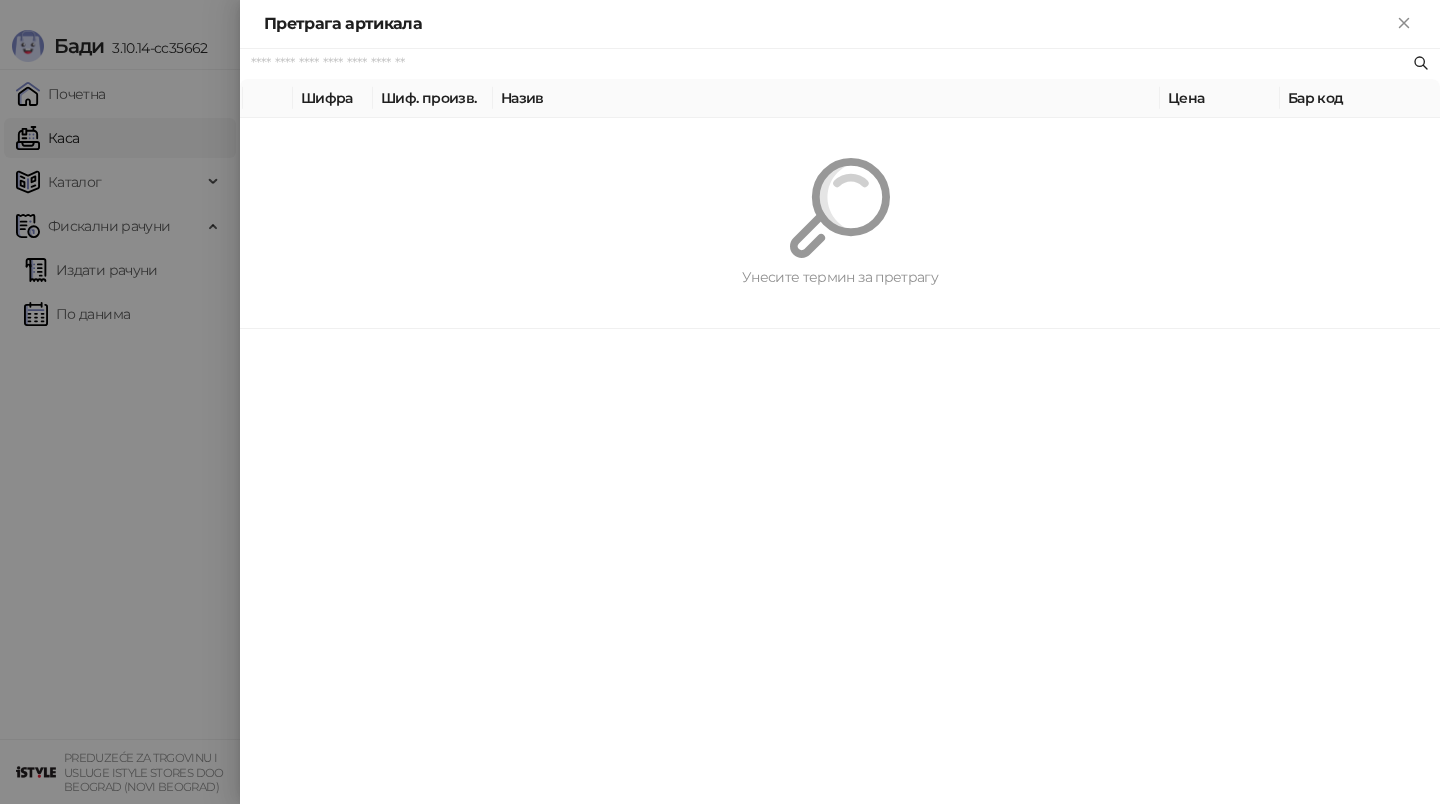 paste on "*********" 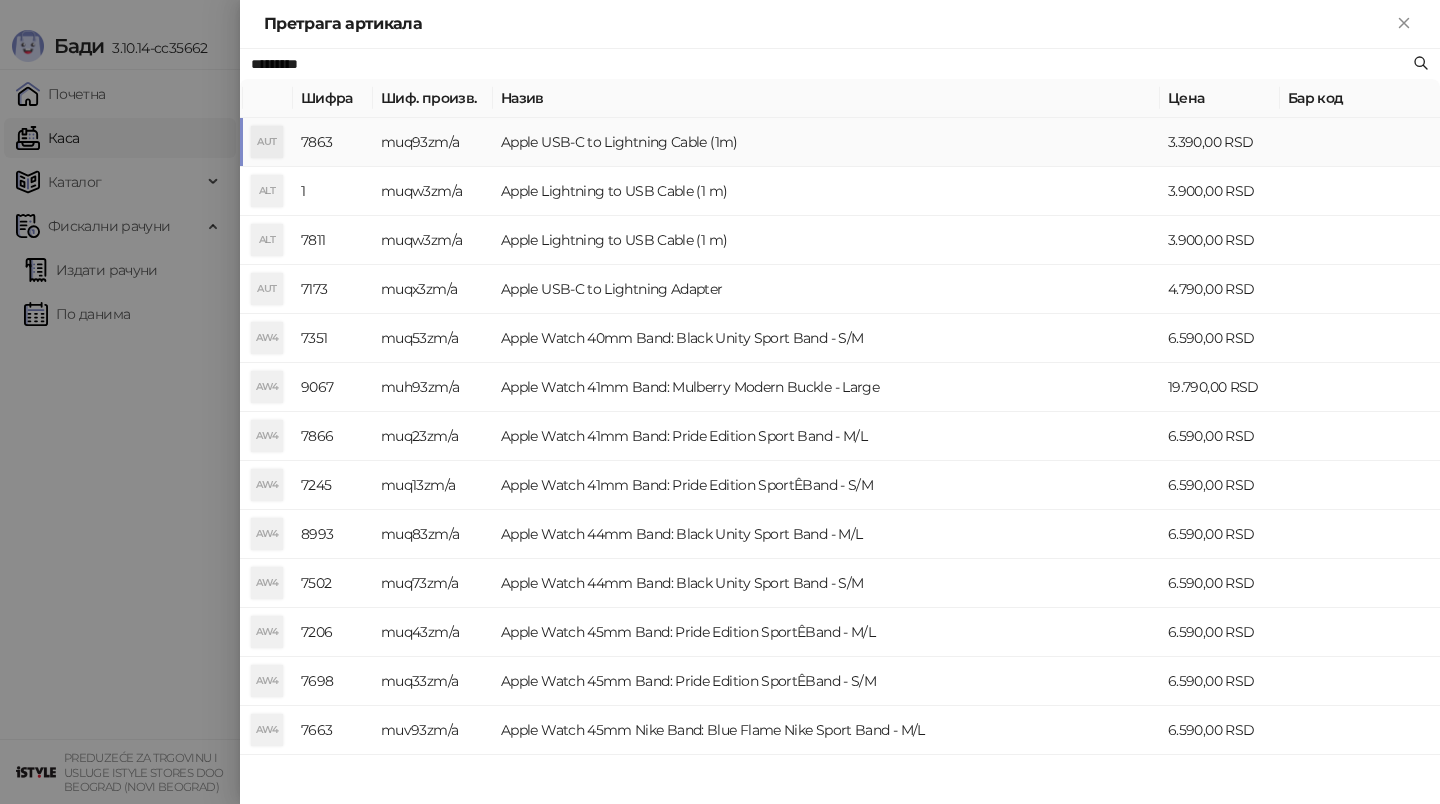 click on "Apple USB-C to Lightning Cable (1m)" at bounding box center [826, 142] 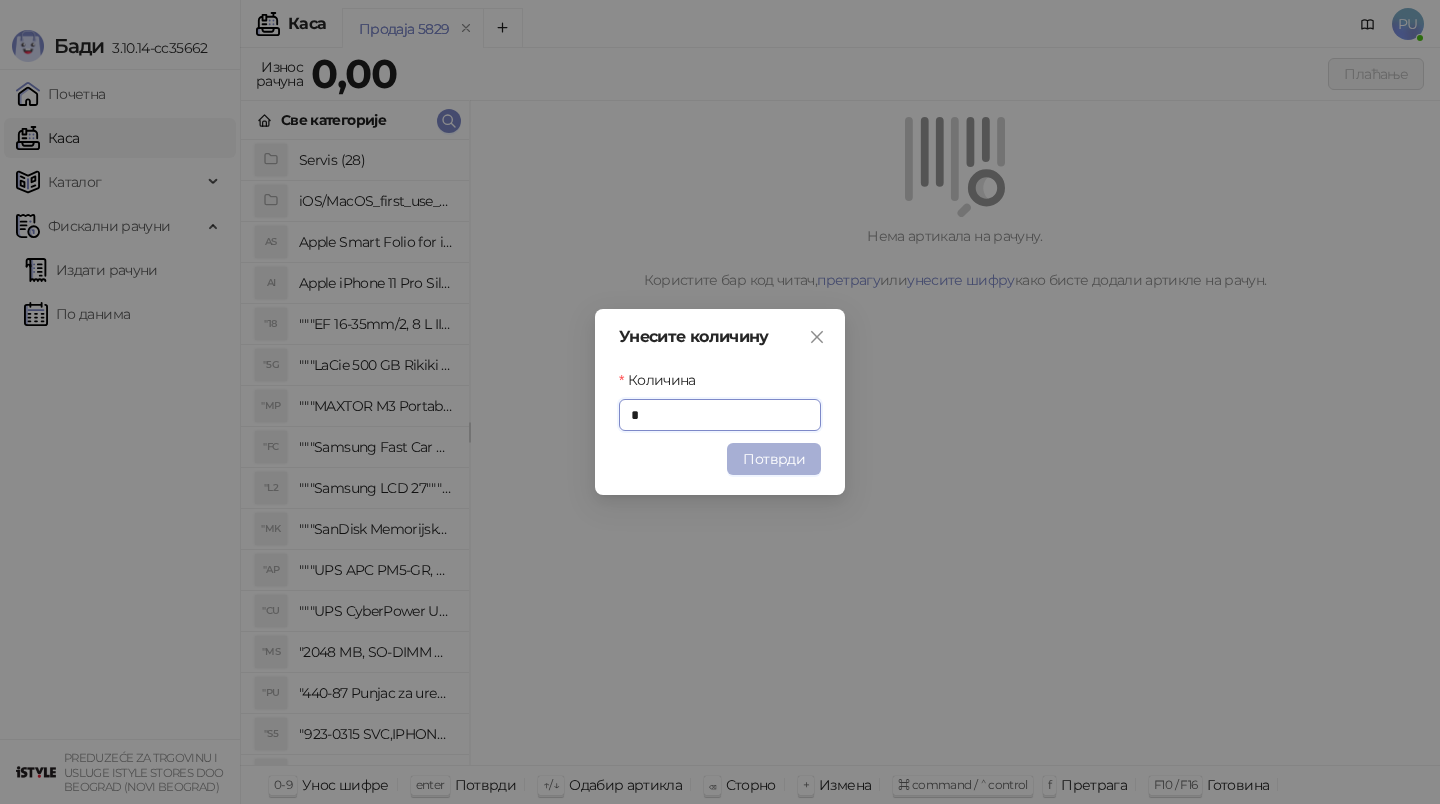 click on "Потврди" at bounding box center [774, 459] 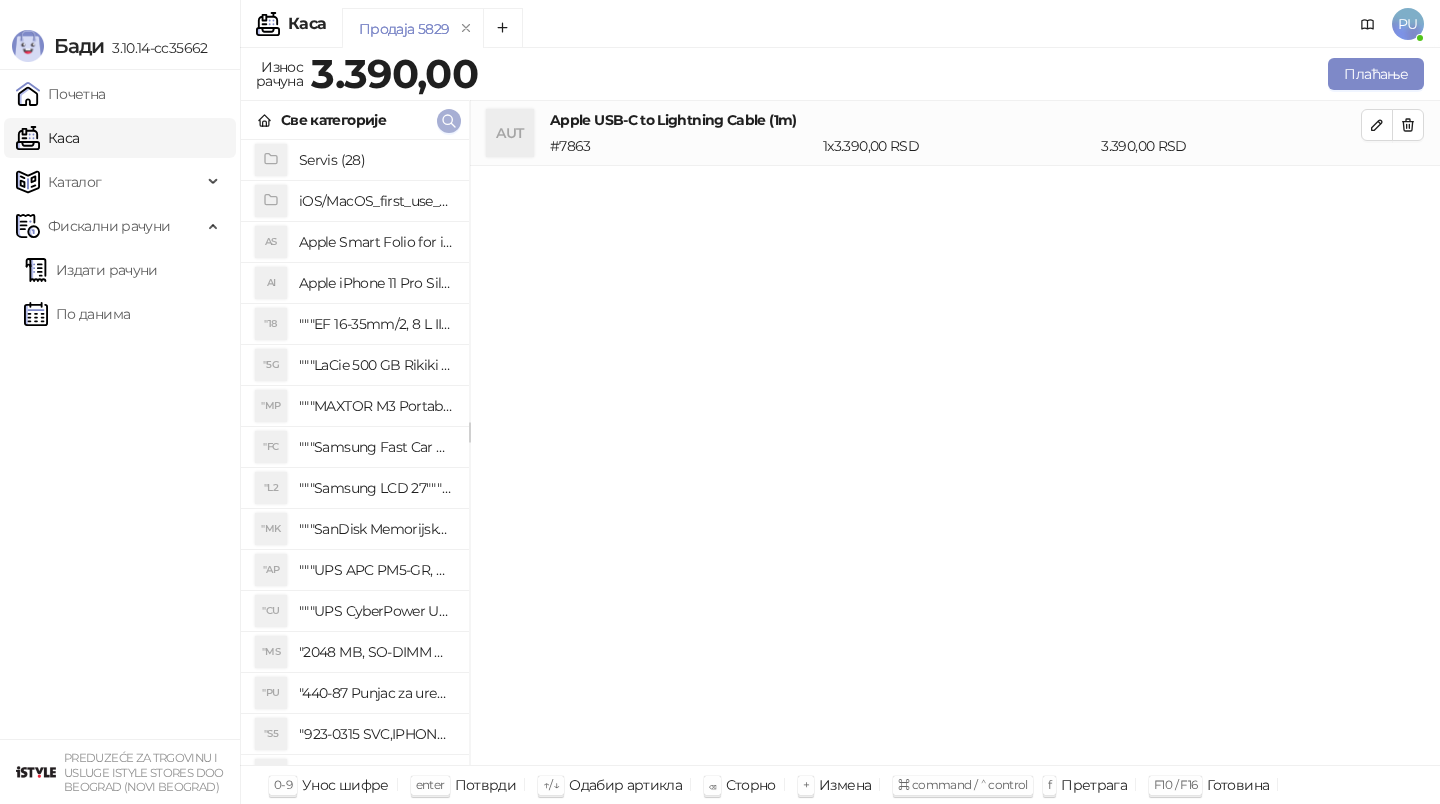 click 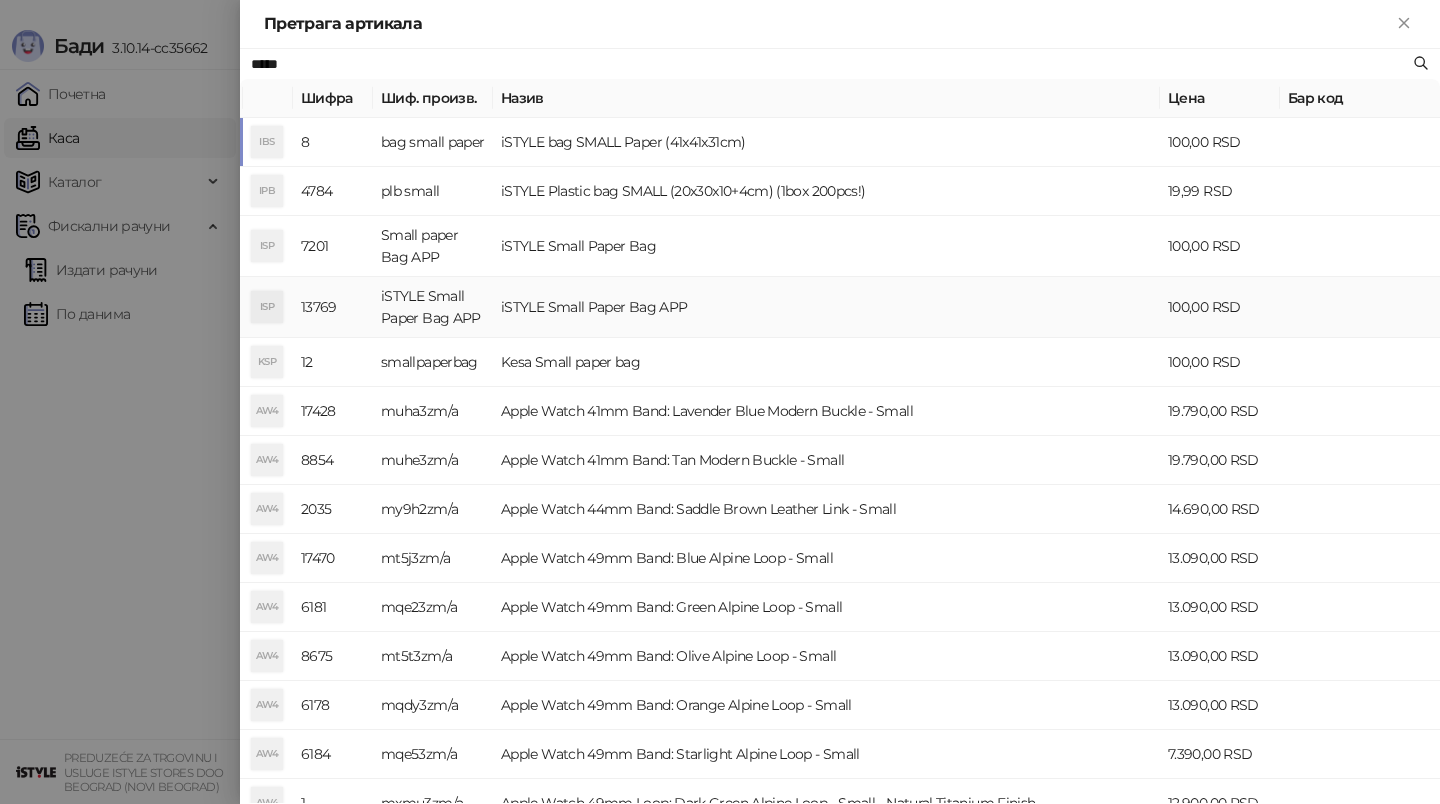 type on "*****" 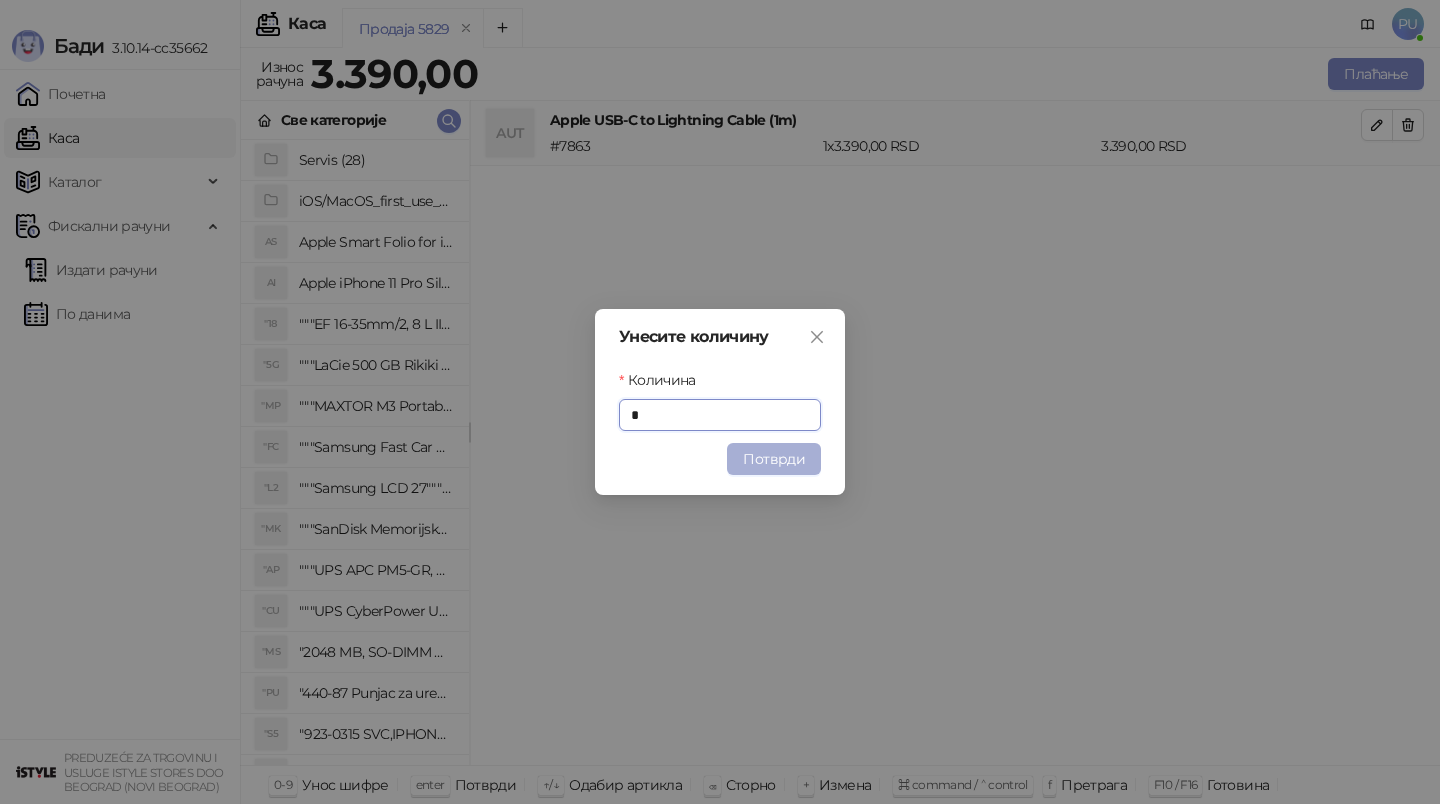 click on "Потврди" at bounding box center [774, 459] 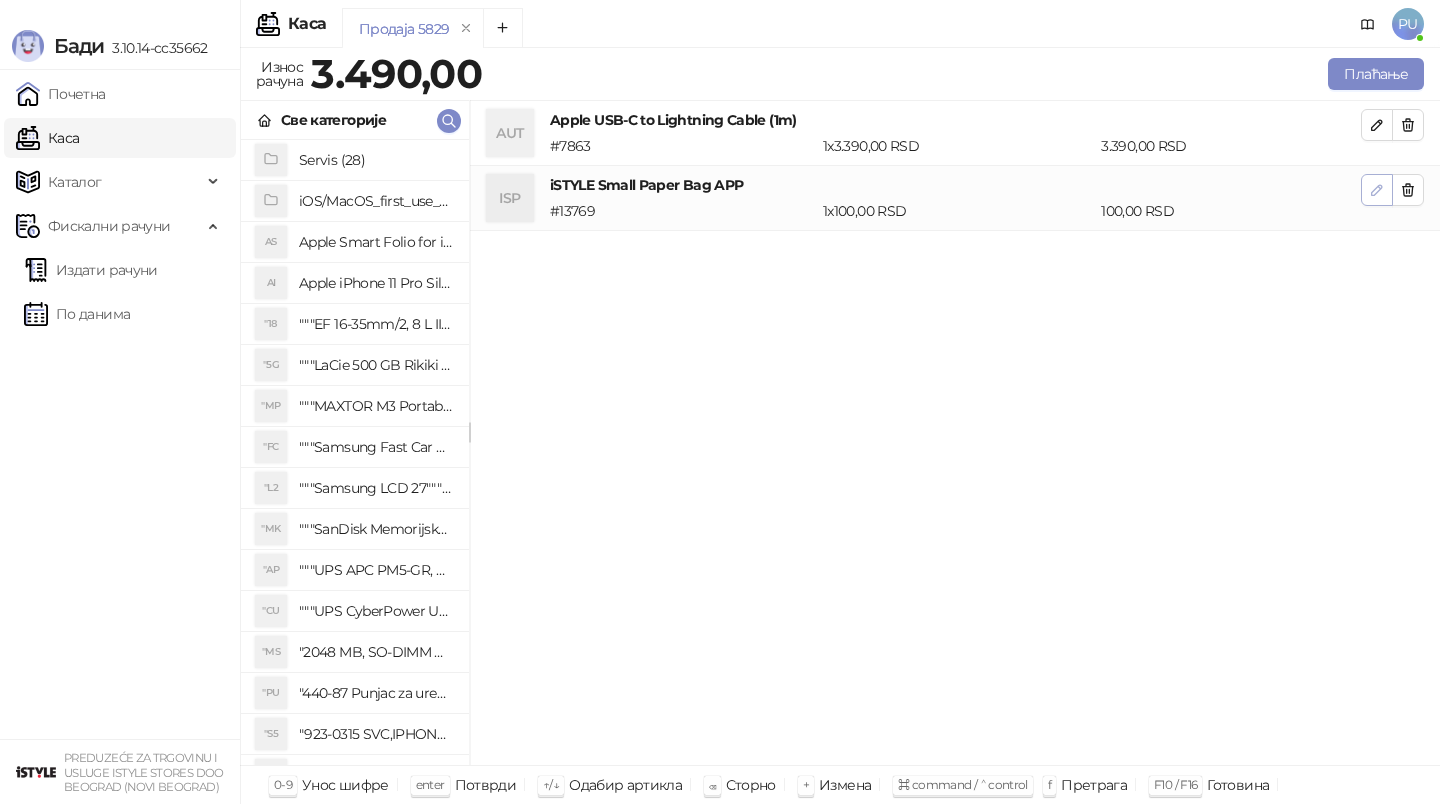 click 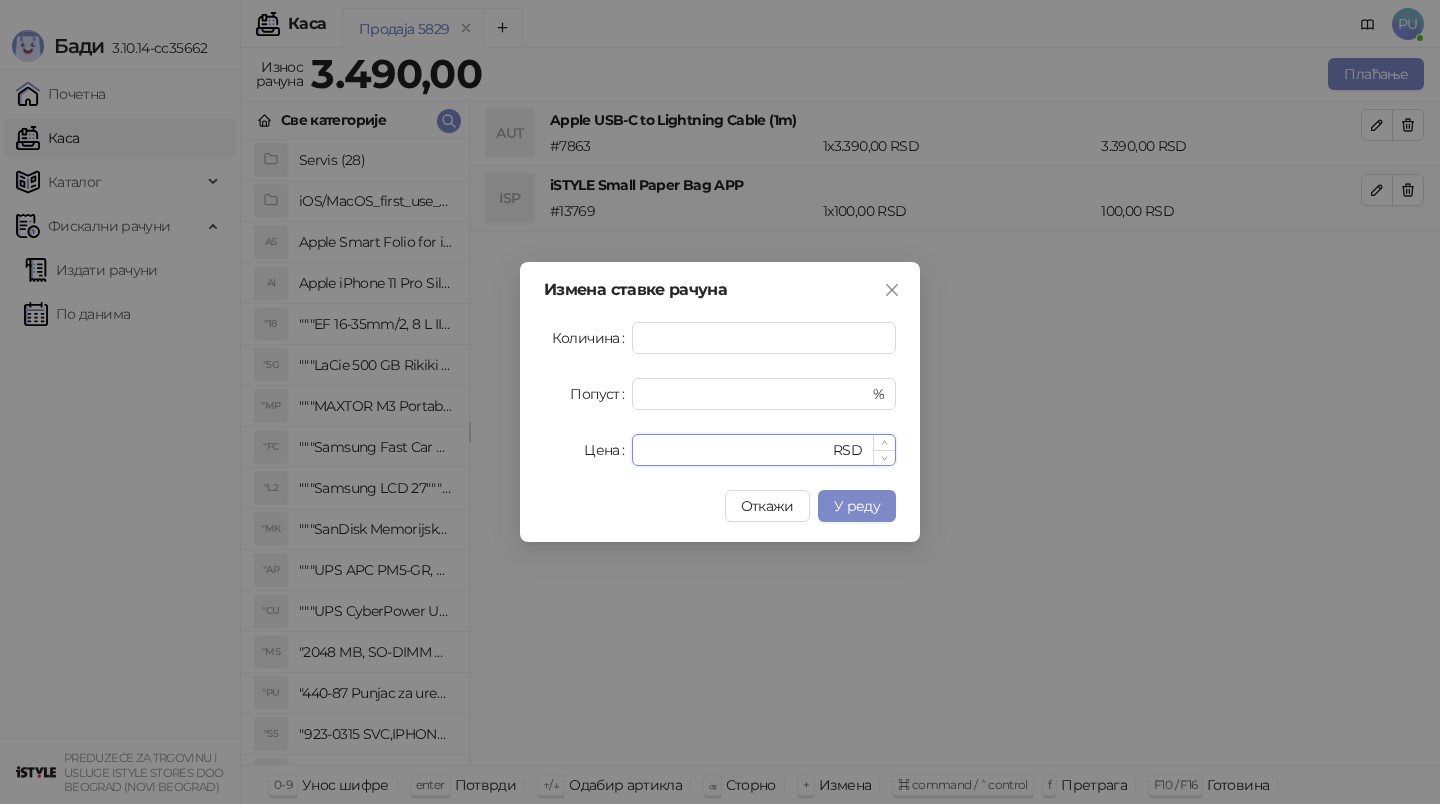 click on "***" at bounding box center [736, 450] 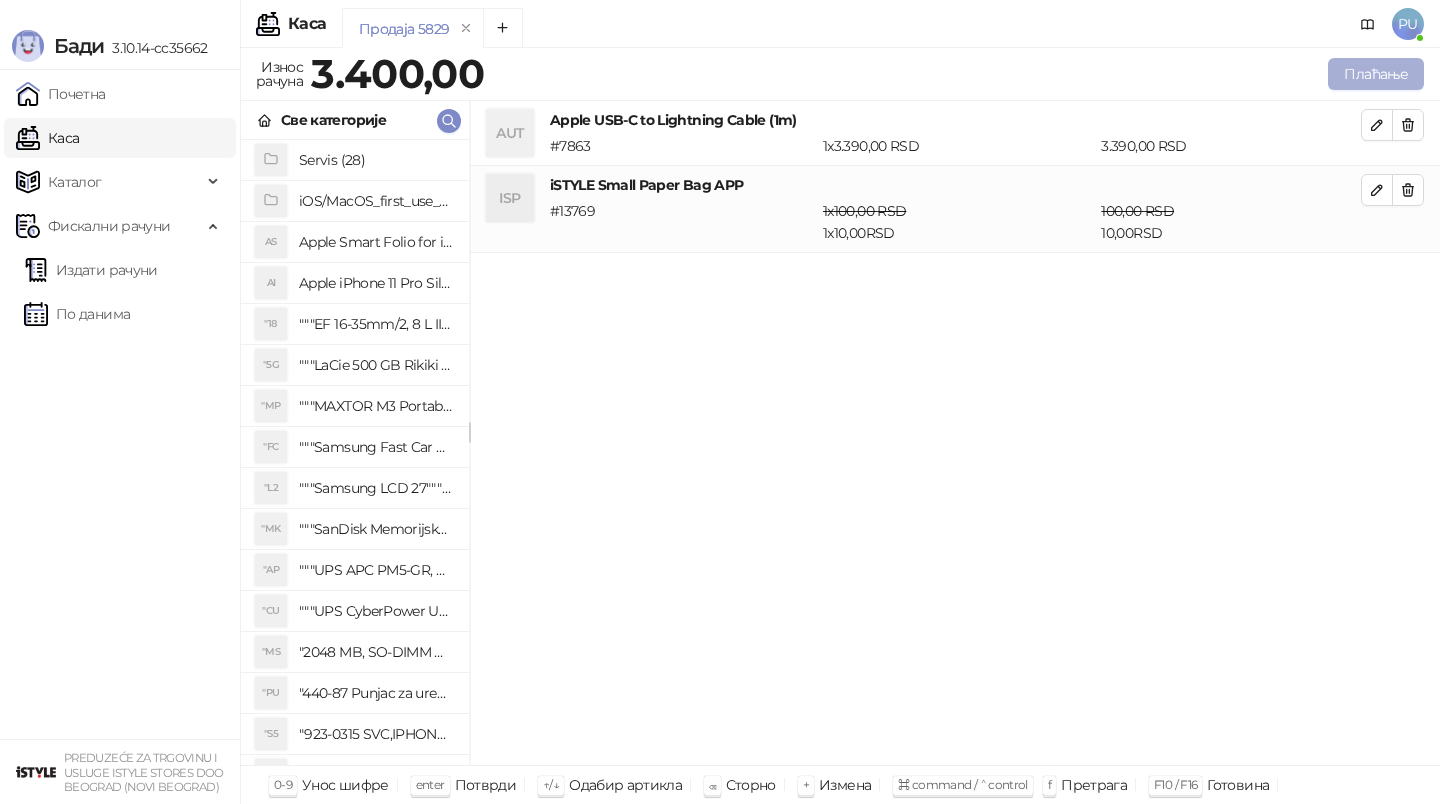 click on "Плаћање" at bounding box center [1376, 74] 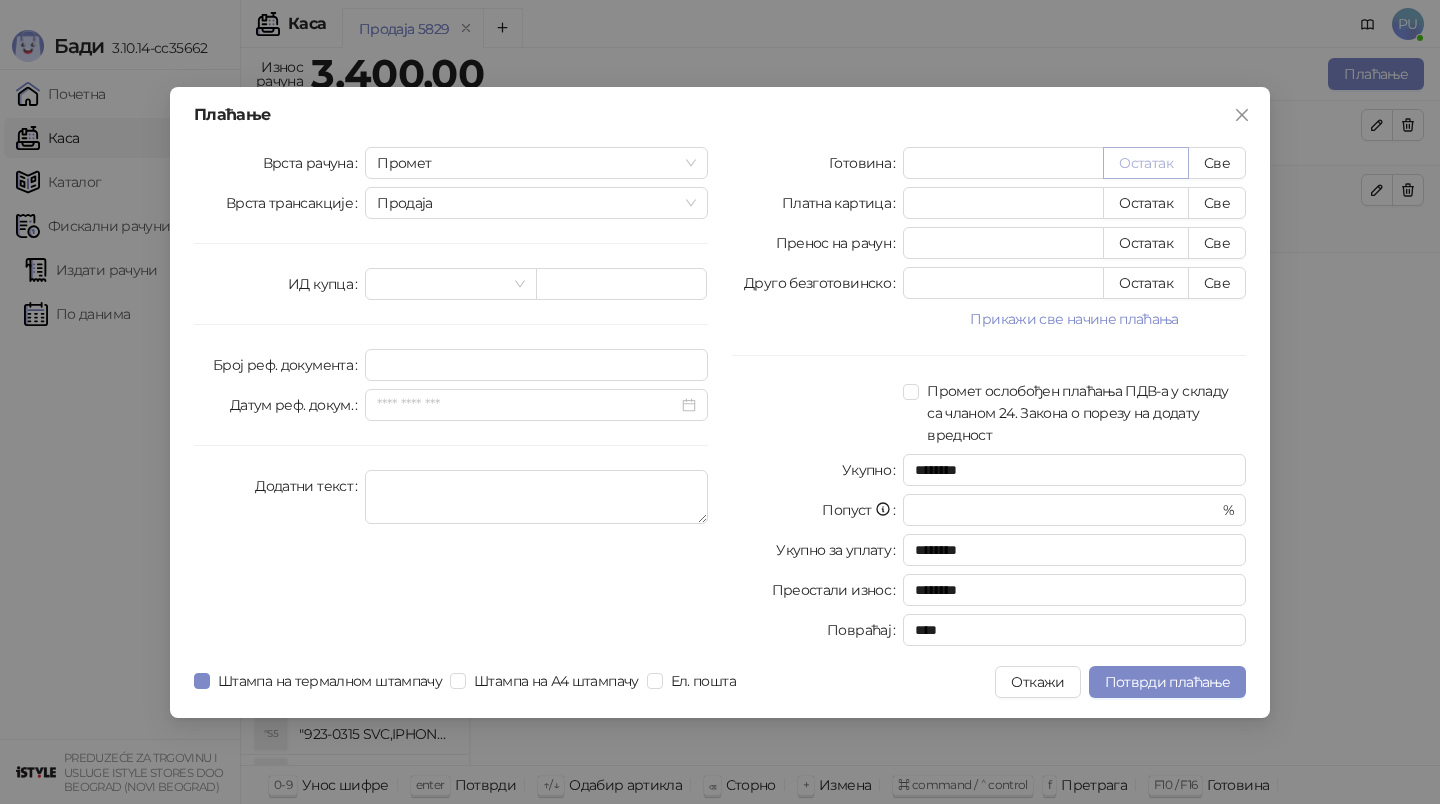 click on "Остатак" at bounding box center (1146, 163) 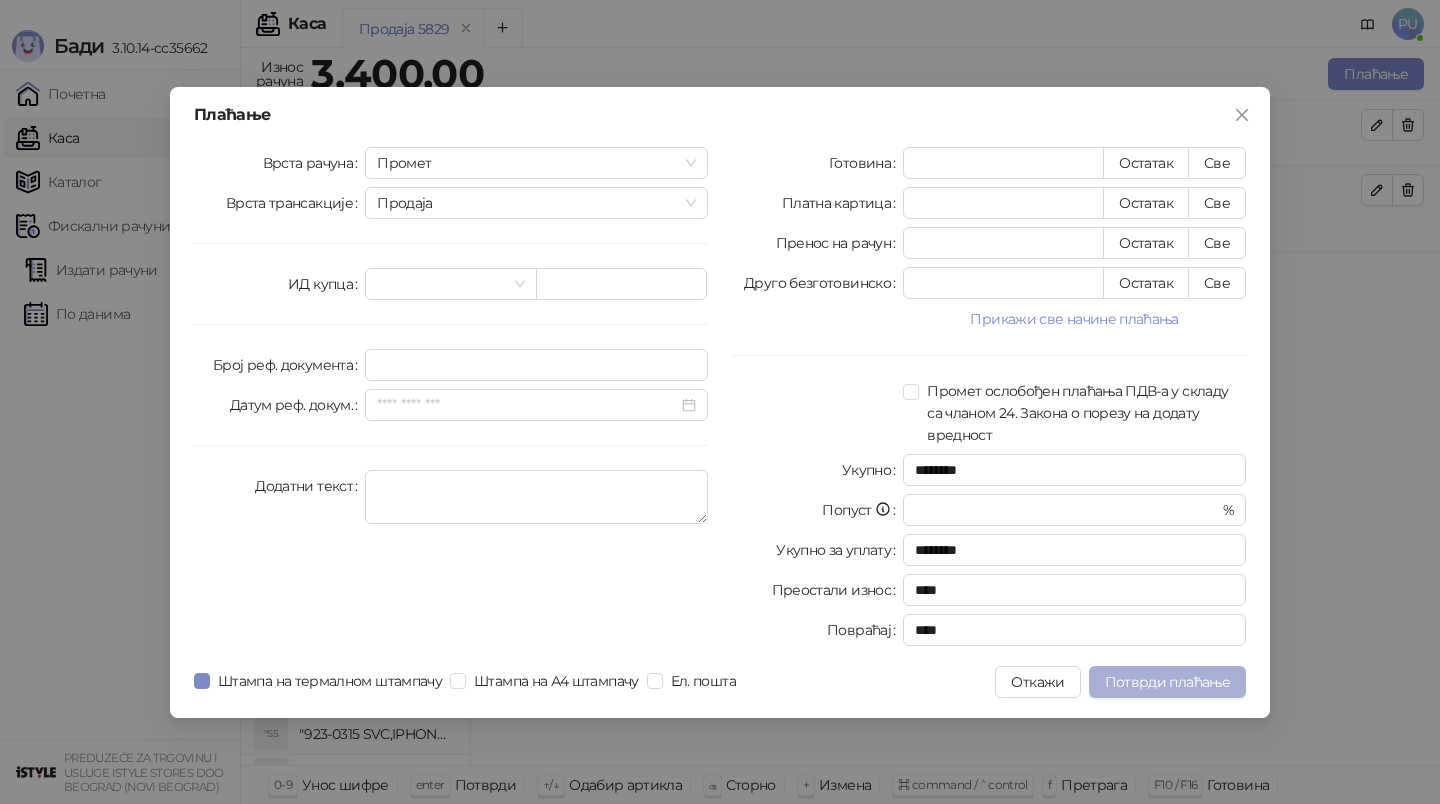 click on "Потврди плаћање" at bounding box center (1167, 682) 